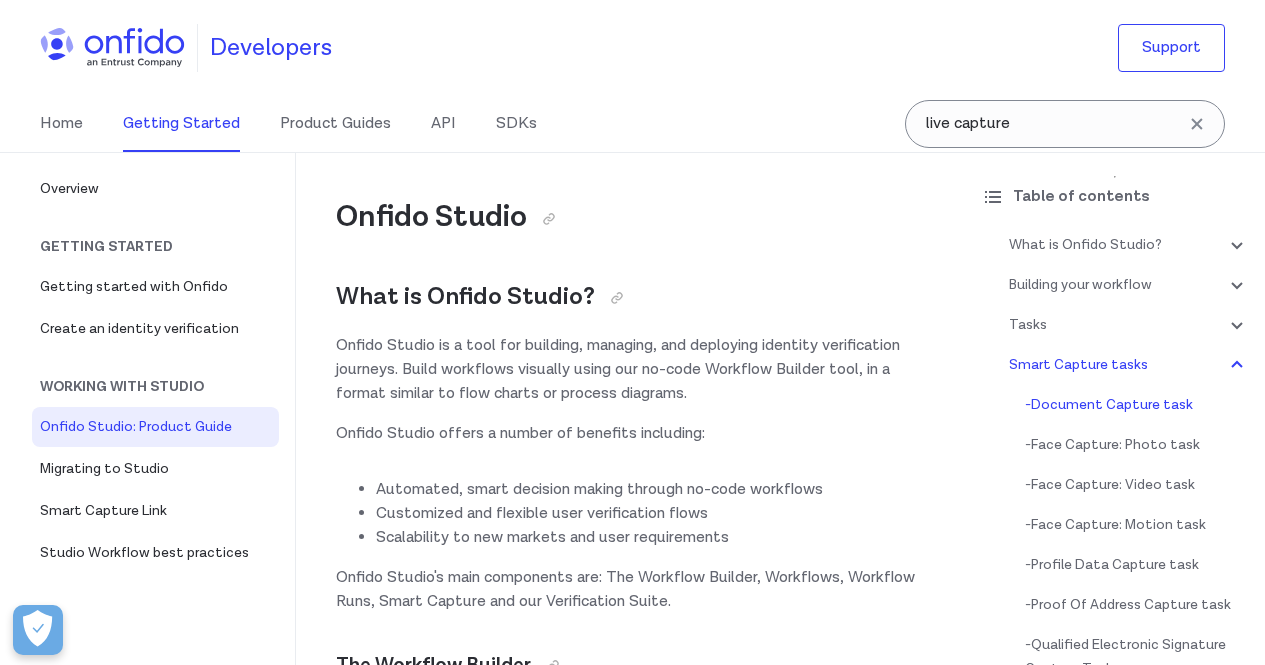 scroll, scrollTop: 6038, scrollLeft: 0, axis: vertical 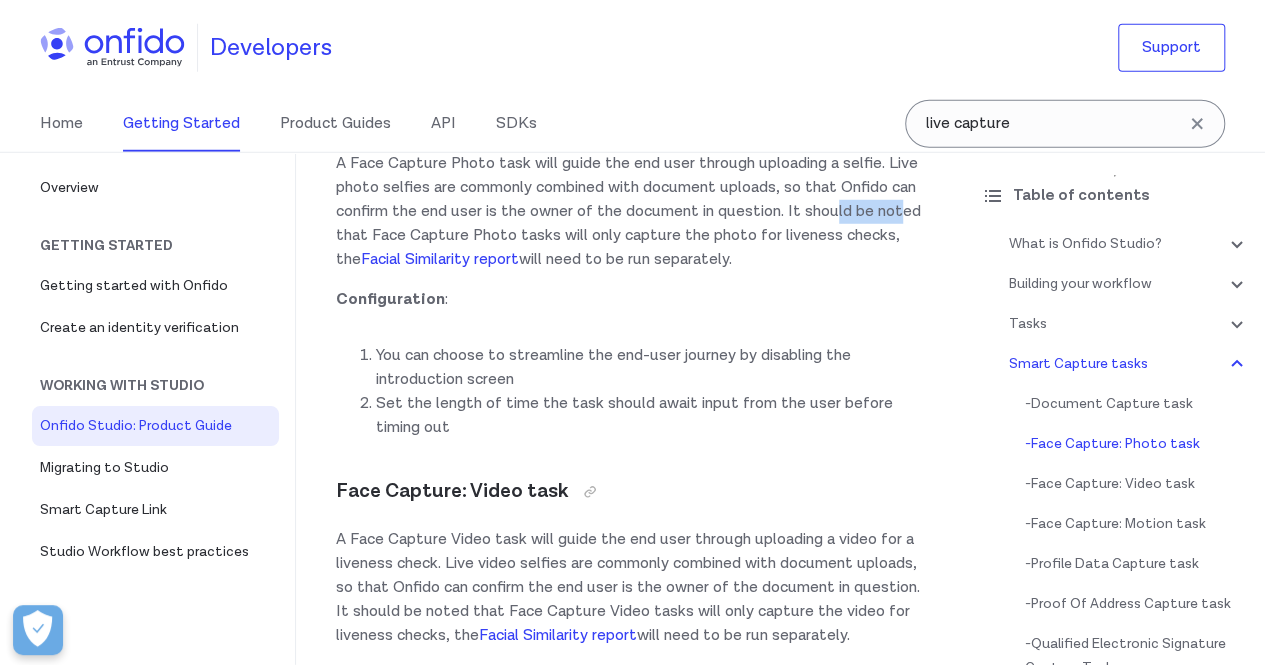 drag, startPoint x: 368, startPoint y: 303, endPoint x: 434, endPoint y: 306, distance: 66.068146 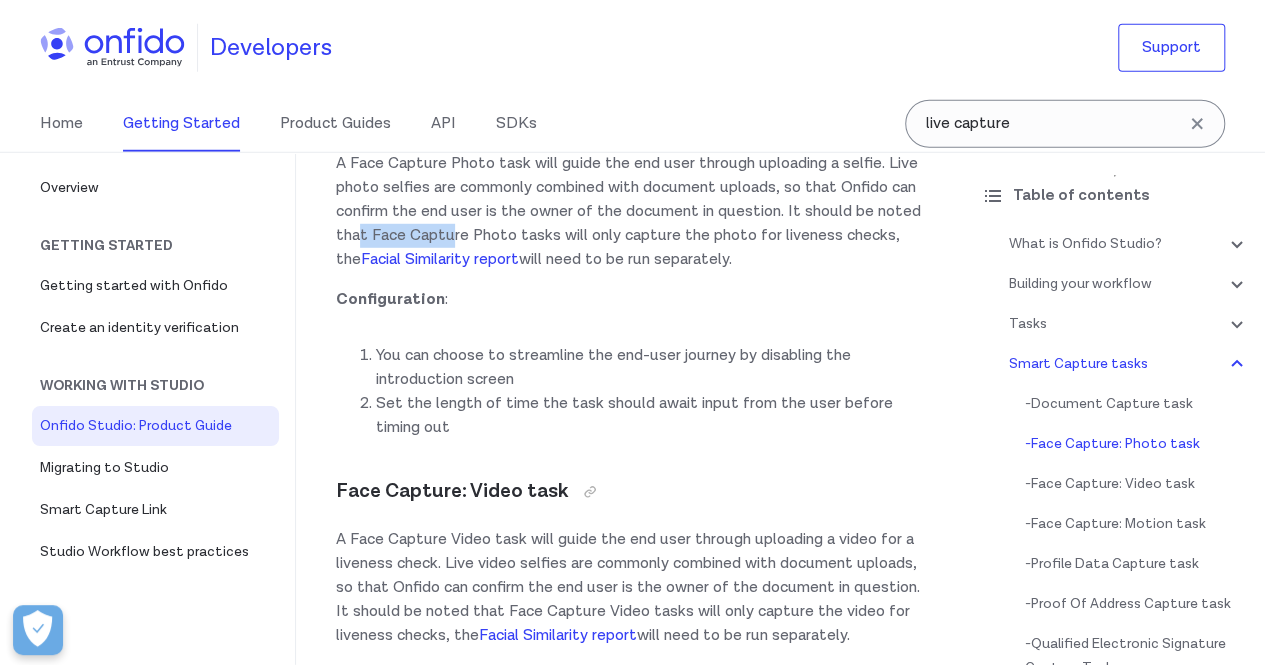 drag, startPoint x: 481, startPoint y: 304, endPoint x: 575, endPoint y: 310, distance: 94.19129 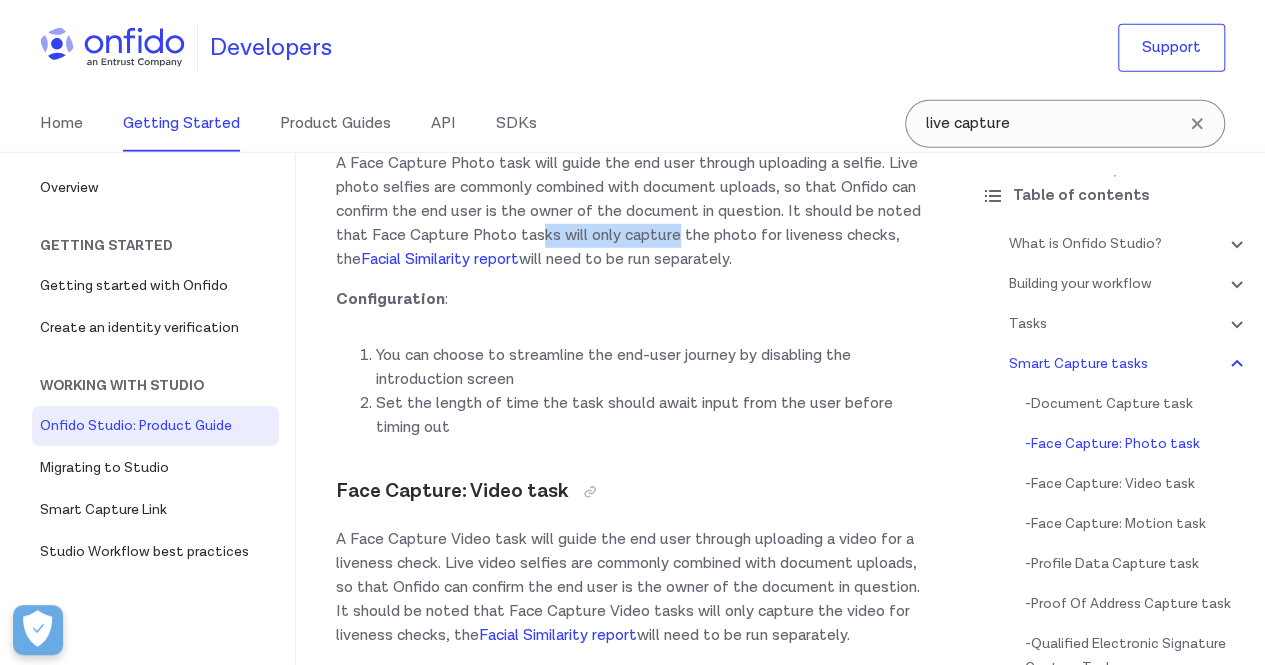 drag, startPoint x: 663, startPoint y: 306, endPoint x: 810, endPoint y: 314, distance: 147.21753 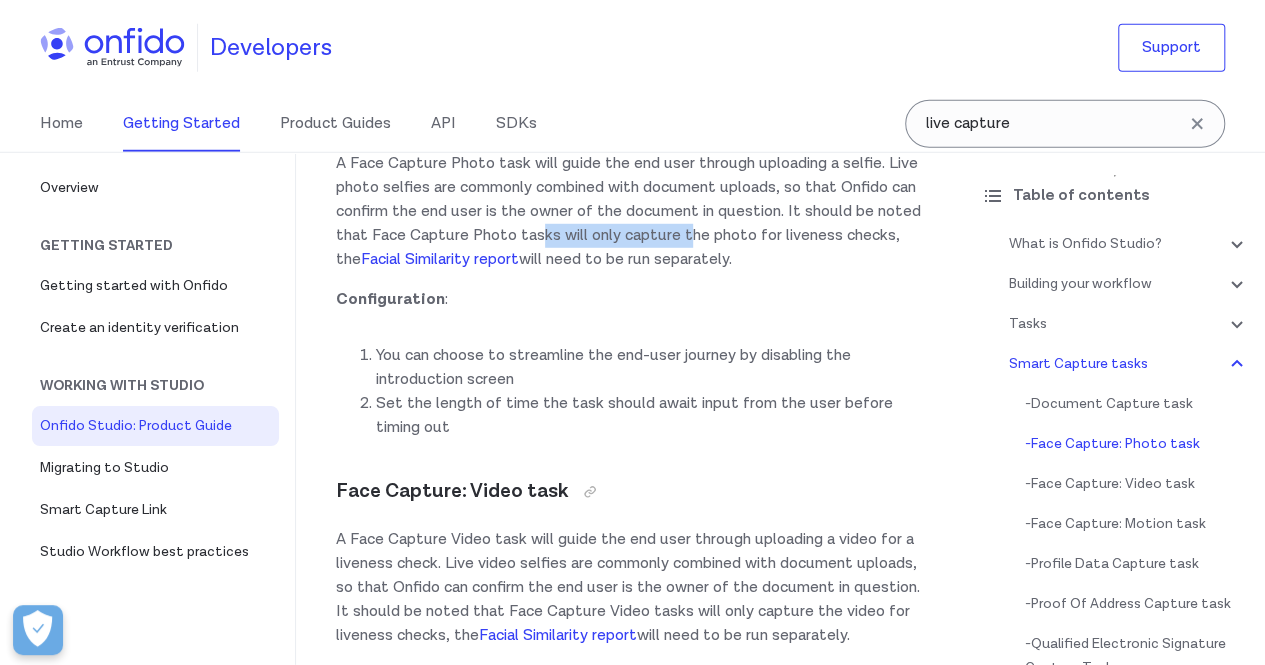 click on "A Face Capture Photo task will guide the end user through uploading a selfie. Live photo selfies are commonly combined with document uploads, so that Onfido can confirm the end user is the owner of the document in question. It should be noted that Face Capture Photo tasks will only capture the photo for liveness checks, the  Facial Similarity report  will need to be run separately." at bounding box center (630, 212) 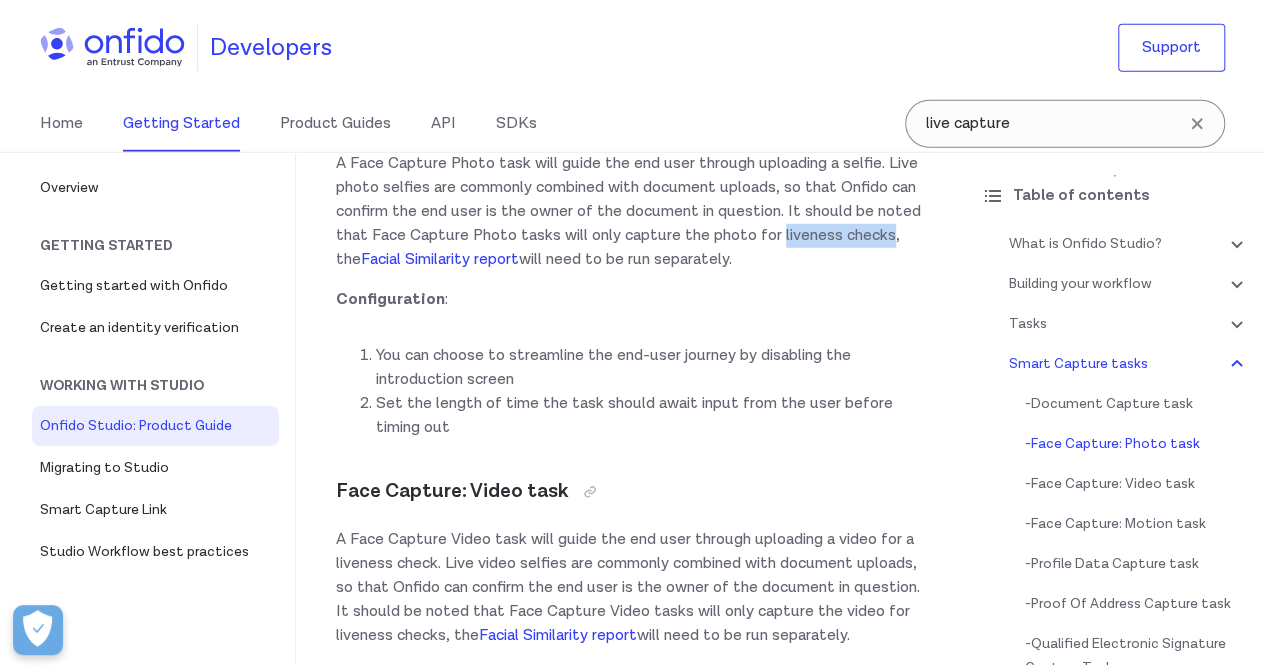 drag, startPoint x: 445, startPoint y: 328, endPoint x: 337, endPoint y: 336, distance: 108.29589 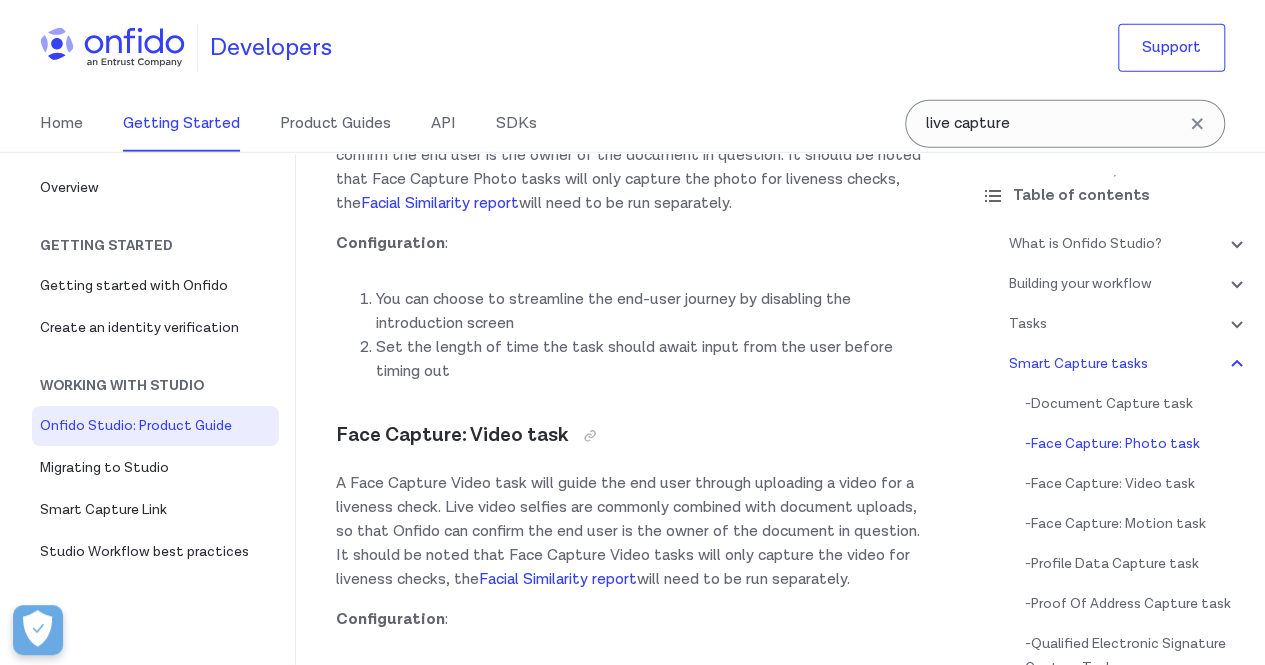 scroll, scrollTop: 6700, scrollLeft: 0, axis: vertical 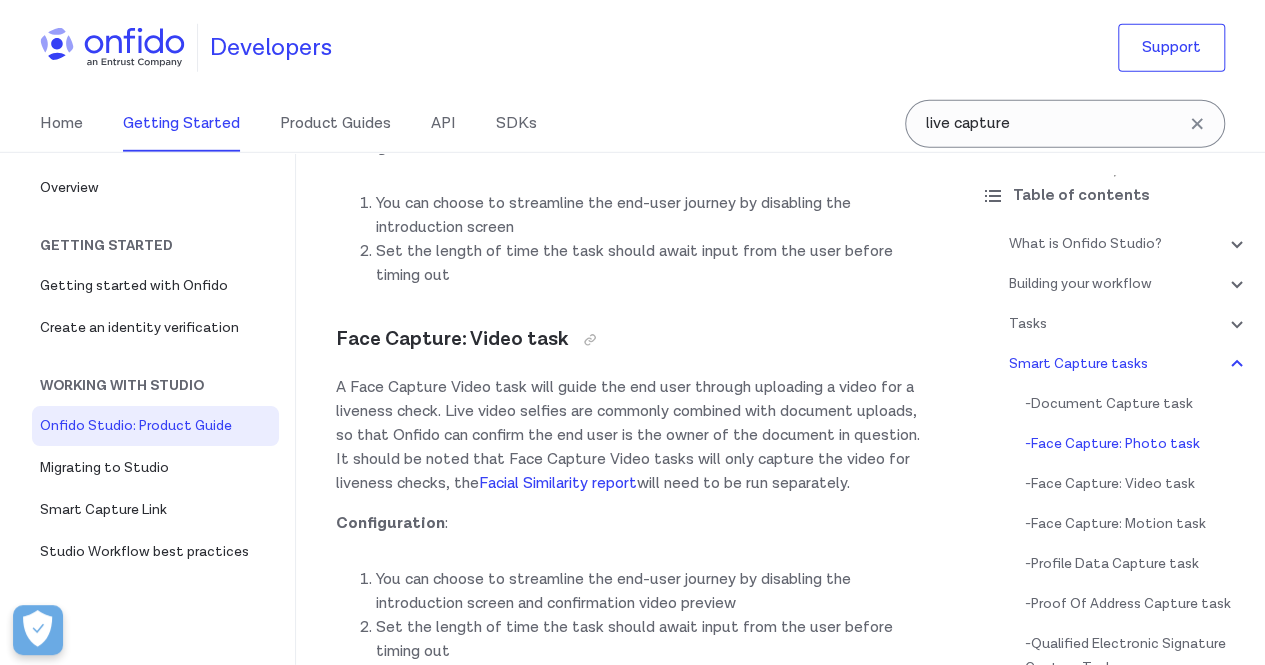 click on "You can choose to streamline the end-user journey by disabling the introduction screen" at bounding box center [650, 216] 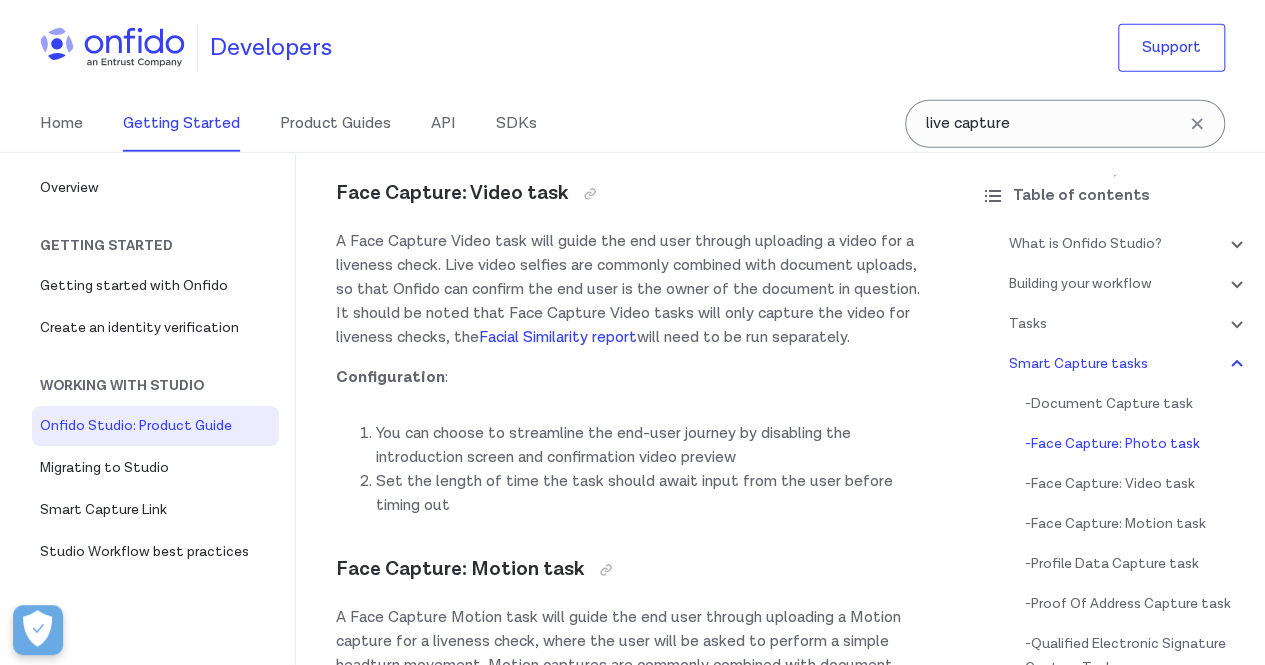 scroll, scrollTop: 6848, scrollLeft: 0, axis: vertical 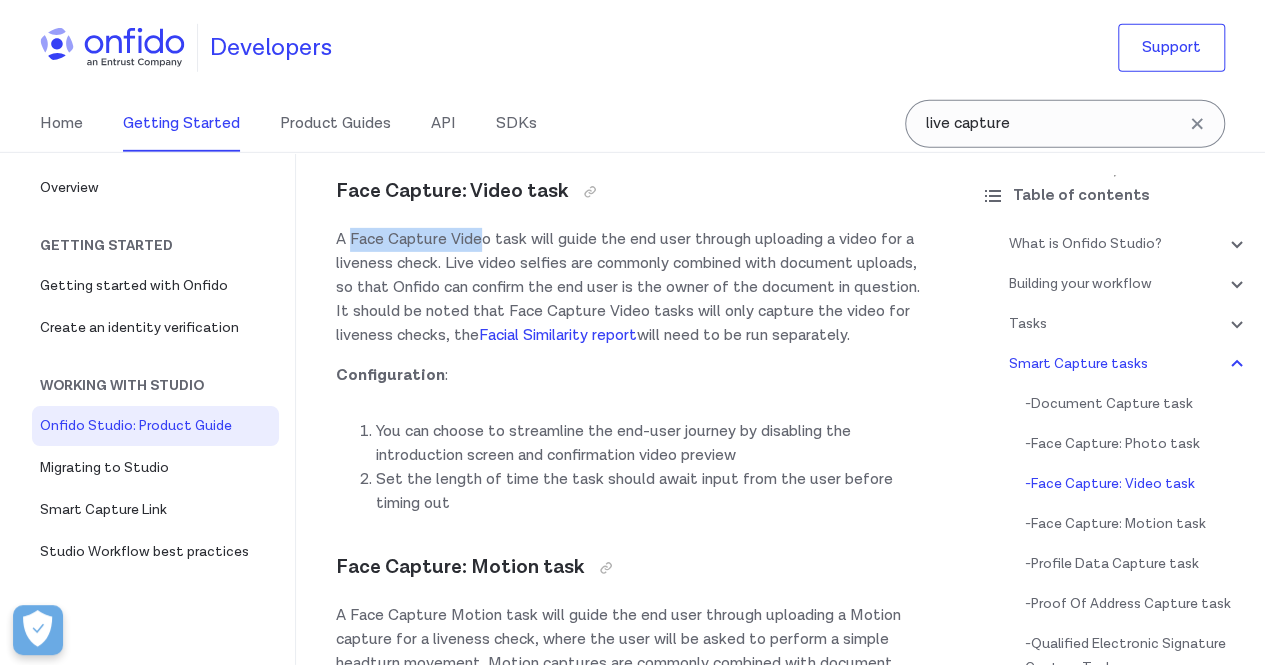drag, startPoint x: 349, startPoint y: 316, endPoint x: 483, endPoint y: 320, distance: 134.0597 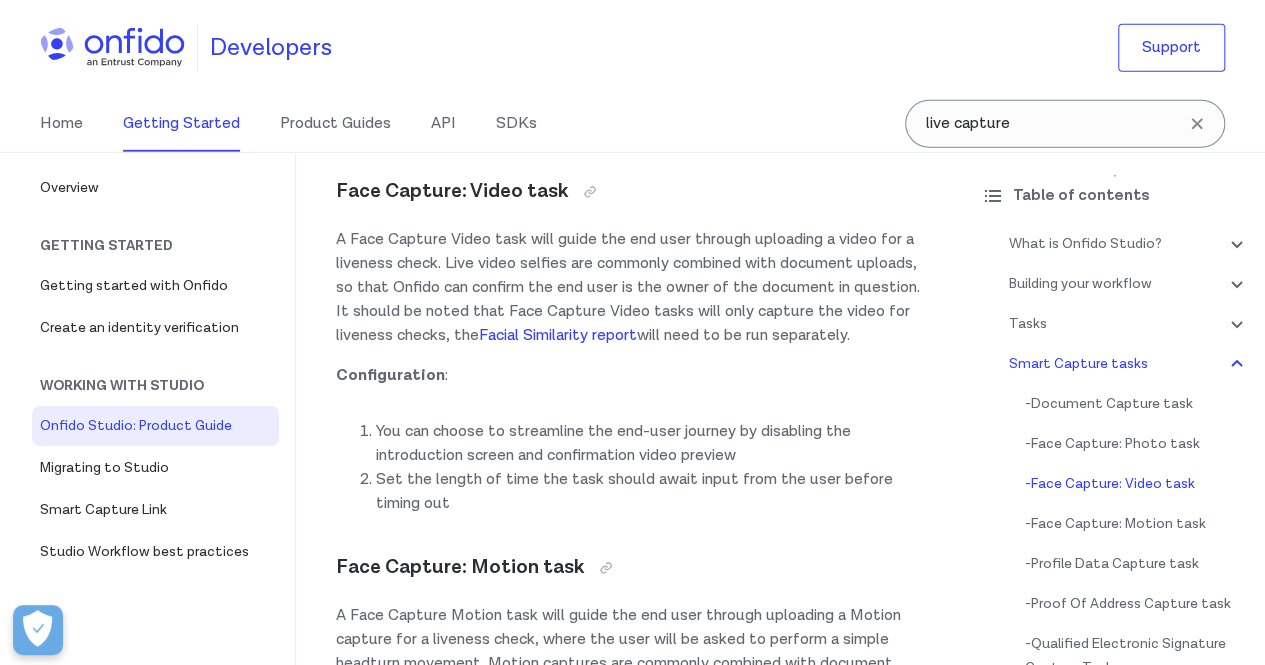 click on "A Face Capture Video task will guide the end user through uploading a video for a liveness check. Live video selfies are commonly combined with document uploads, so that Onfido can confirm the end user is the owner of the document in question. It should be noted that Face Capture Video tasks will only capture the video for liveness checks, the  Facial Similarity report  will need to be run separately." at bounding box center [630, 288] 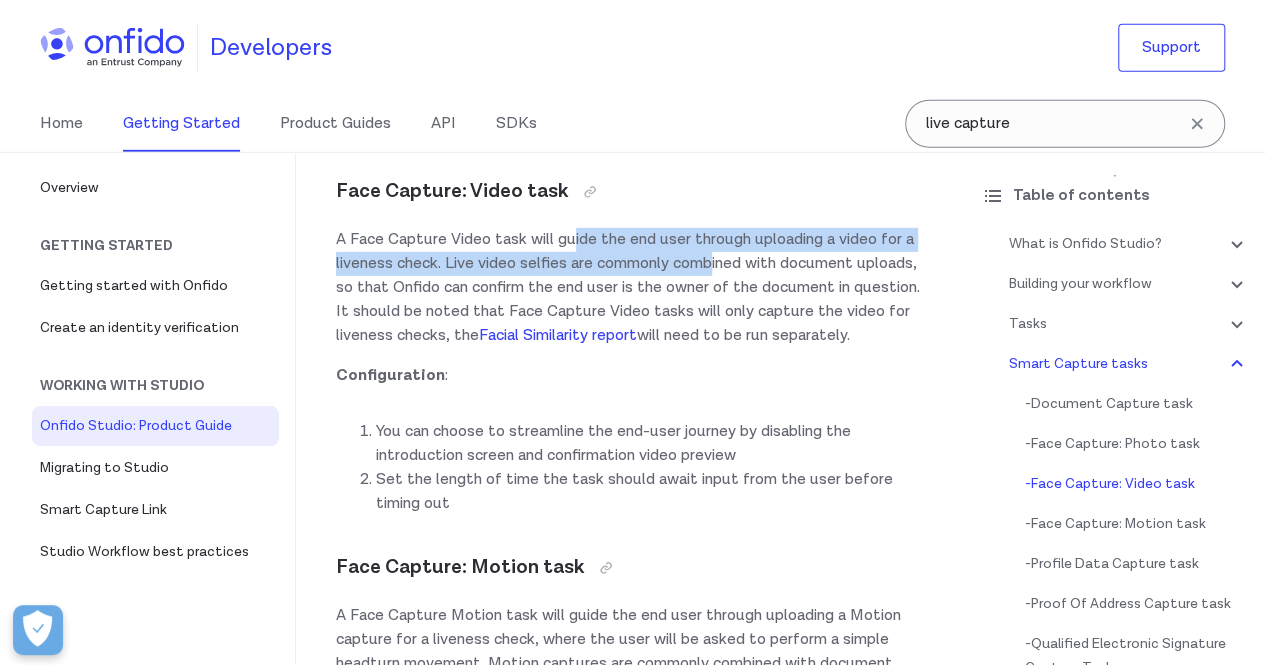 drag, startPoint x: 571, startPoint y: 310, endPoint x: 732, endPoint y: 340, distance: 163.77118 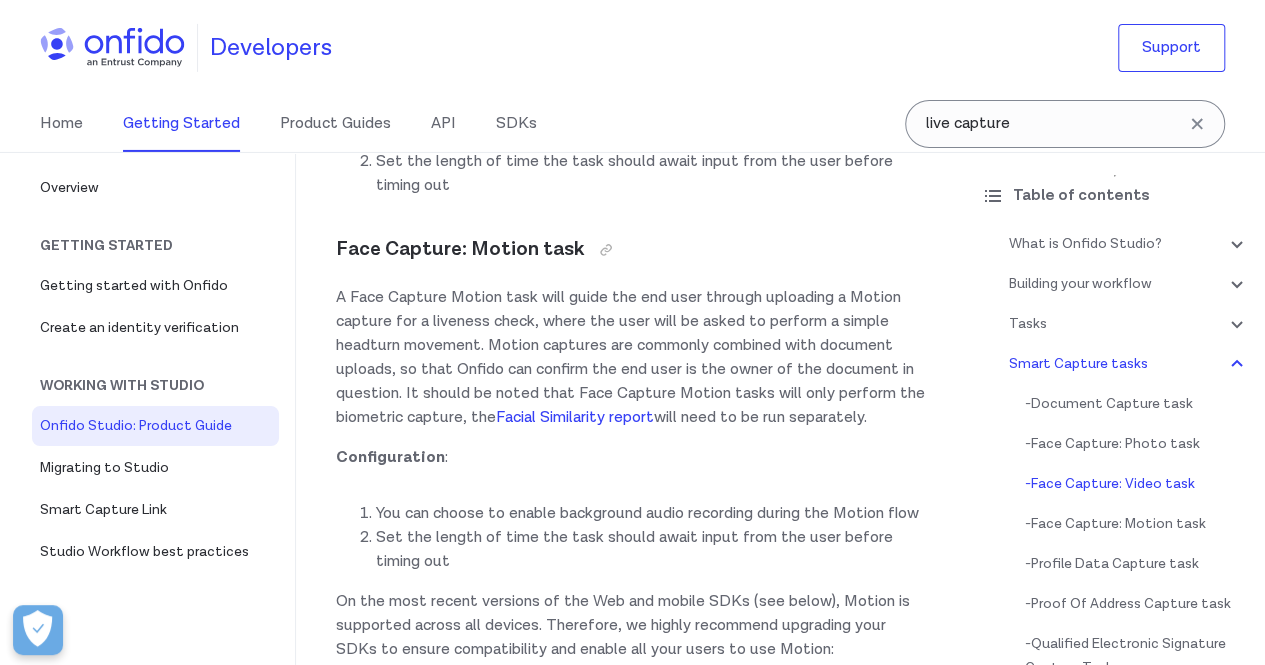 scroll, scrollTop: 7170, scrollLeft: 0, axis: vertical 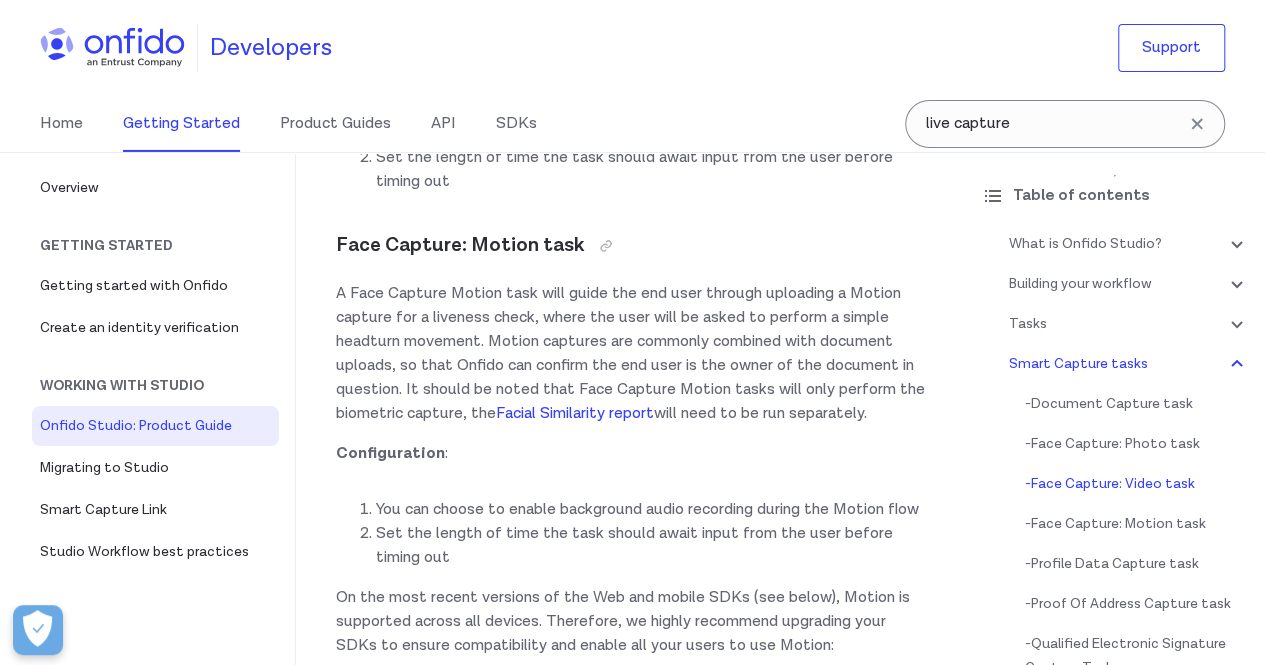 click on "A Face Capture Motion task will guide the end user through uploading a Motion capture for a liveness check, where the user will be asked to perform a simple headturn movement. Motion captures are commonly combined with document uploads, so that Onfido can confirm the end user is the owner of the document in question. It should be noted that Face Capture Motion tasks will only perform the biometric capture, the  Facial Similarity report  will need to be run separately." at bounding box center [630, 354] 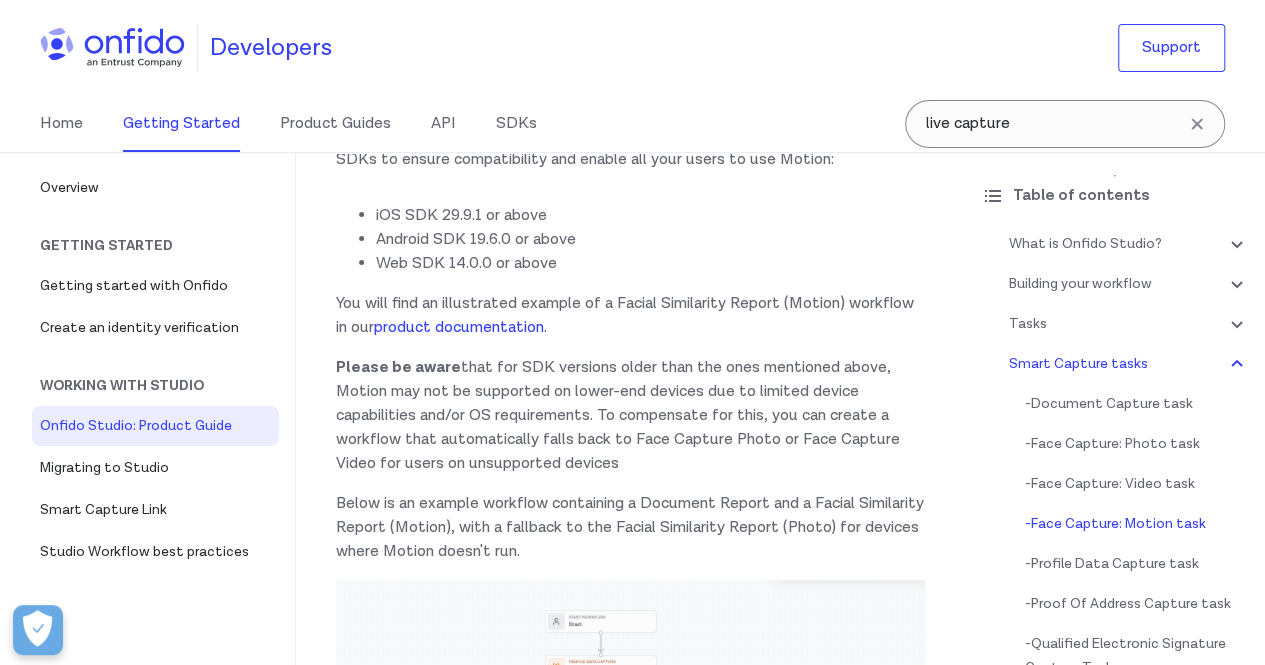 scroll, scrollTop: 7710, scrollLeft: 0, axis: vertical 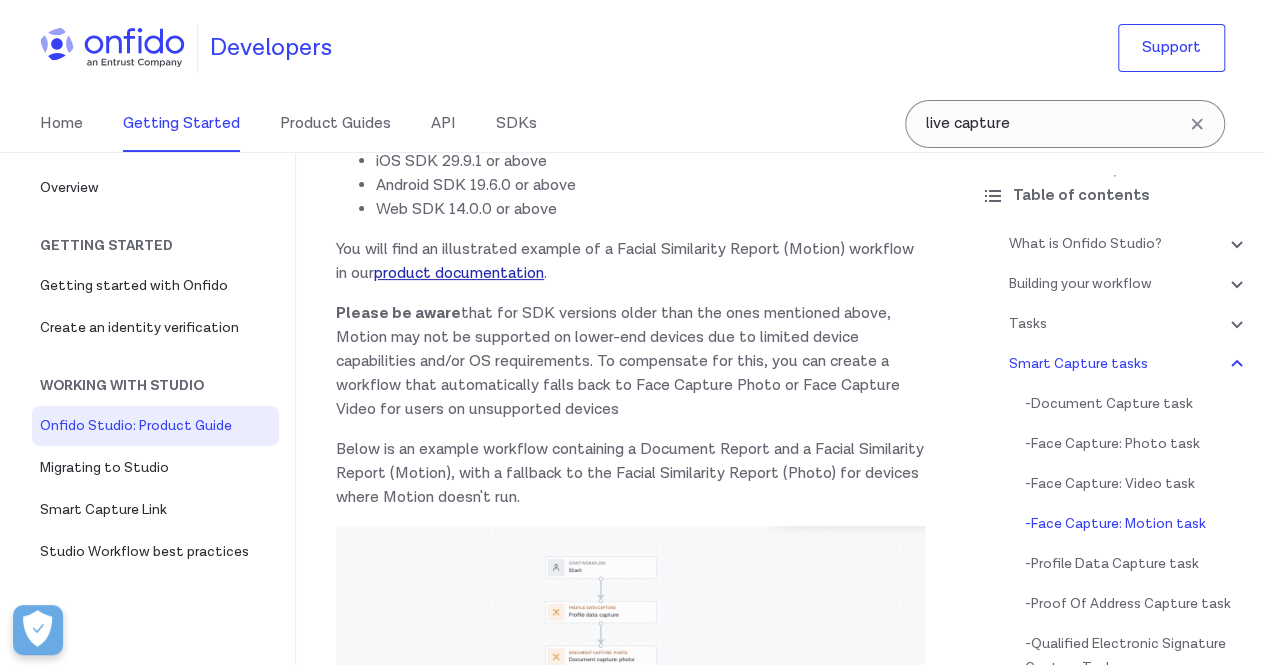 click on "product documentation" at bounding box center (459, 273) 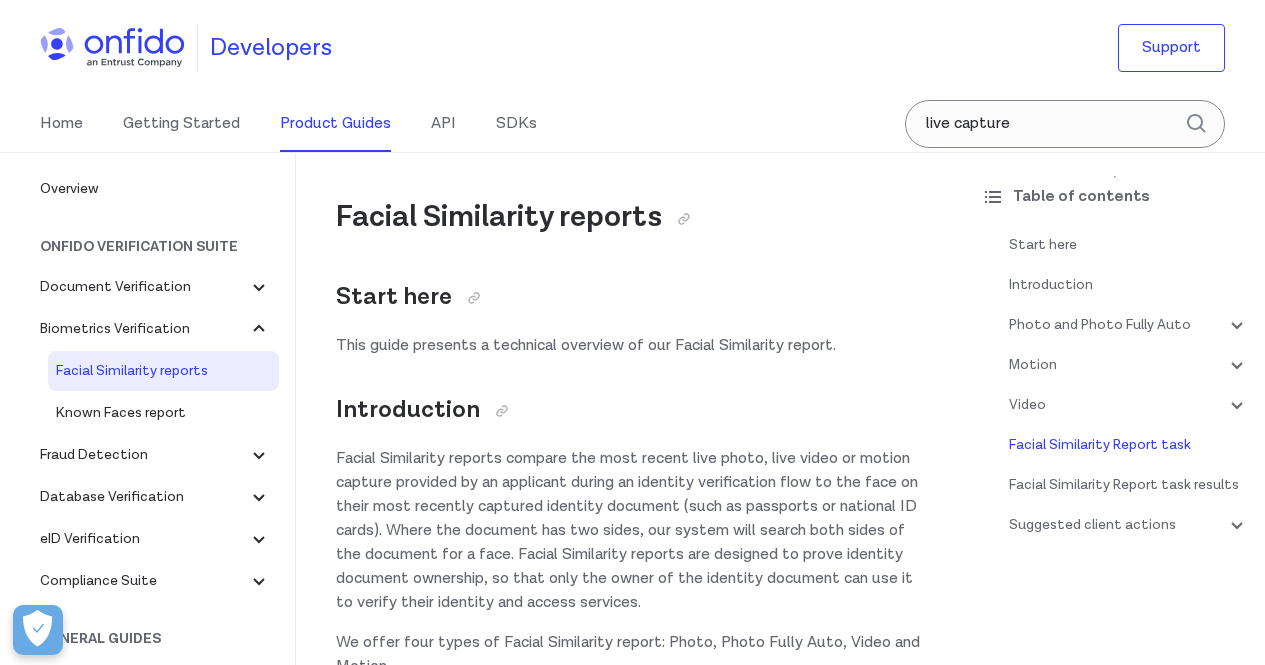 scroll, scrollTop: 8908, scrollLeft: 0, axis: vertical 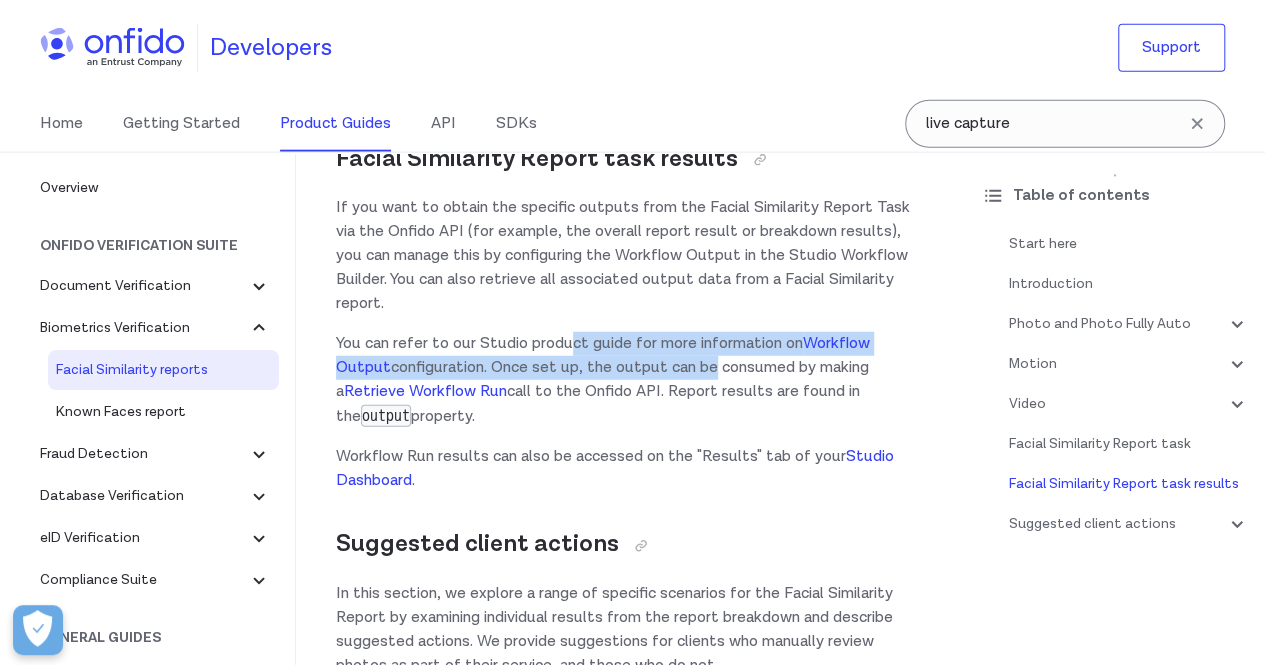 drag, startPoint x: 576, startPoint y: 367, endPoint x: 712, endPoint y: 373, distance: 136.1323 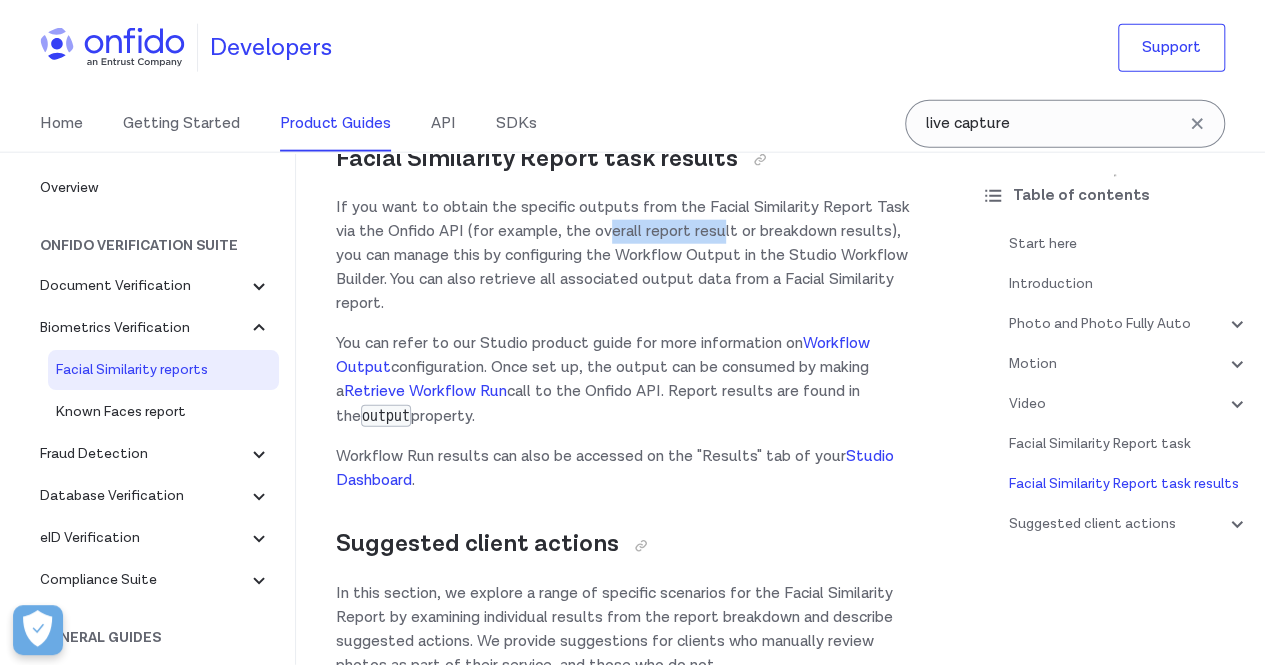 drag, startPoint x: 606, startPoint y: 239, endPoint x: 720, endPoint y: 252, distance: 114.73883 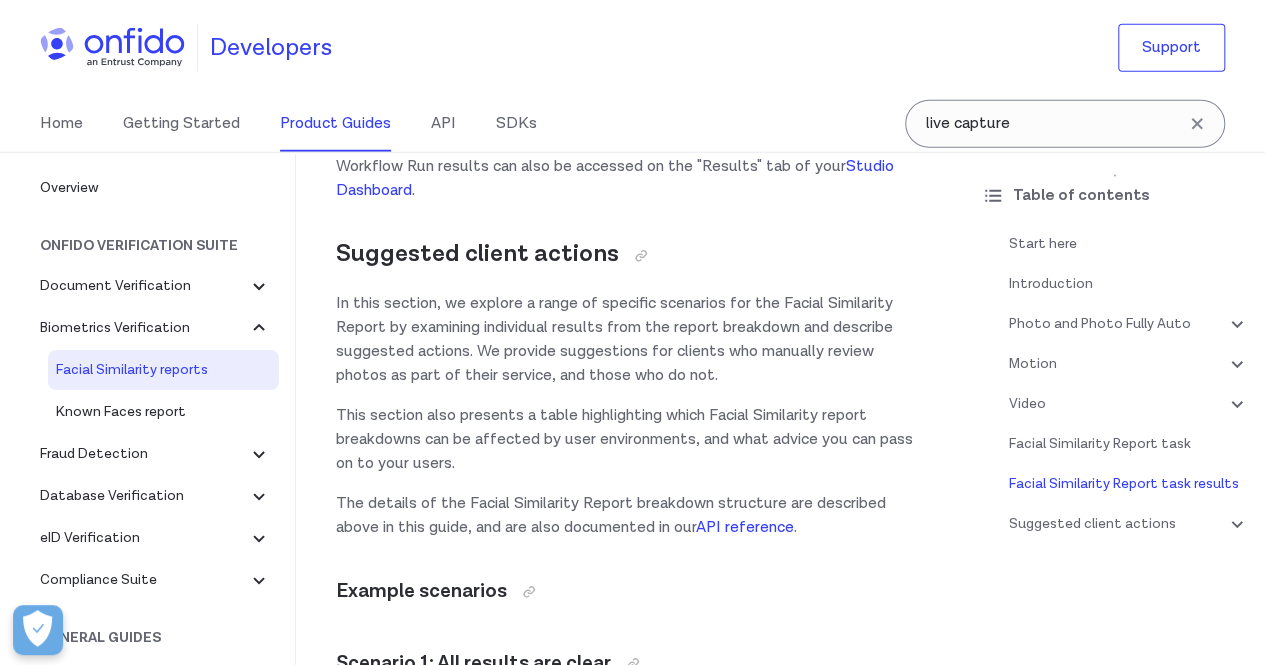 scroll, scrollTop: 10314, scrollLeft: 0, axis: vertical 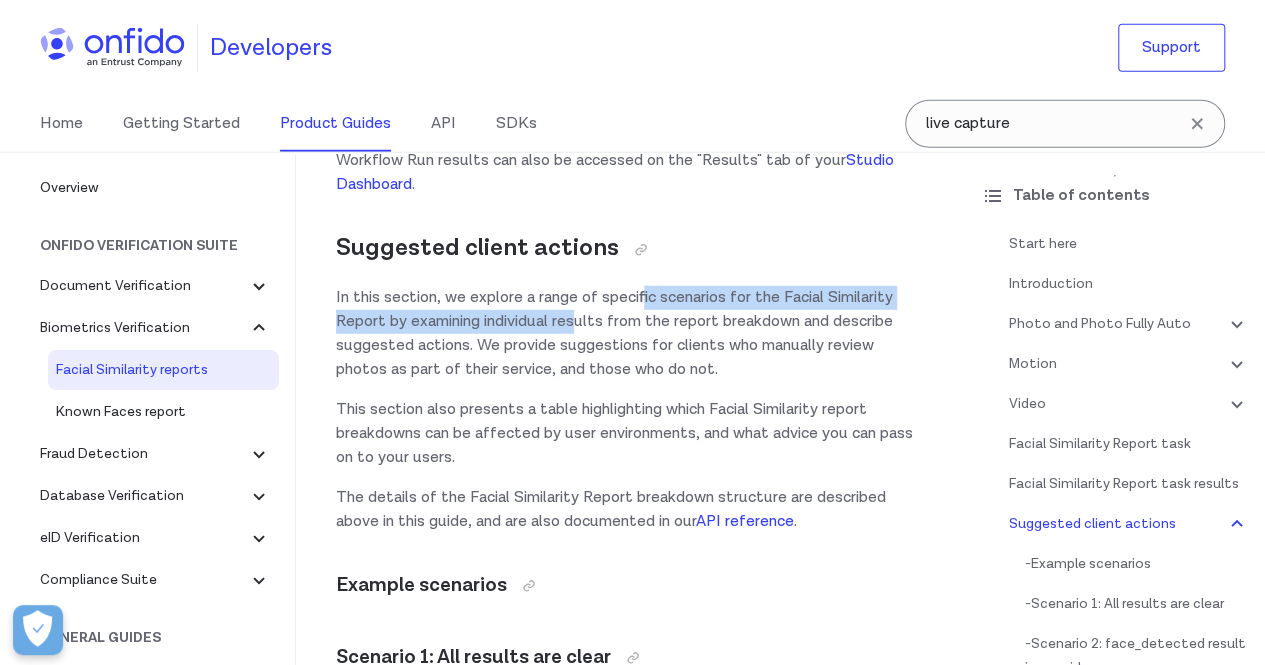 drag, startPoint x: 642, startPoint y: 315, endPoint x: 579, endPoint y: 335, distance: 66.09841 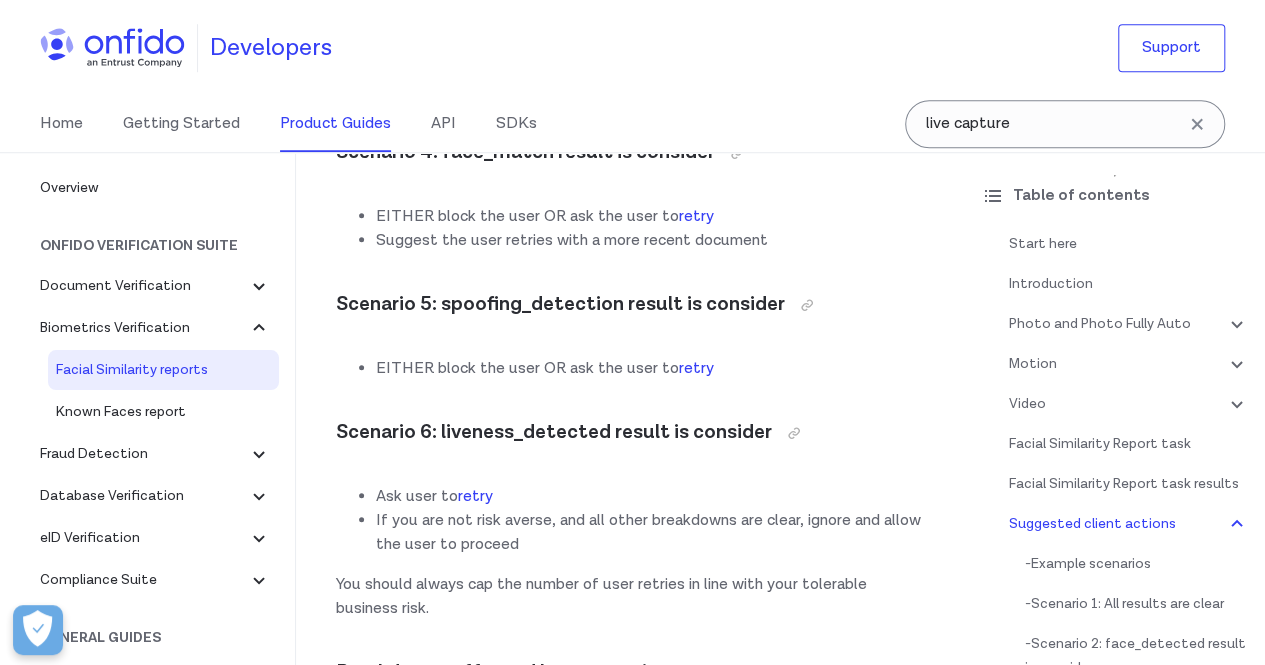 scroll, scrollTop: 12136, scrollLeft: 0, axis: vertical 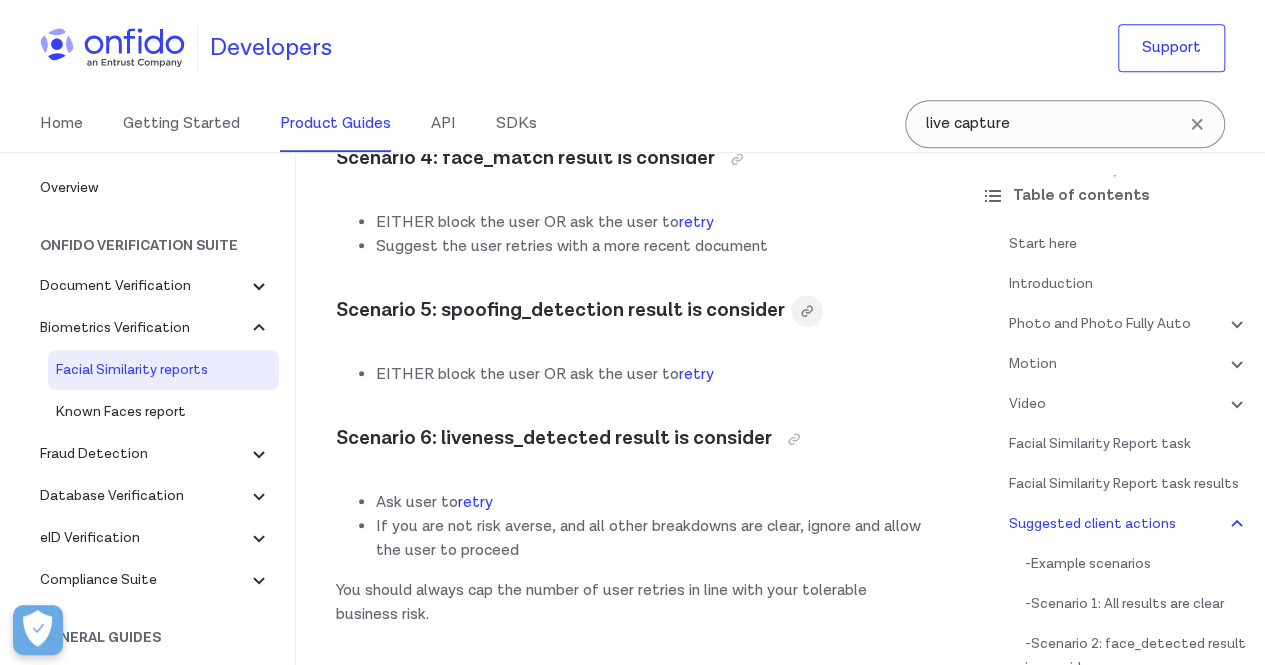 click at bounding box center [807, 311] 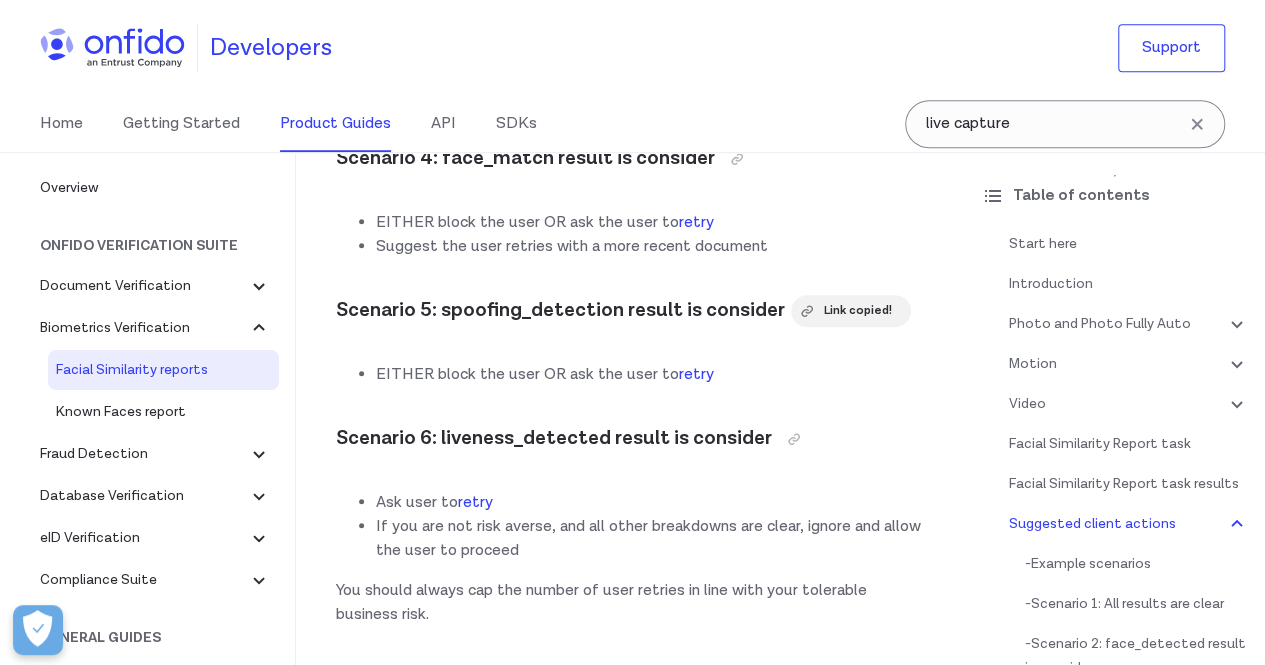 click on "Scenario 5: spoofing_detection result is consider Link copied!" at bounding box center [630, 311] 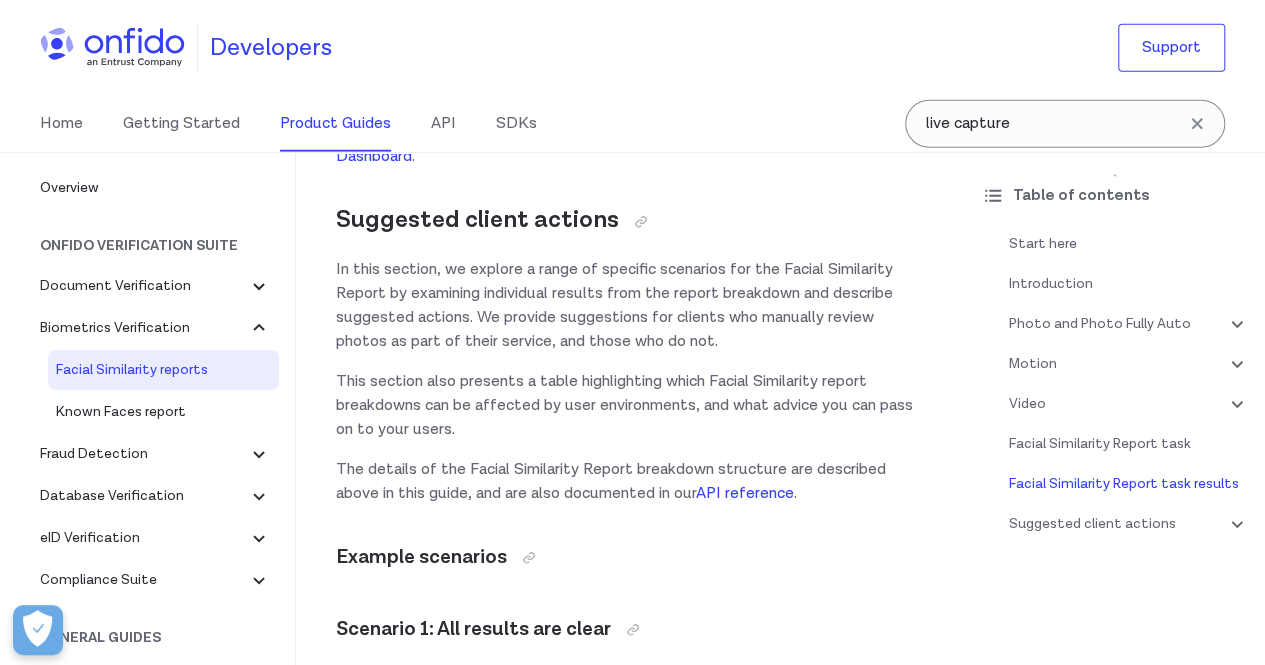 scroll, scrollTop: 10344, scrollLeft: 0, axis: vertical 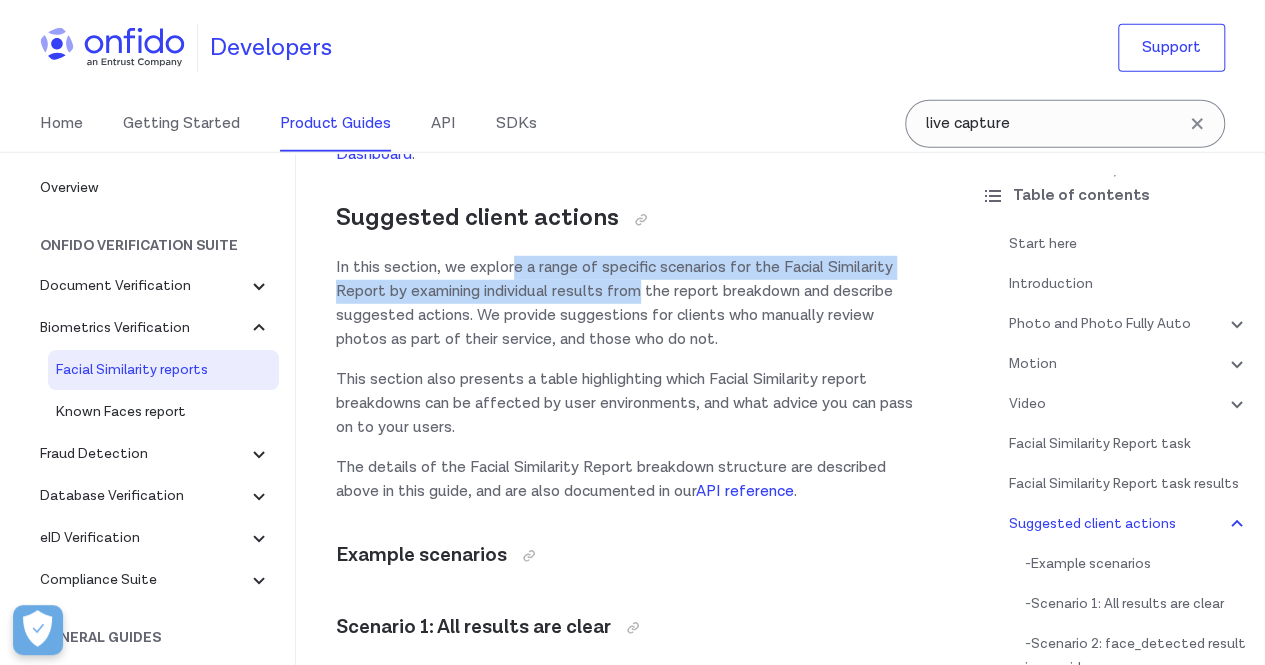 click on "In this section, we explore a range of specific scenarios for the Facial Similarity Report by examining individual results from the report breakdown and describe suggested actions. We provide suggestions for clients who manually review photos as part of their service, and those who do not." at bounding box center [630, 304] 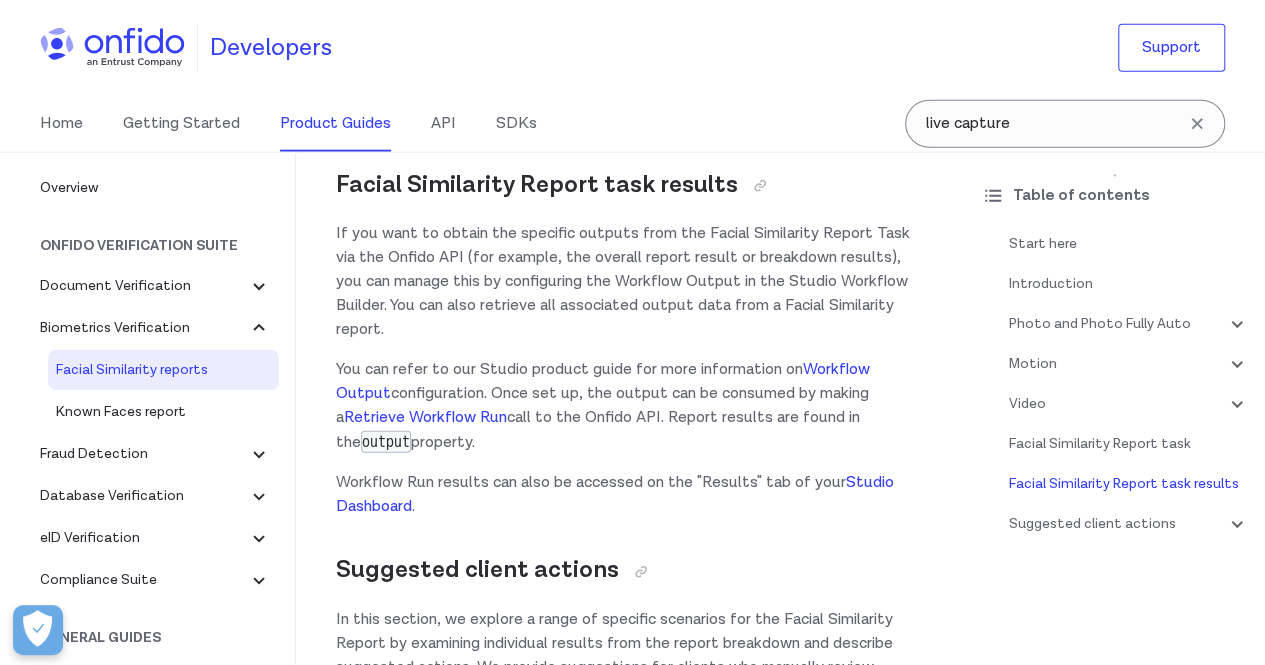 scroll, scrollTop: 9992, scrollLeft: 0, axis: vertical 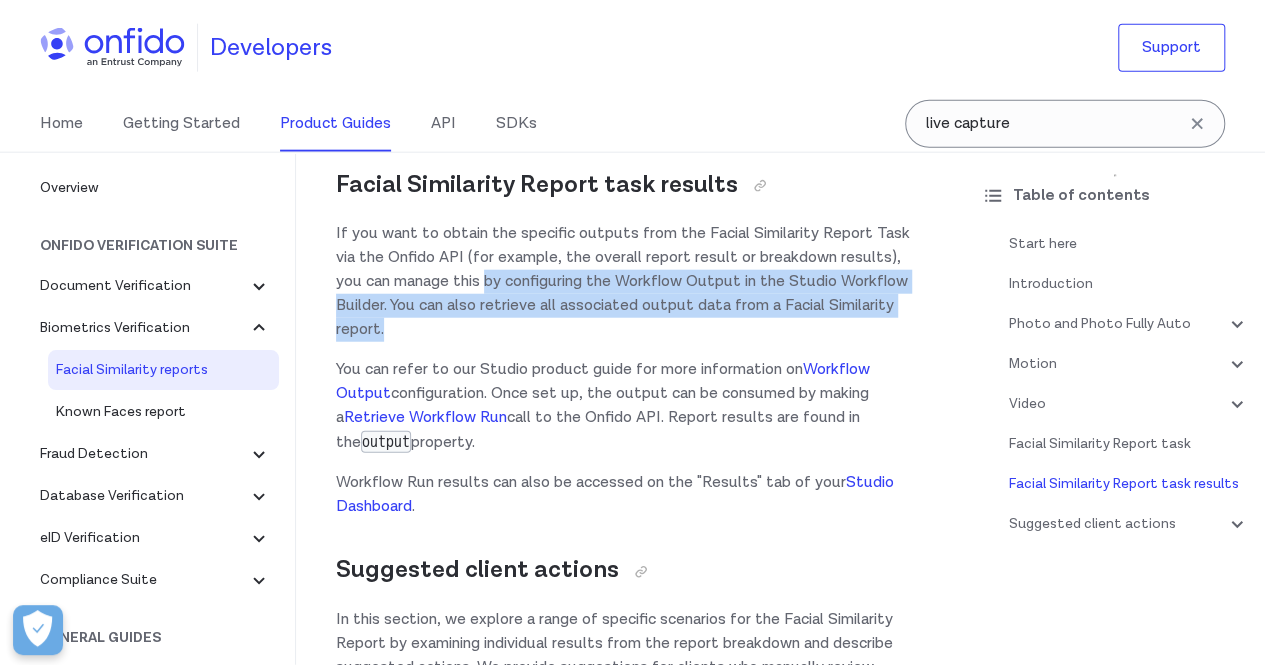 drag, startPoint x: 488, startPoint y: 295, endPoint x: 660, endPoint y: 333, distance: 176.14766 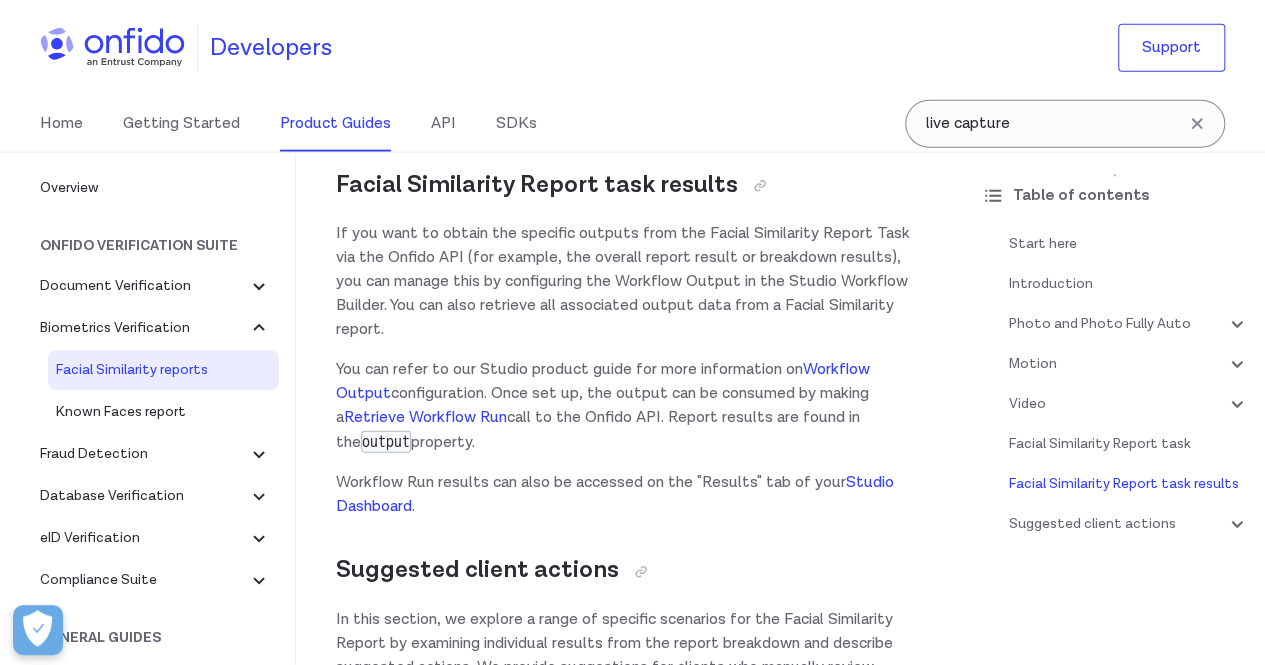 click on "If you want to obtain the specific outputs from the Facial Similarity Report Task via the Onfido API (for example, the overall report result or breakdown results), you can manage this by configuring the Workflow Output in the Studio Workflow Builder. You can also retrieve all associated output data from a Facial Similarity report." at bounding box center [630, 282] 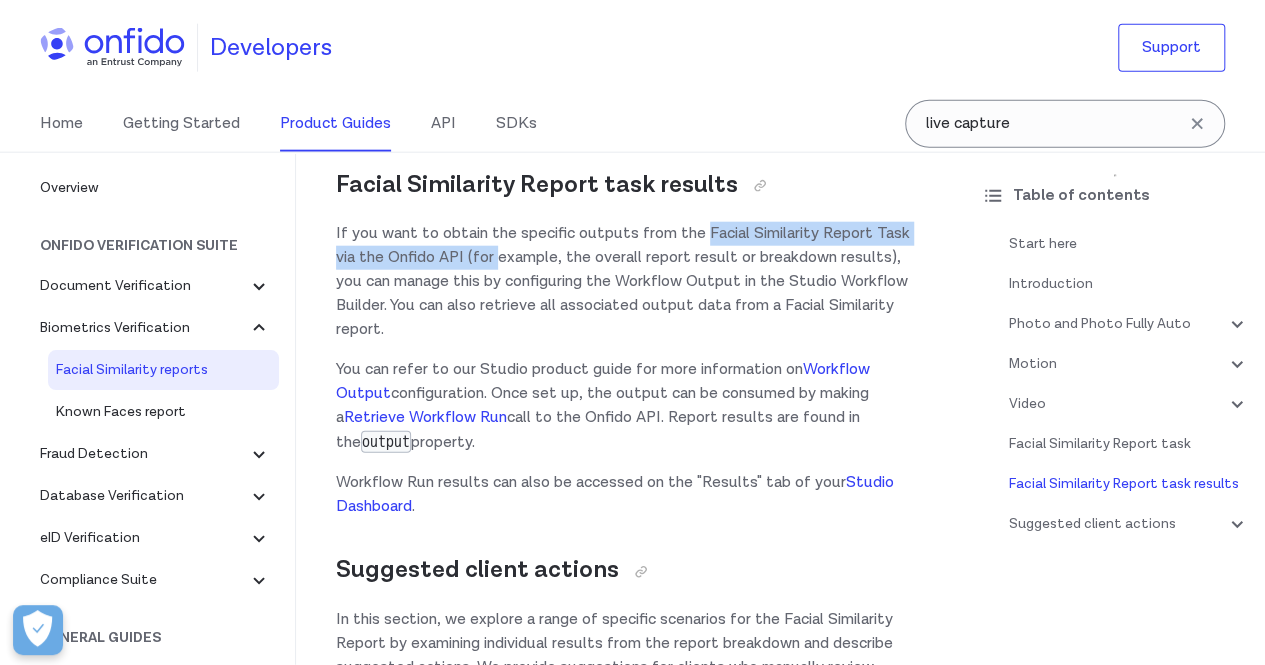 drag, startPoint x: 498, startPoint y: 275, endPoint x: 710, endPoint y: 260, distance: 212.53 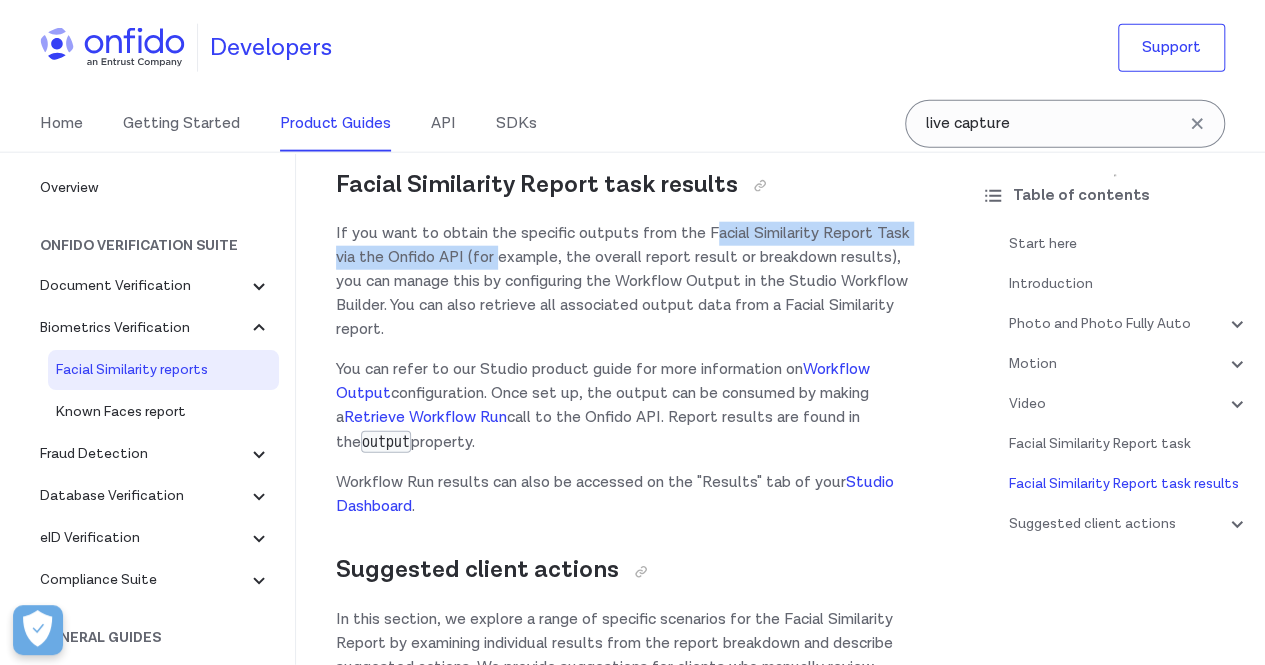 click on "If you want to obtain the specific outputs from the Facial Similarity Report Task via the Onfido API (for example, the overall report result or breakdown results), you can manage this by configuring the Workflow Output in the Studio Workflow Builder. You can also retrieve all associated output data from a Facial Similarity report." at bounding box center (630, 282) 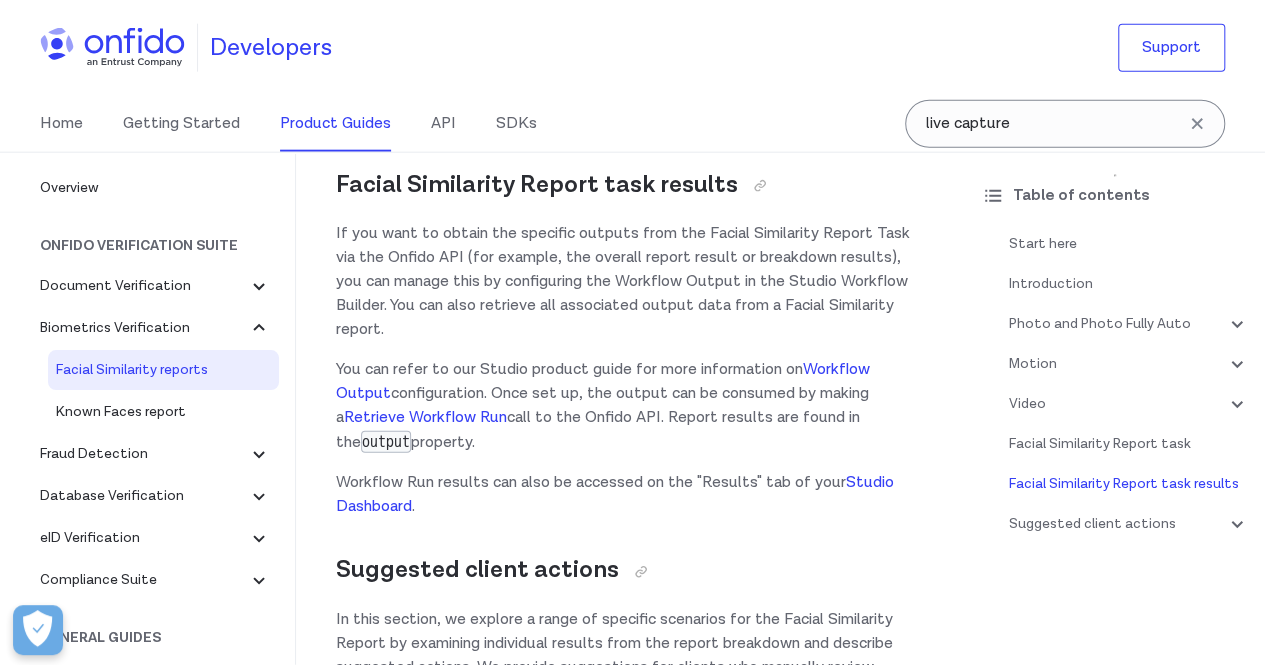 click on "If you want to obtain the specific outputs from the Facial Similarity Report Task via the Onfido API (for example, the overall report result or breakdown results), you can manage this by configuring the Workflow Output in the Studio Workflow Builder. You can also retrieve all associated output data from a Facial Similarity report." at bounding box center (630, 282) 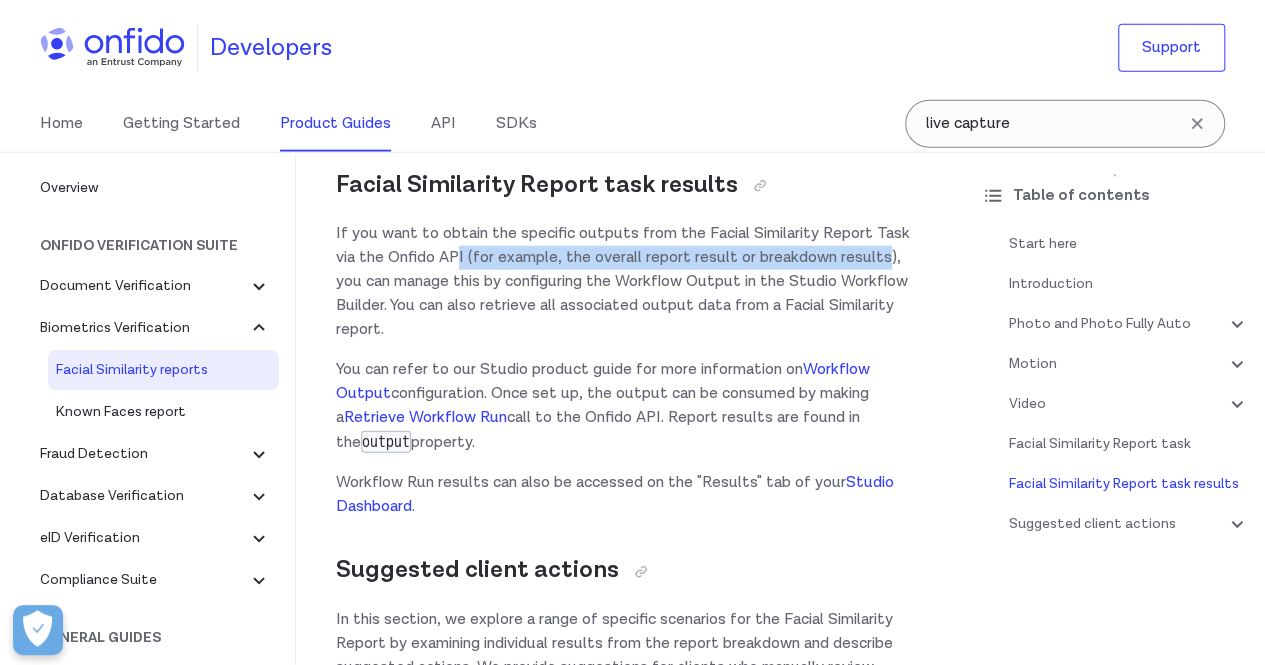 drag, startPoint x: 458, startPoint y: 275, endPoint x: 890, endPoint y: 273, distance: 432.00464 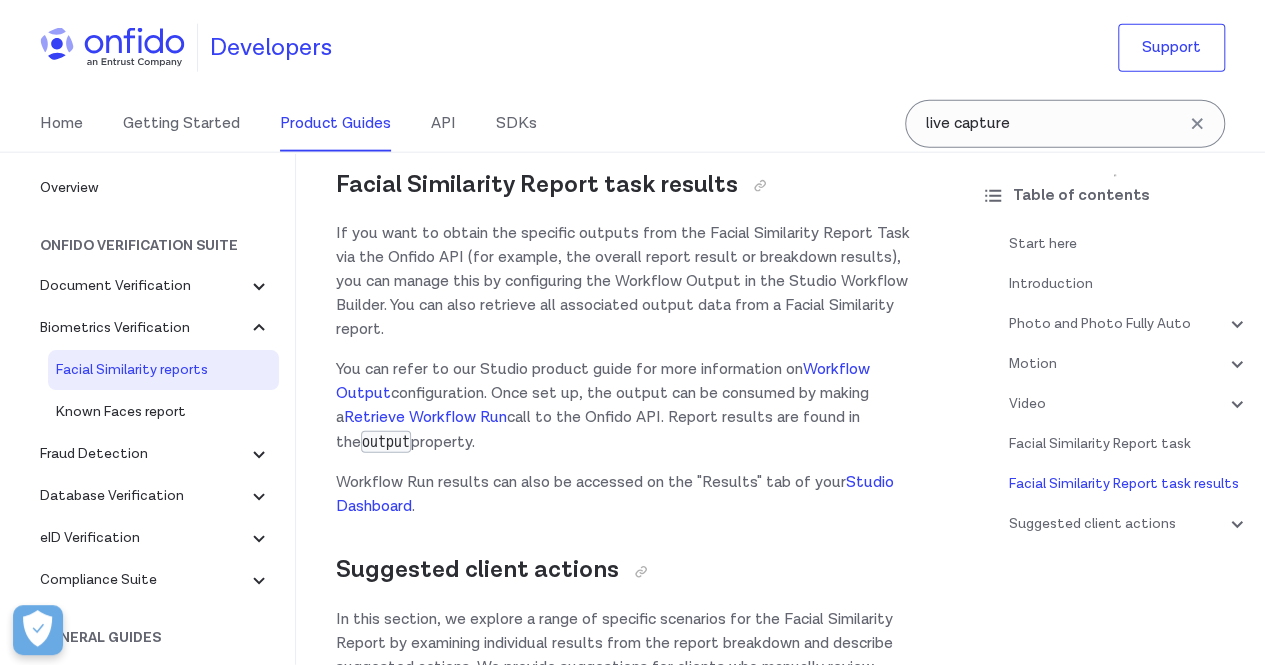 click on "If you want to obtain the specific outputs from the Facial Similarity Report Task via the Onfido API (for example, the overall report result or breakdown results), you can manage this by configuring the Workflow Output in the Studio Workflow Builder. You can also retrieve all associated output data from a Facial Similarity report." at bounding box center [630, 282] 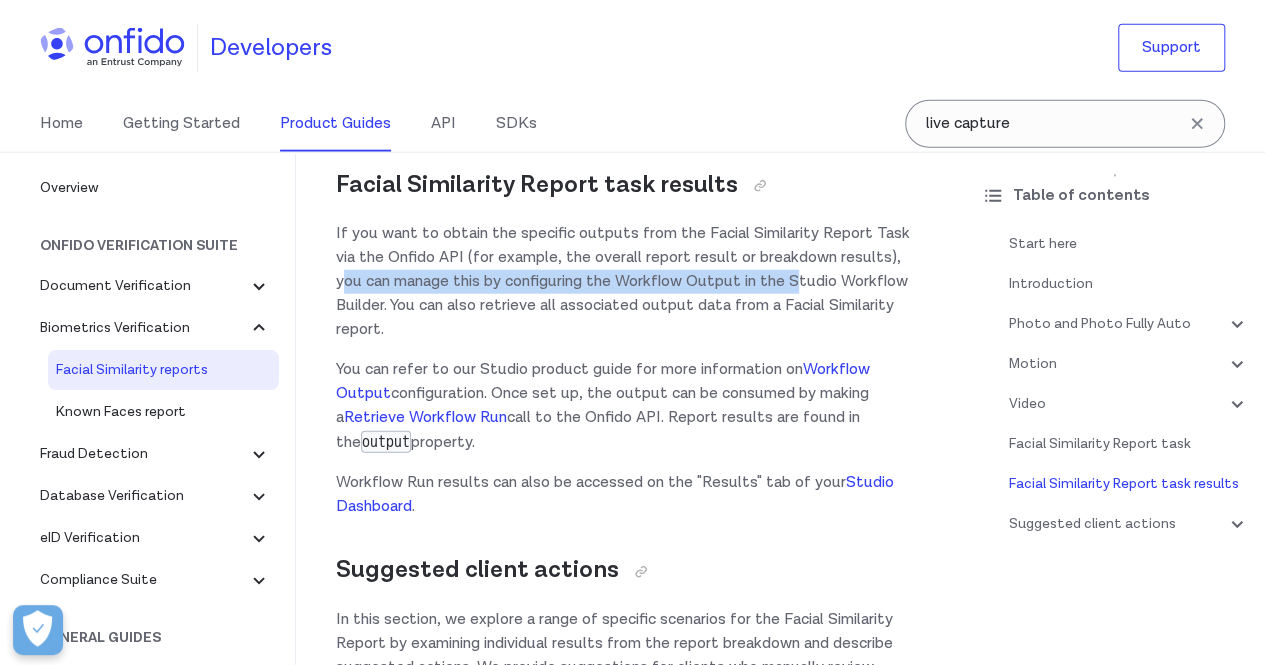drag, startPoint x: 345, startPoint y: 304, endPoint x: 806, endPoint y: 299, distance: 461.0271 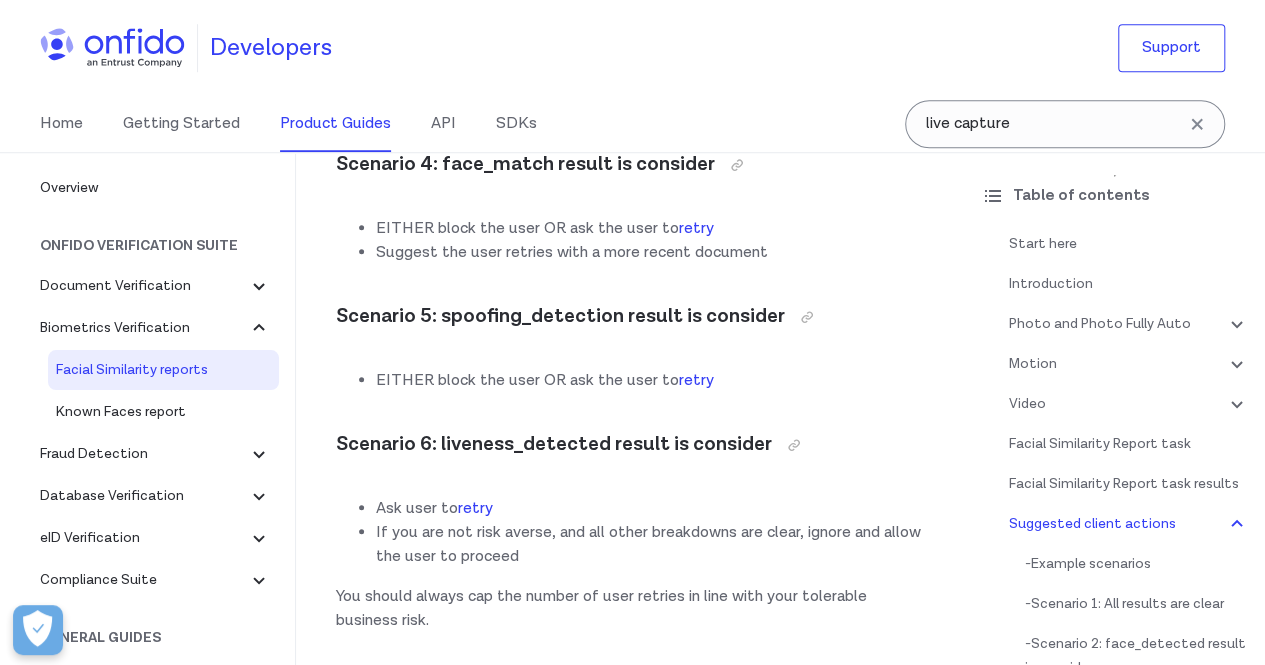 scroll, scrollTop: 12132, scrollLeft: 0, axis: vertical 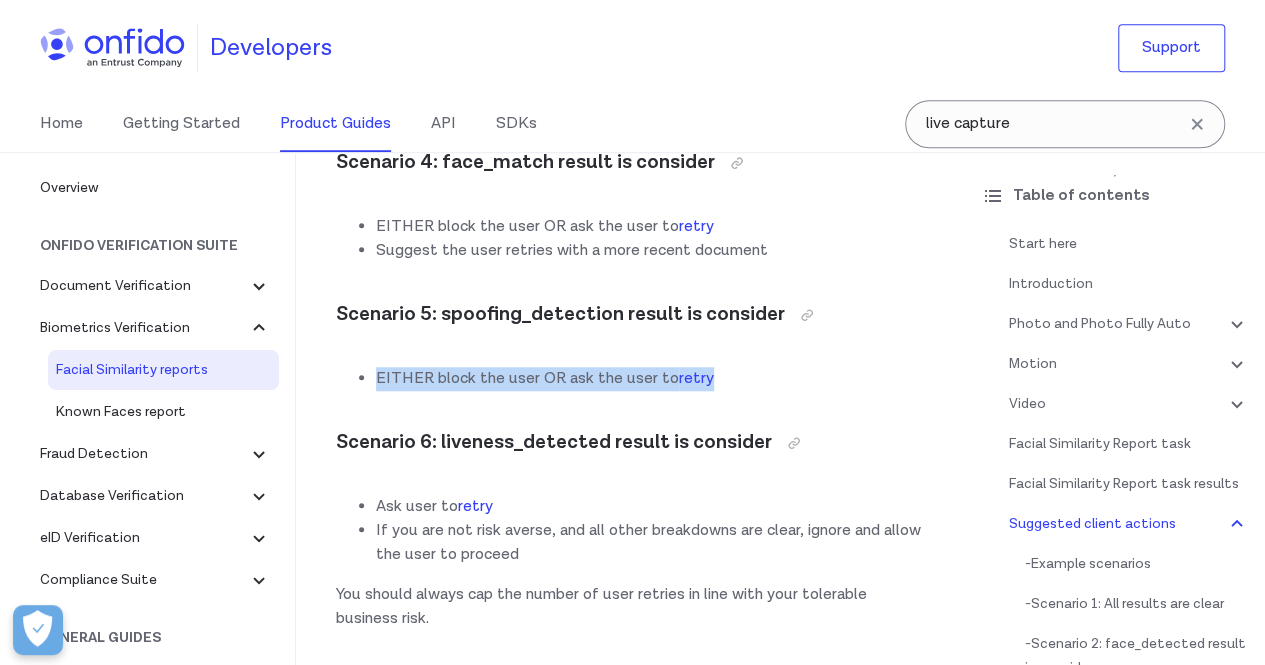 drag, startPoint x: 373, startPoint y: 463, endPoint x: 726, endPoint y: 469, distance: 353.051 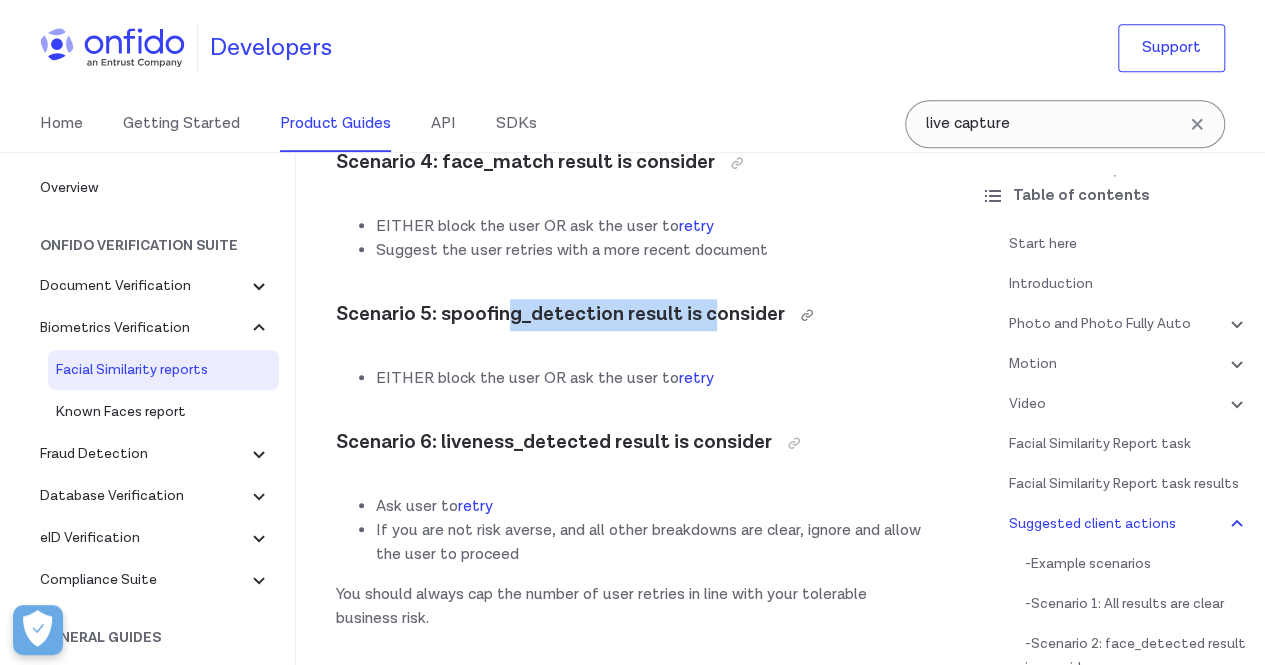 drag, startPoint x: 504, startPoint y: 400, endPoint x: 709, endPoint y: 403, distance: 205.02196 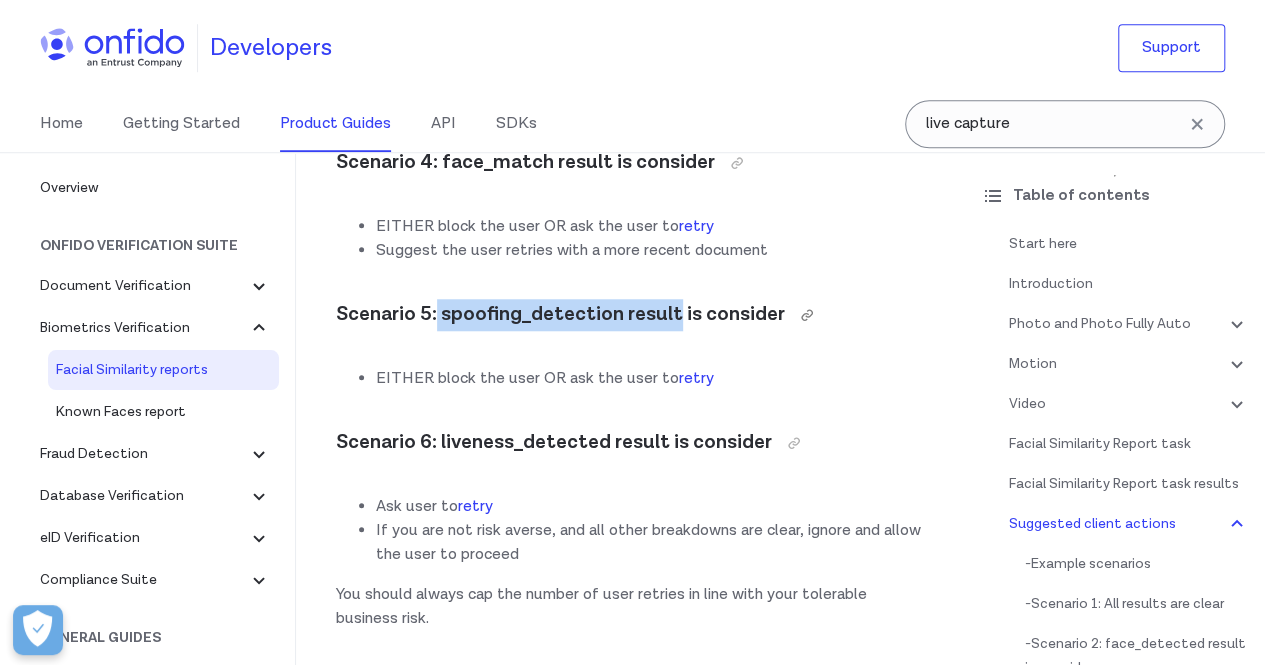 drag, startPoint x: 676, startPoint y: 401, endPoint x: 437, endPoint y: 405, distance: 239.03348 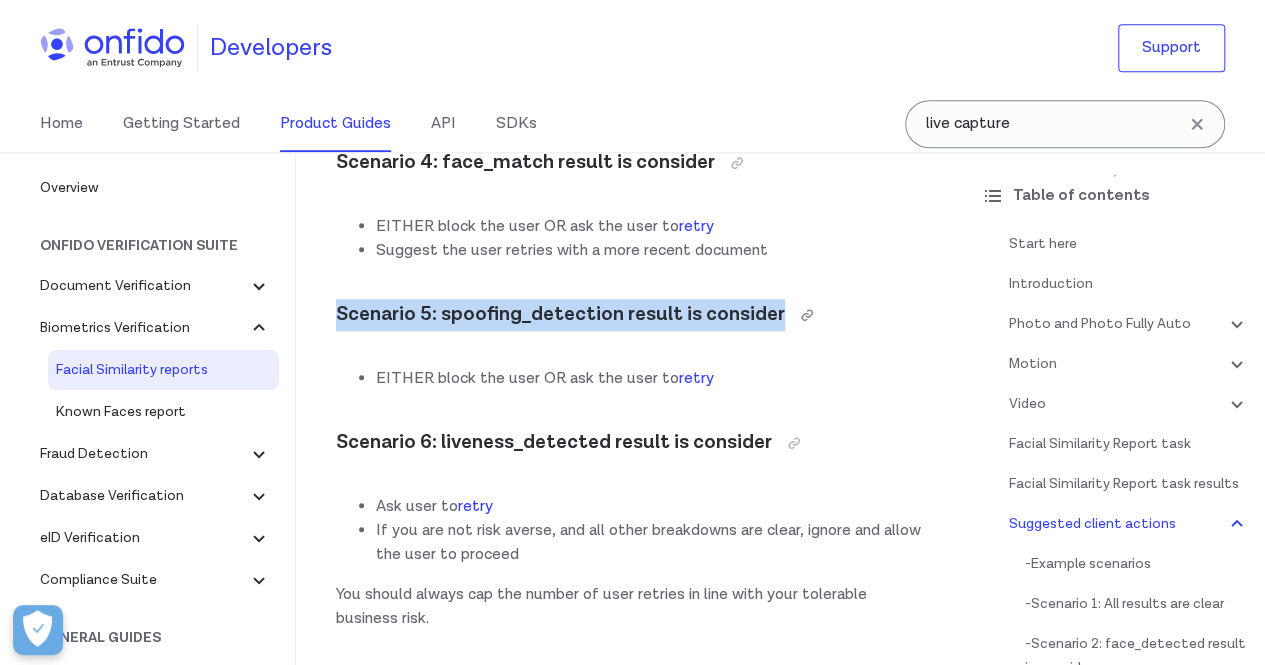 drag, startPoint x: 328, startPoint y: 398, endPoint x: 780, endPoint y: 397, distance: 452.0011 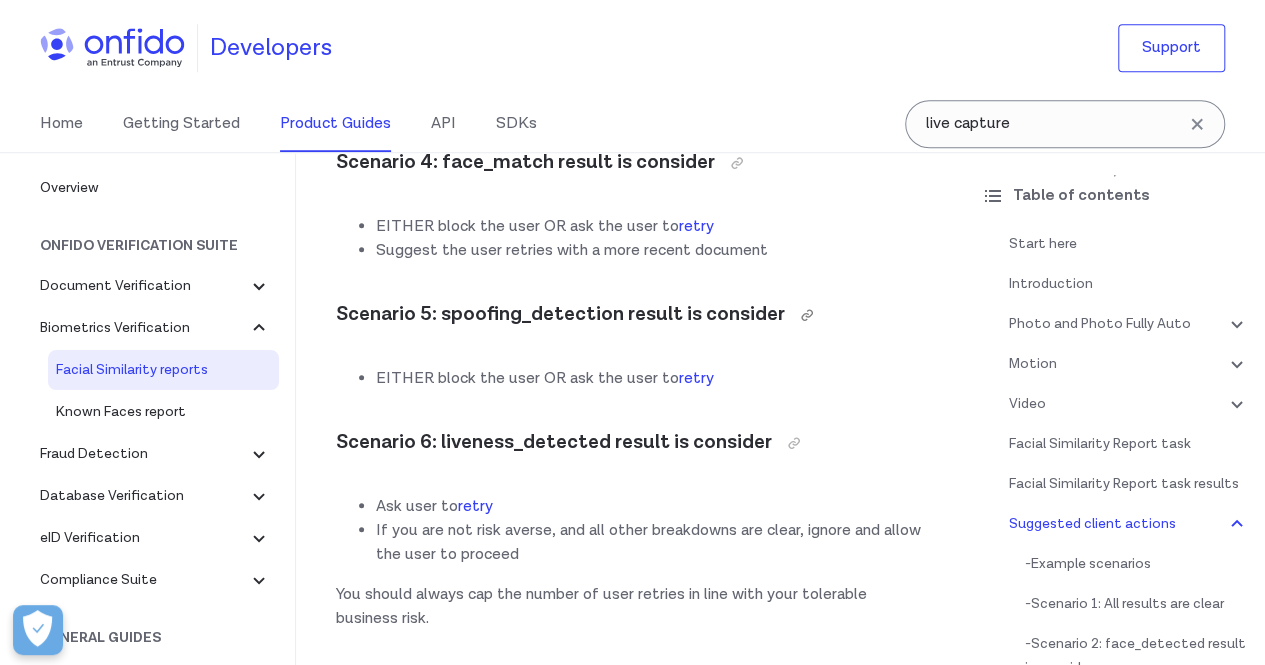 click at bounding box center (801, 315) 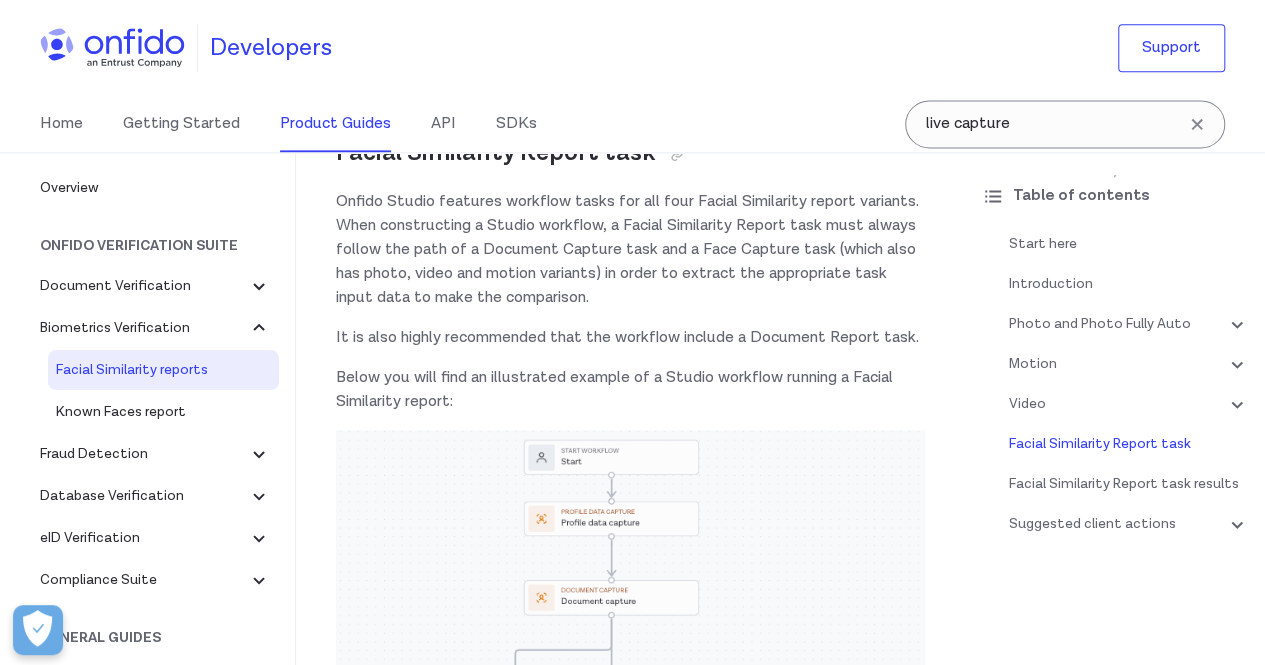 scroll, scrollTop: 8924, scrollLeft: 0, axis: vertical 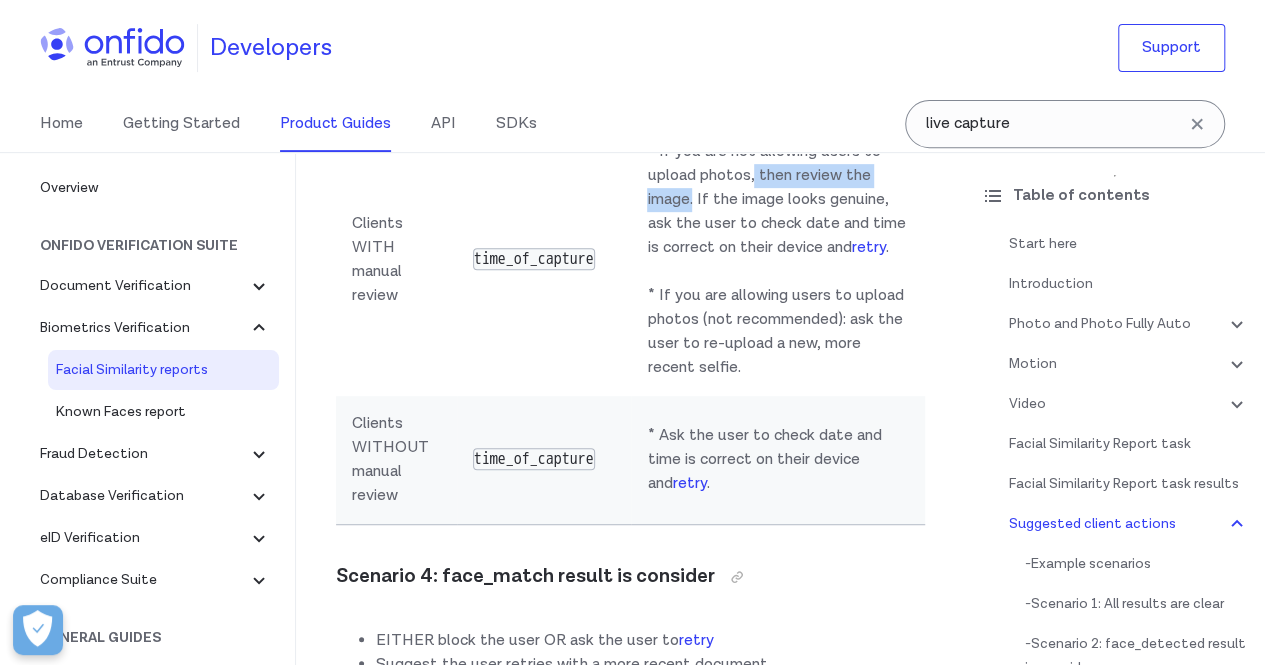 drag, startPoint x: 762, startPoint y: 209, endPoint x: 700, endPoint y: 244, distance: 71.19691 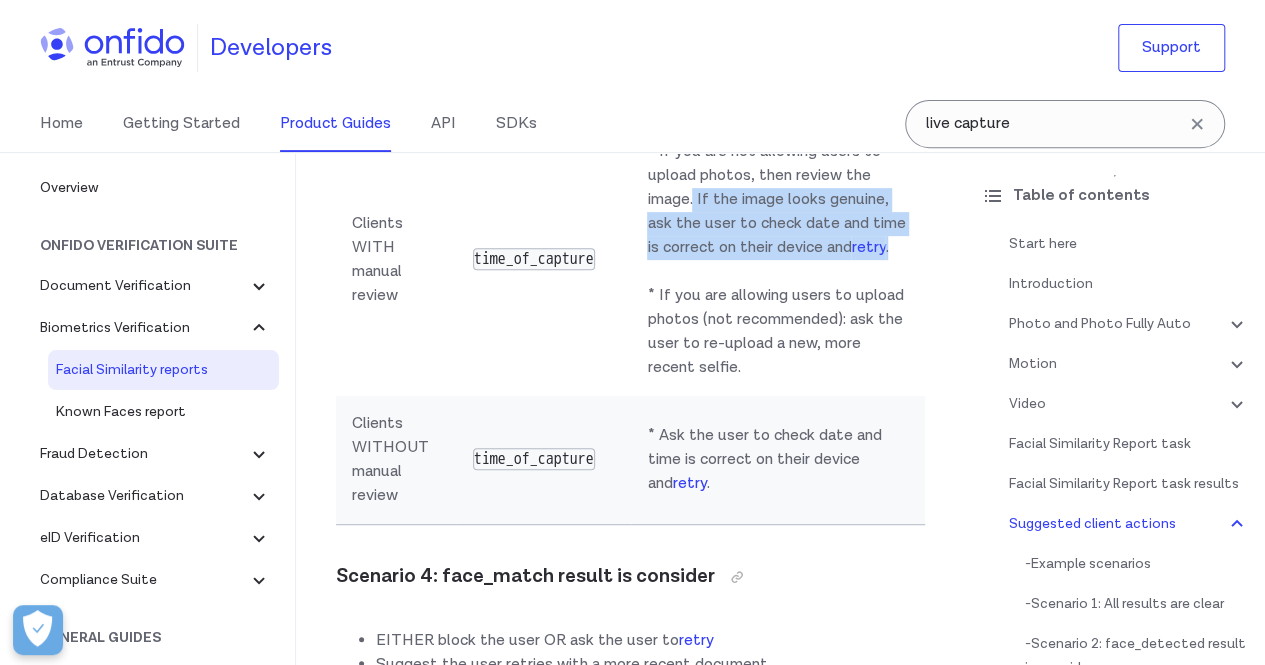 drag, startPoint x: 700, startPoint y: 244, endPoint x: 810, endPoint y: 307, distance: 126.76356 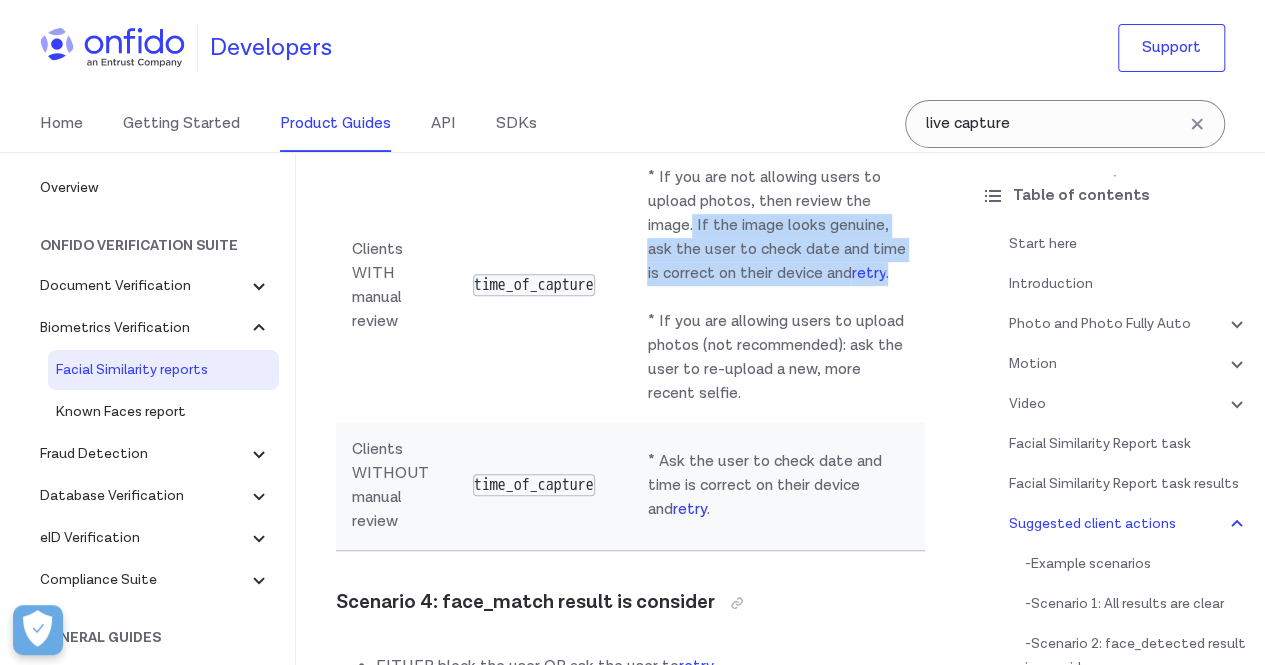 scroll, scrollTop: 11746, scrollLeft: 0, axis: vertical 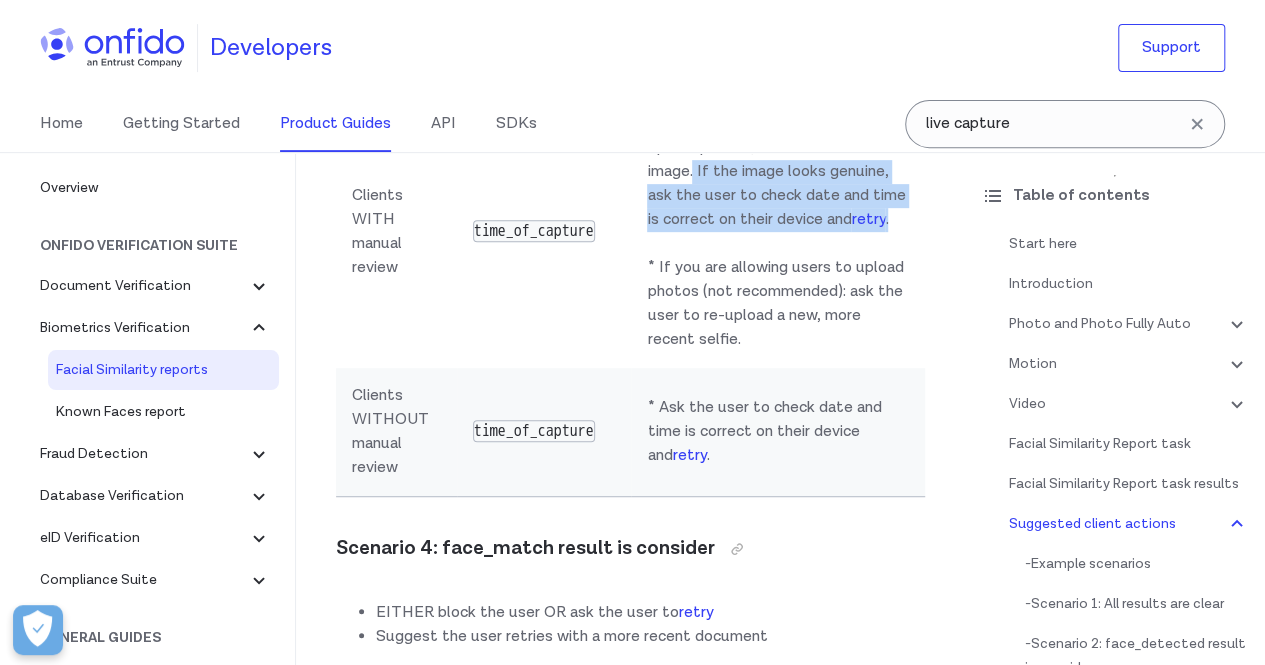 drag, startPoint x: 658, startPoint y: 331, endPoint x: 701, endPoint y: 423, distance: 101.55294 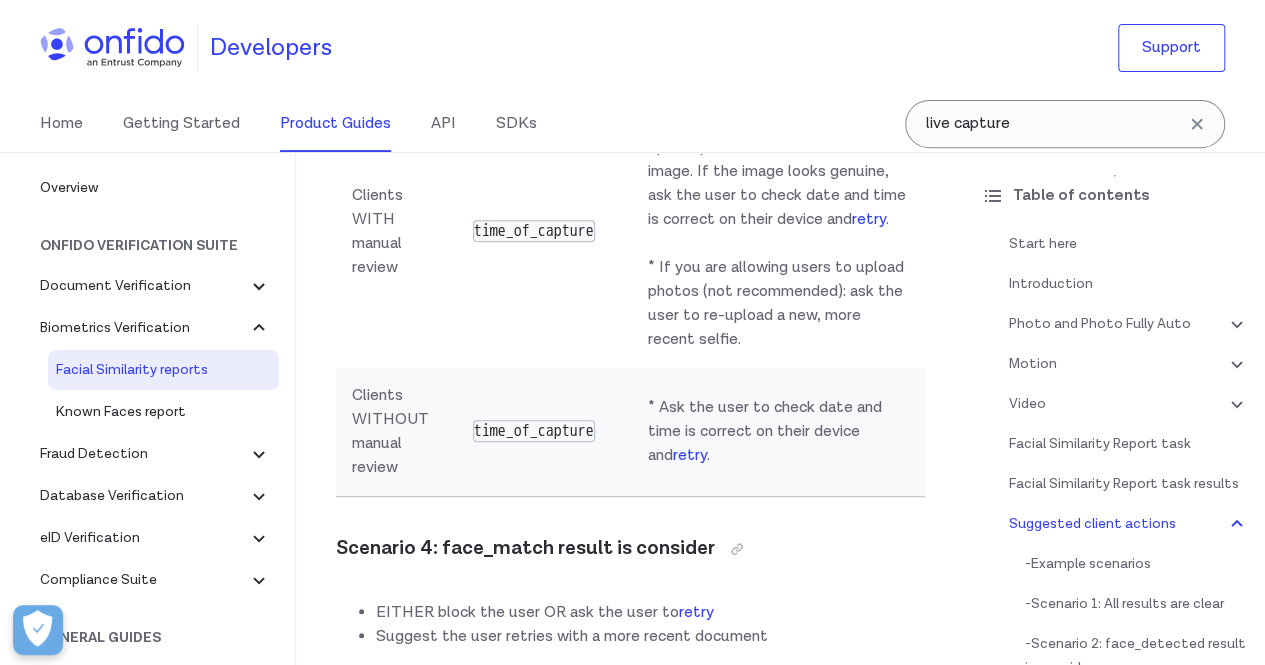drag, startPoint x: 701, startPoint y: 423, endPoint x: 658, endPoint y: 344, distance: 89.94443 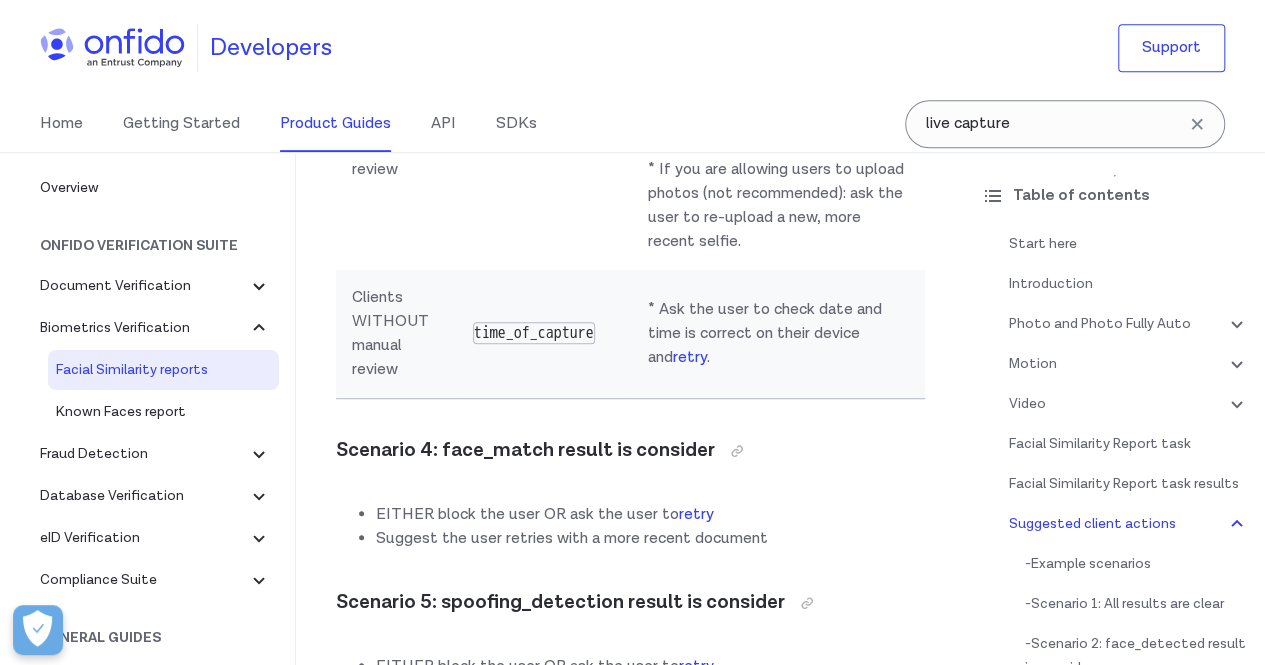 scroll, scrollTop: 11844, scrollLeft: 0, axis: vertical 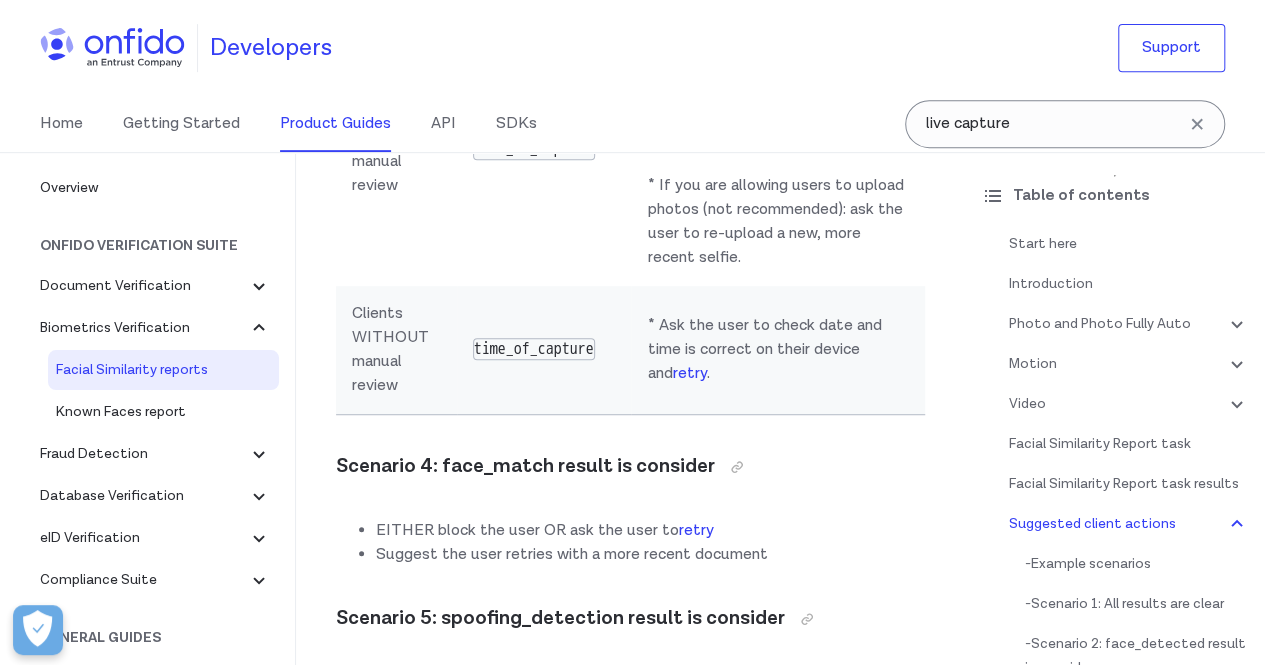 click on "* Ask the user to check date and time is correct on their device and  retry ." at bounding box center [778, 350] 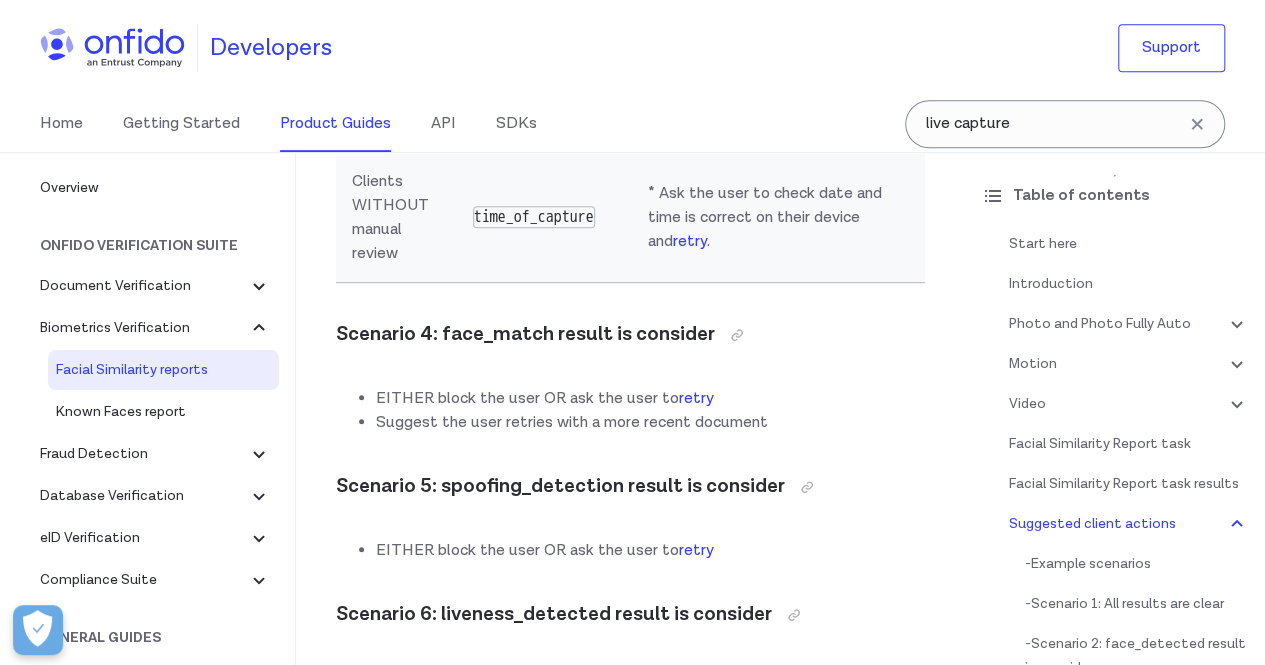 scroll, scrollTop: 12044, scrollLeft: 0, axis: vertical 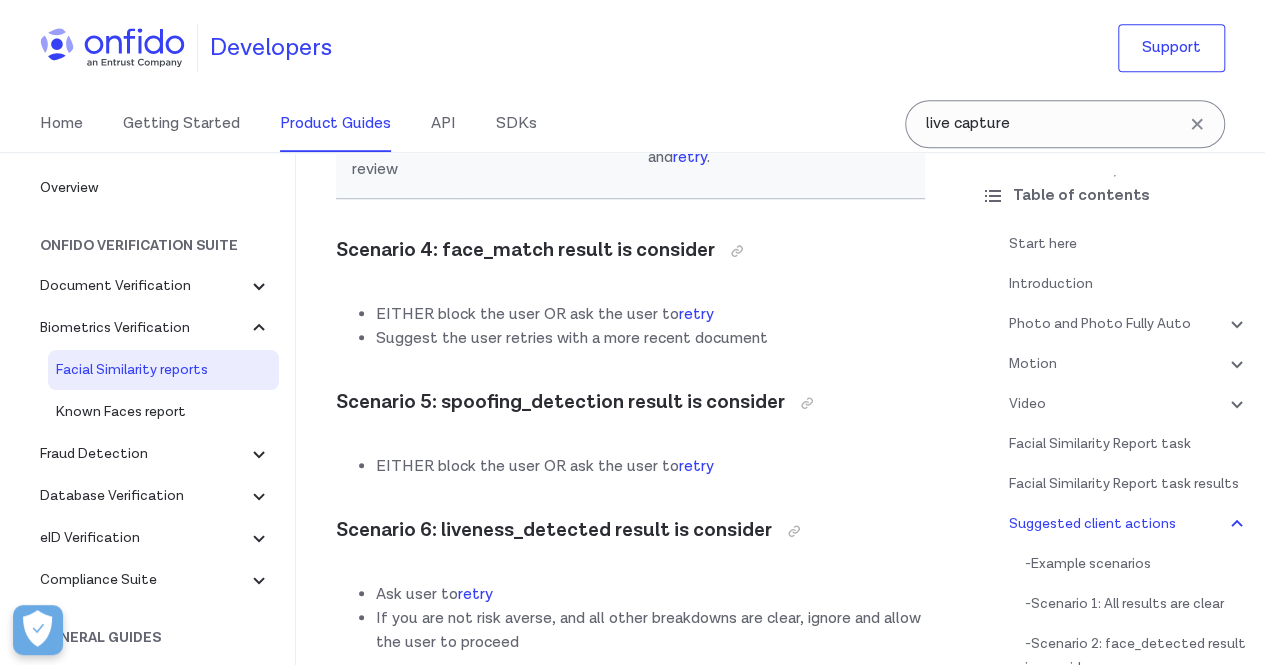 click on "EITHER block the user OR ask the user to  retry" at bounding box center [650, 315] 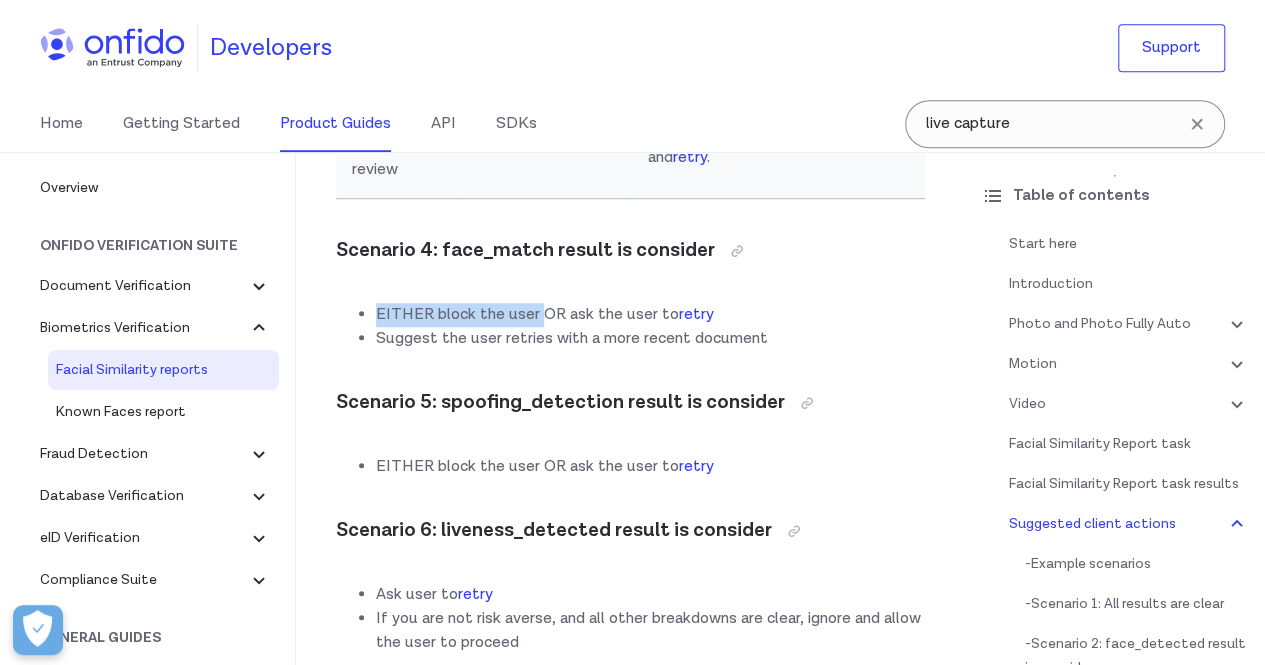 drag, startPoint x: 380, startPoint y: 405, endPoint x: 537, endPoint y: 399, distance: 157.11461 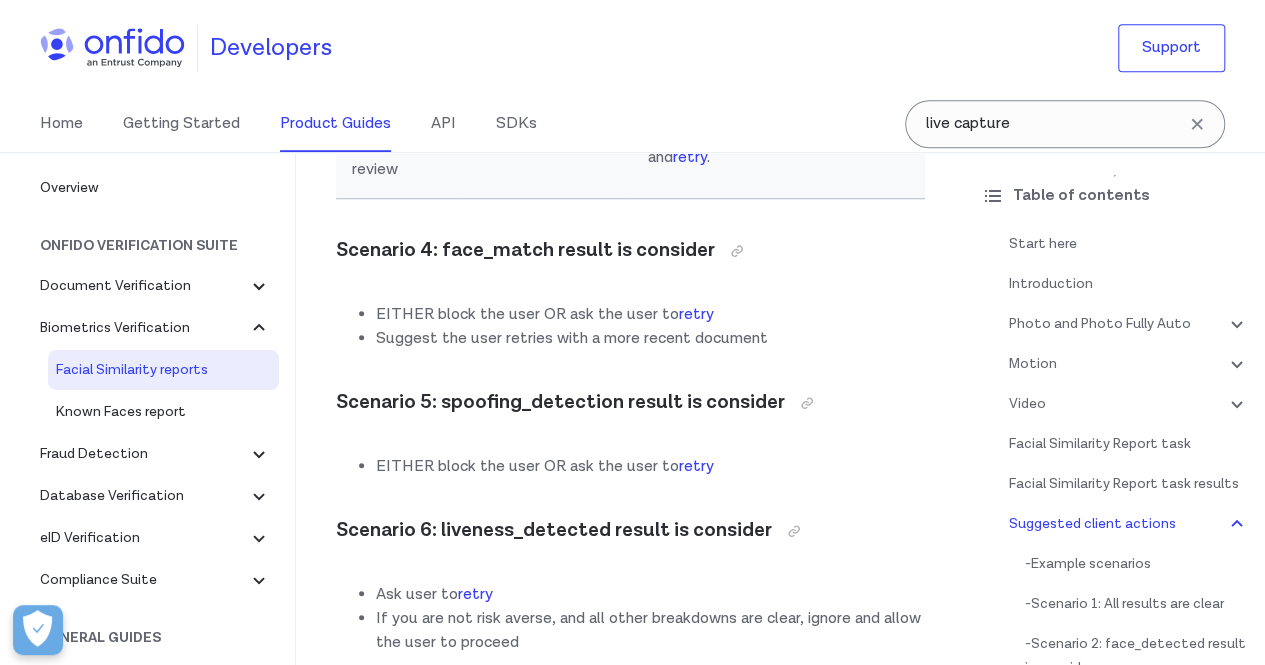 click on "EITHER block the user OR ask the user to  retry" at bounding box center (650, 315) 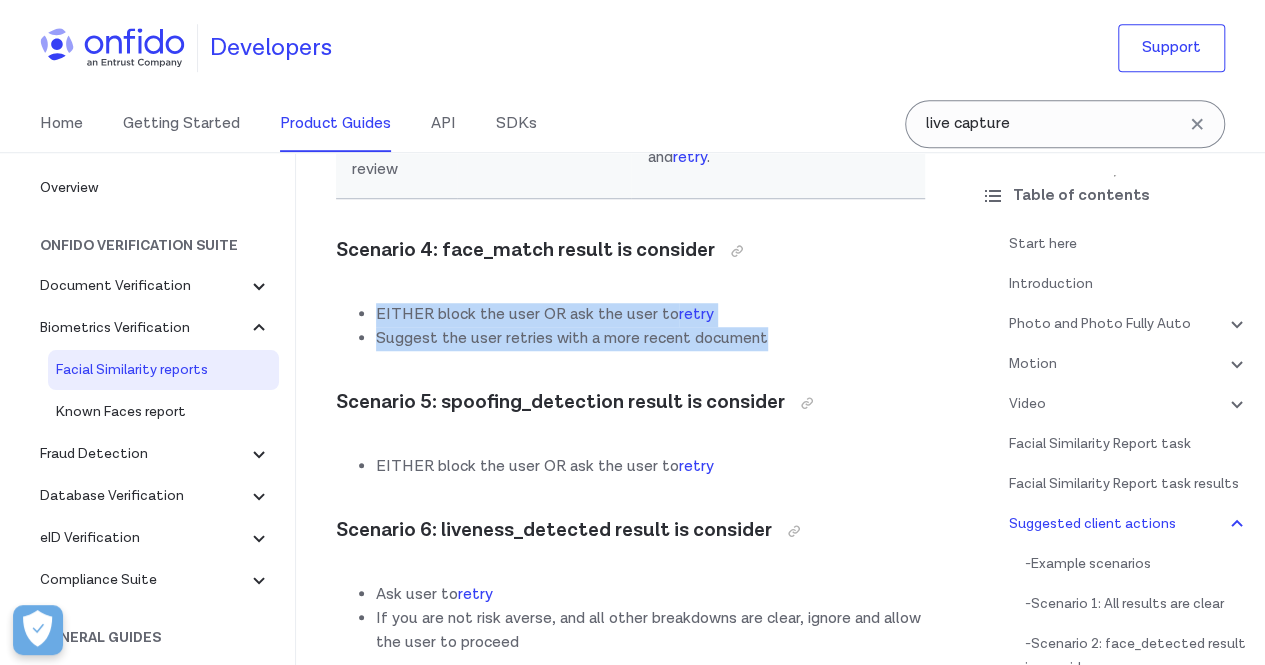 drag, startPoint x: 378, startPoint y: 402, endPoint x: 835, endPoint y: 421, distance: 457.3948 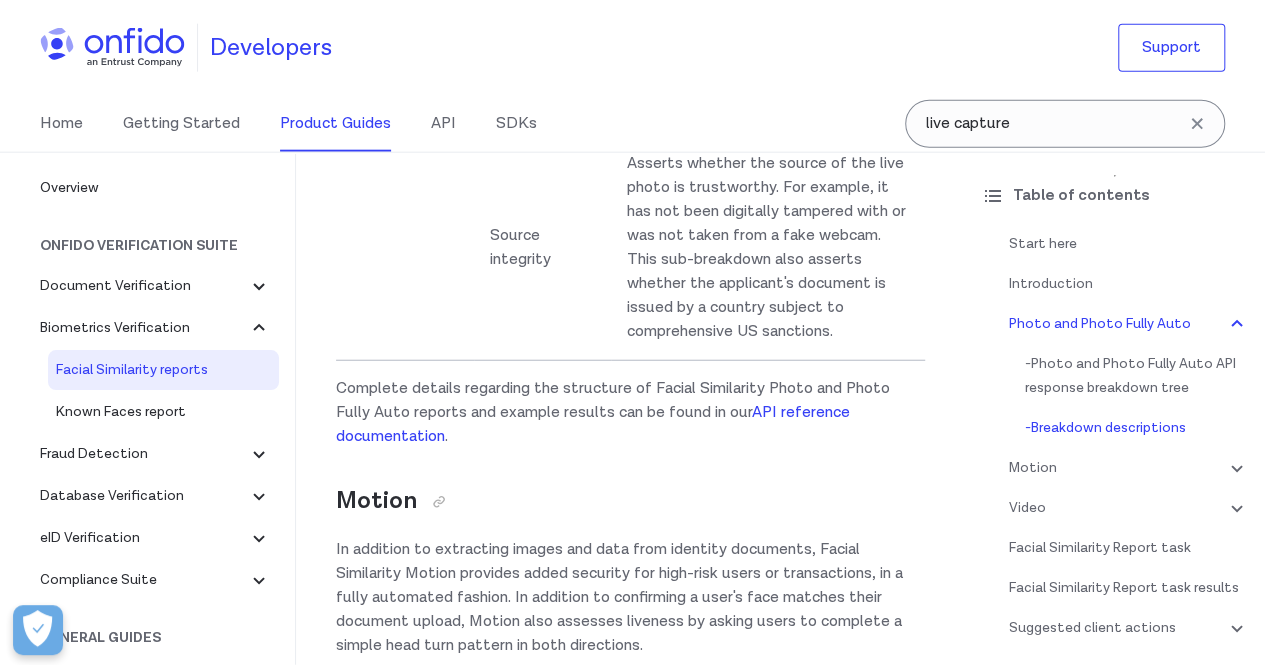 scroll, scrollTop: 2422, scrollLeft: 0, axis: vertical 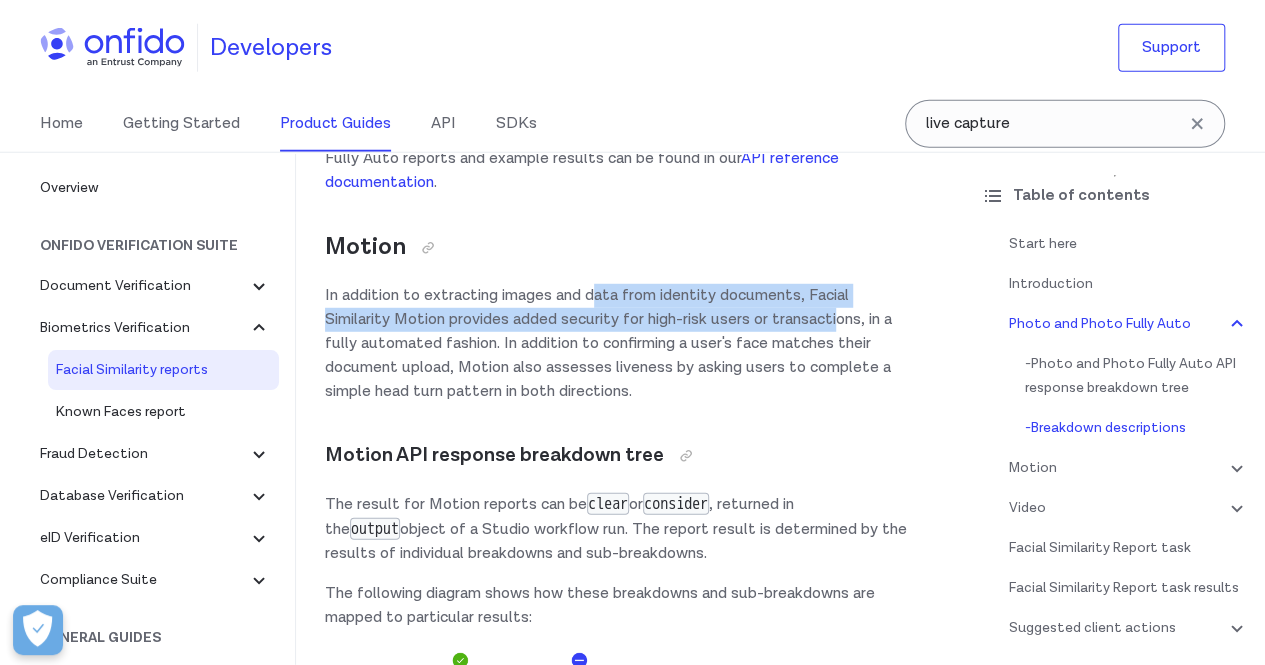 drag, startPoint x: 600, startPoint y: 329, endPoint x: 838, endPoint y: 346, distance: 238.60637 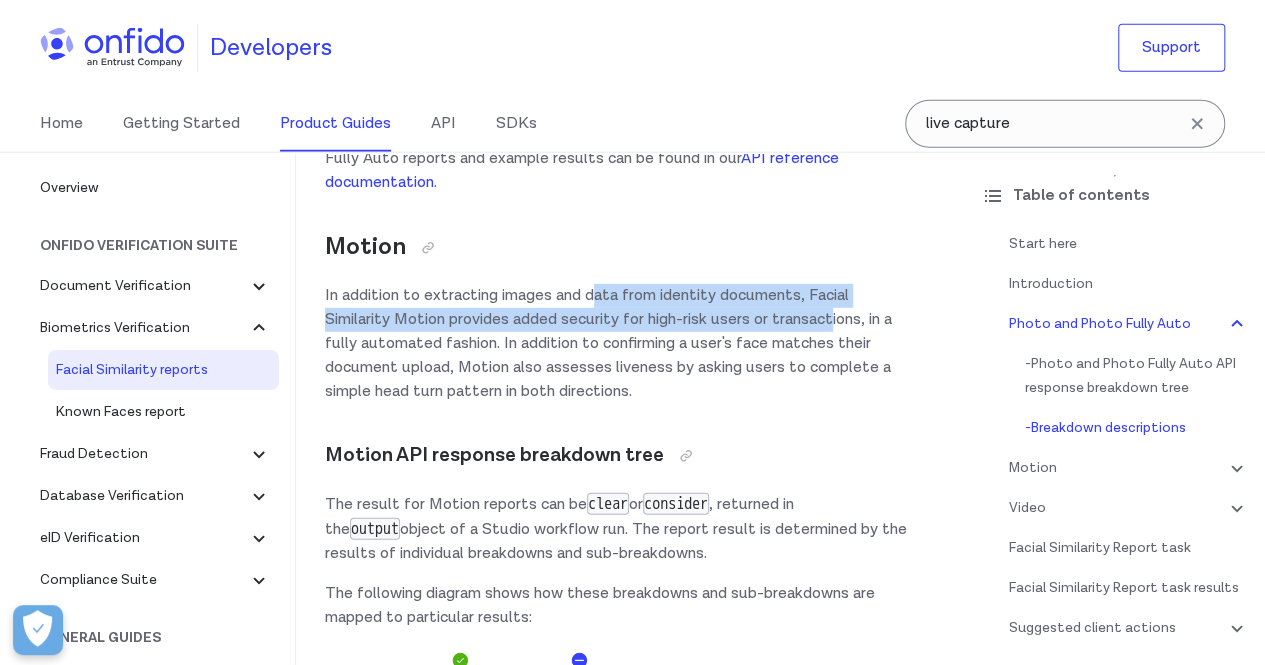 click on "In addition to extracting images and data from identity documents, Facial Similarity Motion provides added security for high-risk users or transactions, in a fully automated fashion. In addition to confirming a user's face matches their document upload, Motion also assesses liveness by asking users to complete a simple head turn pattern in both directions." at bounding box center [619, 344] 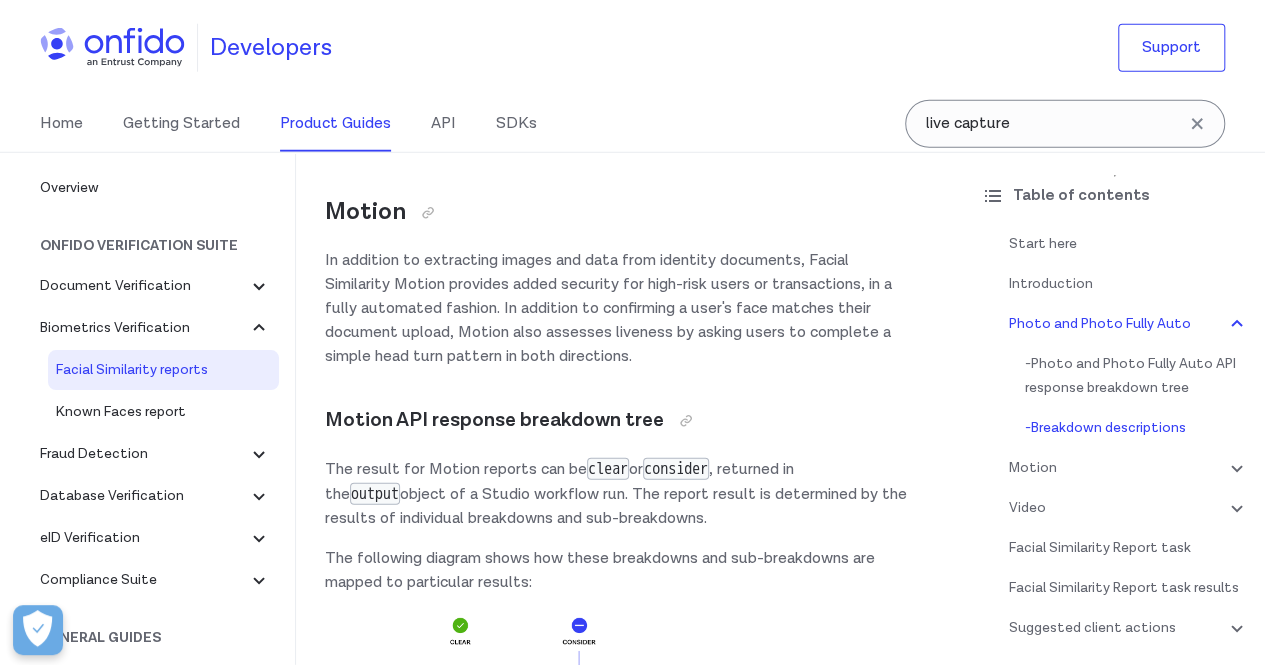 scroll, scrollTop: 2704, scrollLeft: 0, axis: vertical 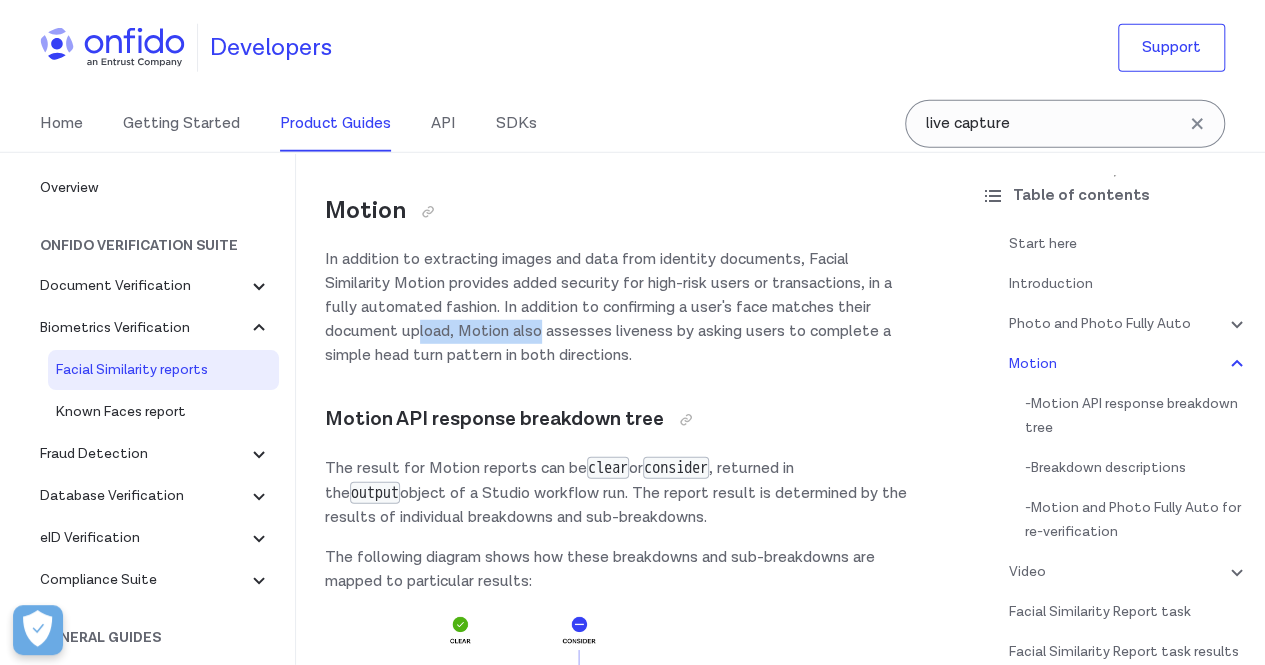 drag, startPoint x: 423, startPoint y: 357, endPoint x: 548, endPoint y: 364, distance: 125.19585 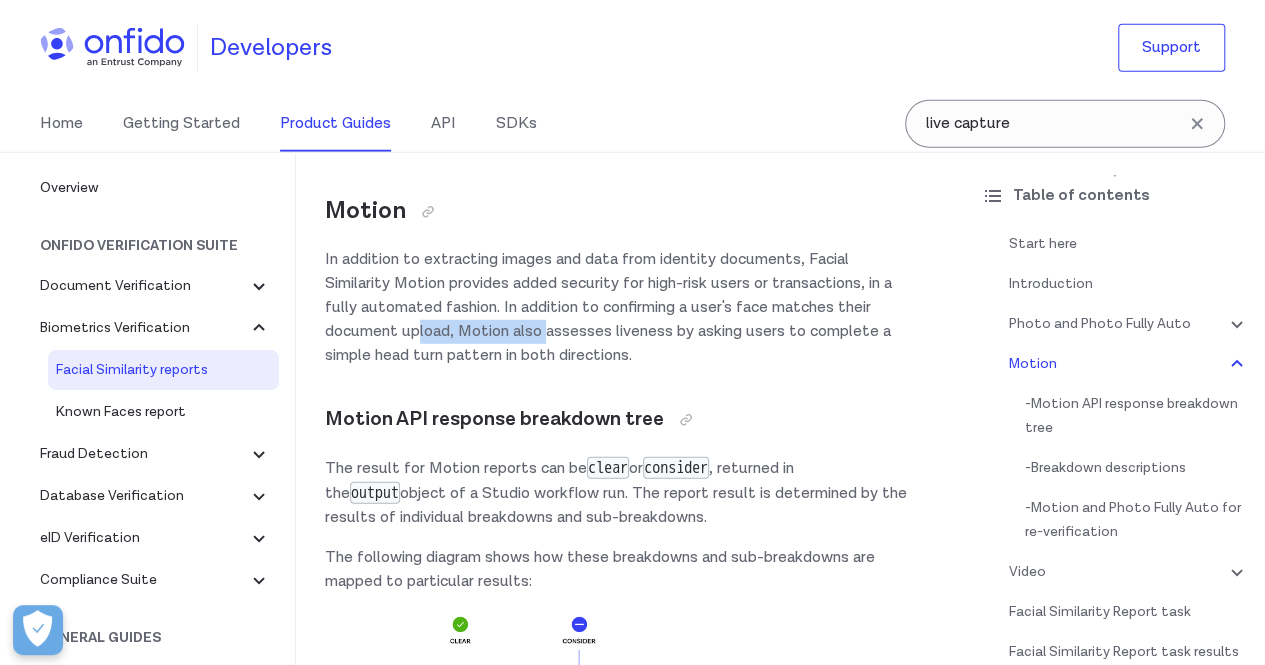 click on "In addition to extracting images and data from identity documents, Facial Similarity Motion provides added security for high-risk users or transactions, in a fully automated fashion. In addition to confirming a user's face matches their document upload, Motion also assesses liveness by asking users to complete a simple head turn pattern in both directions." at bounding box center (619, 308) 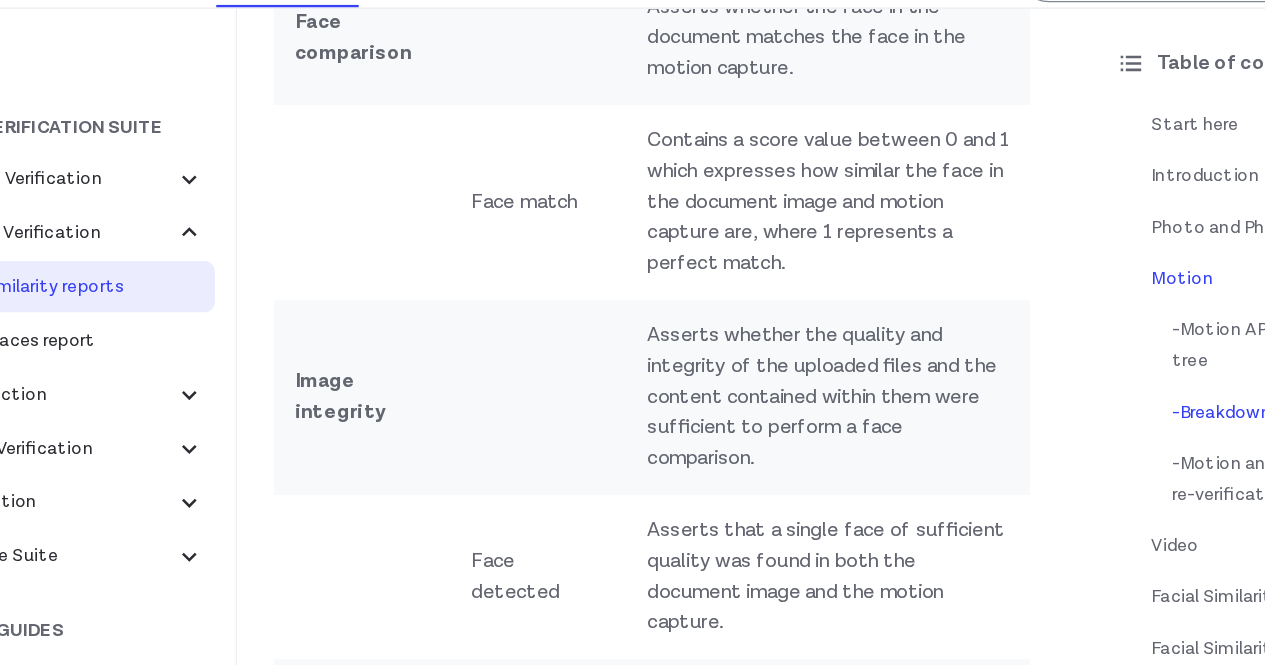 scroll, scrollTop: 4056, scrollLeft: 0, axis: vertical 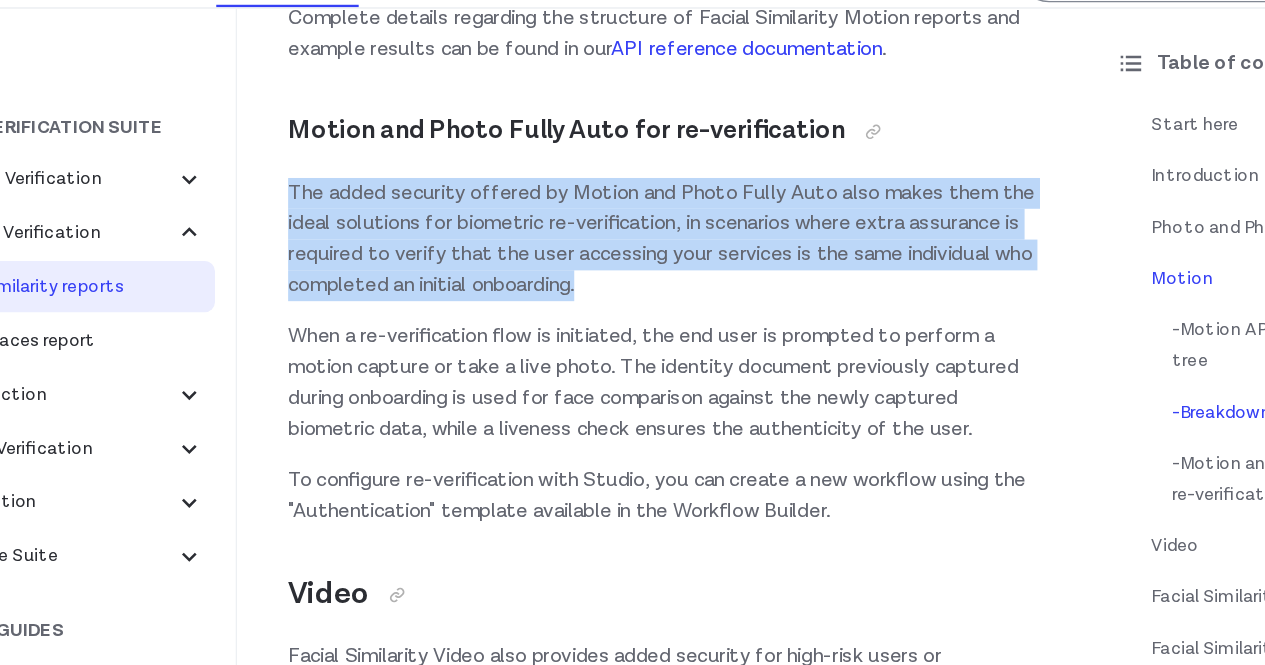 drag, startPoint x: 337, startPoint y: 319, endPoint x: 676, endPoint y: 385, distance: 345.36502 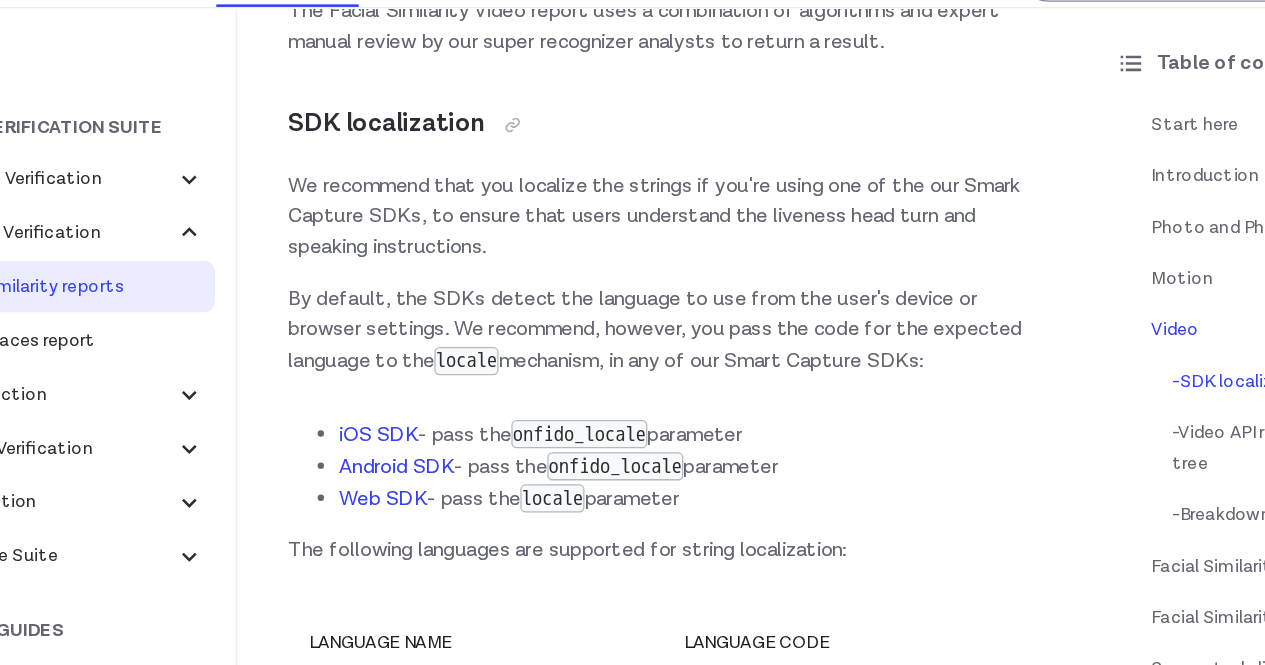 scroll, scrollTop: 5488, scrollLeft: 0, axis: vertical 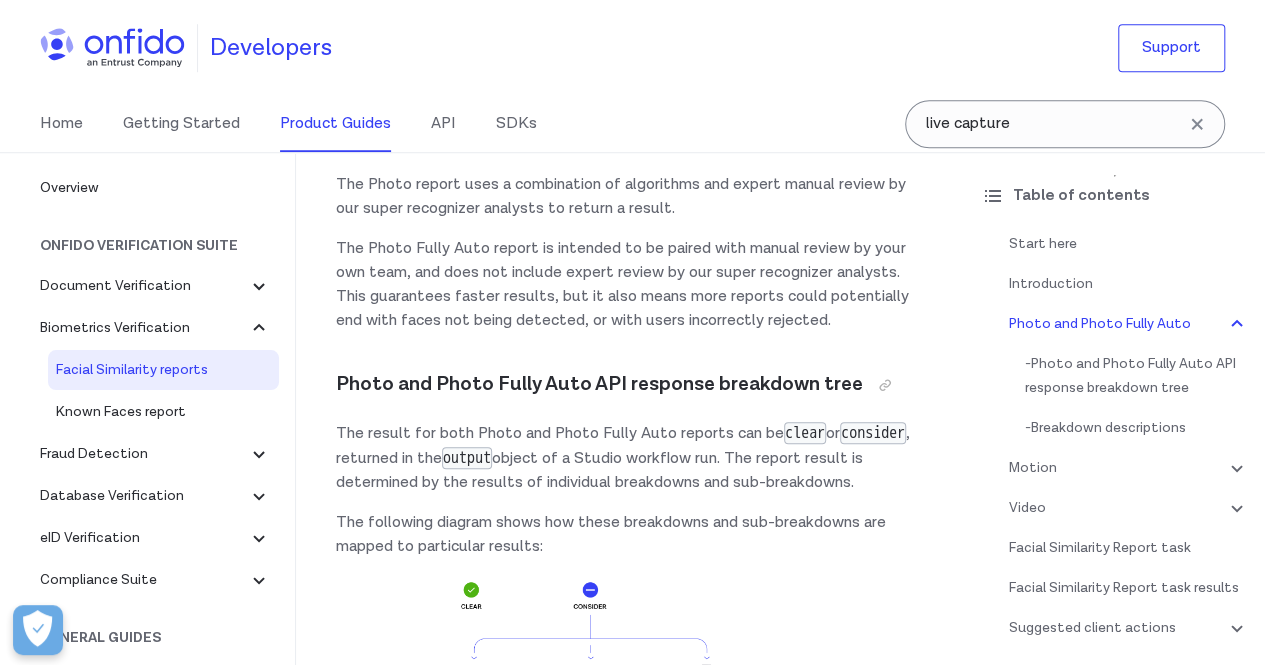 drag, startPoint x: 748, startPoint y: 424, endPoint x: 552, endPoint y: 267, distance: 251.12746 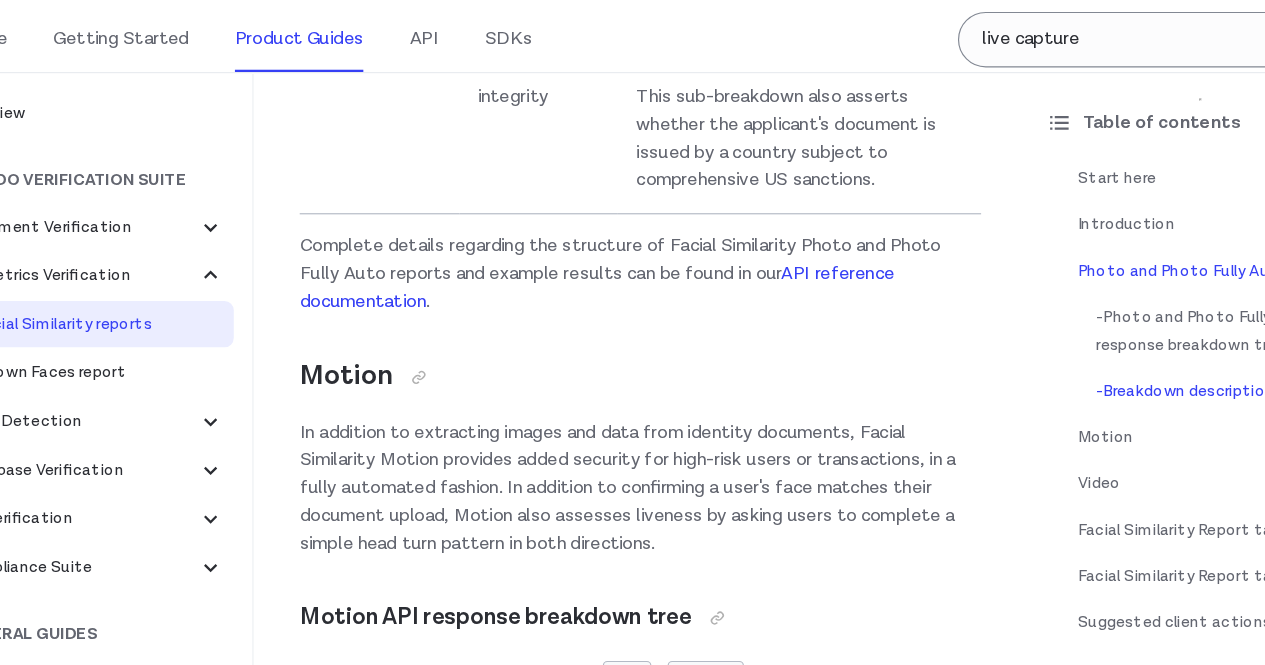 scroll, scrollTop: 2661, scrollLeft: 0, axis: vertical 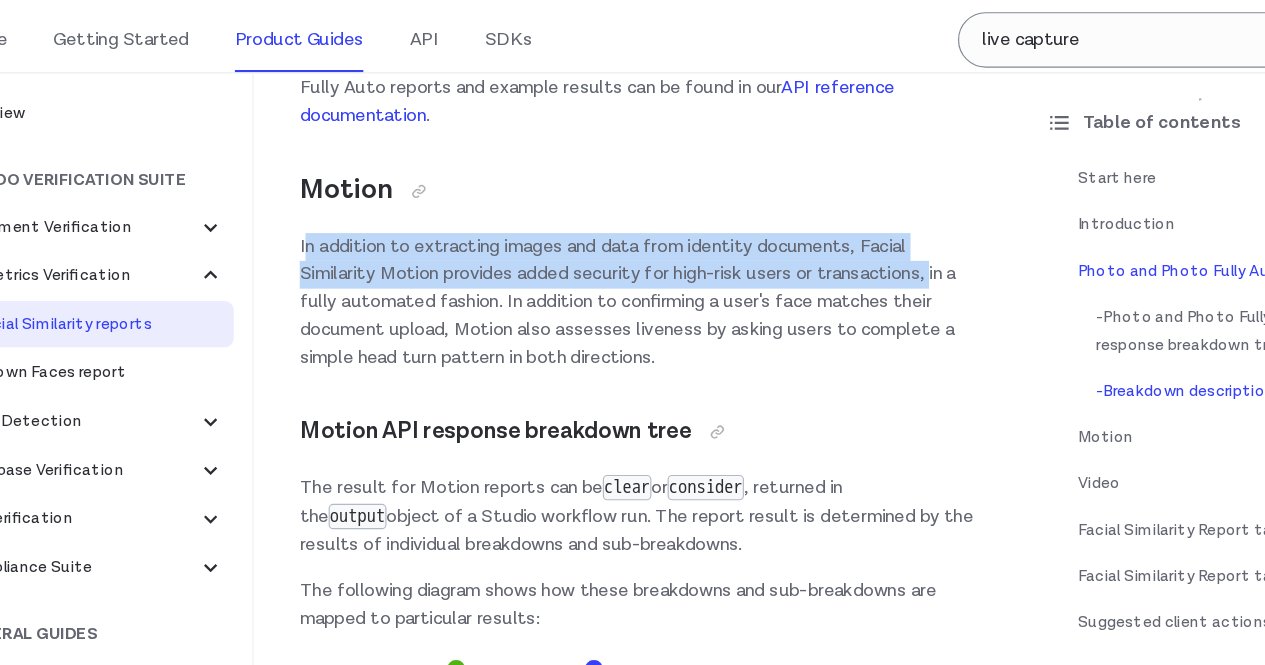 drag, startPoint x: 339, startPoint y: 341, endPoint x: 880, endPoint y: 335, distance: 541.03326 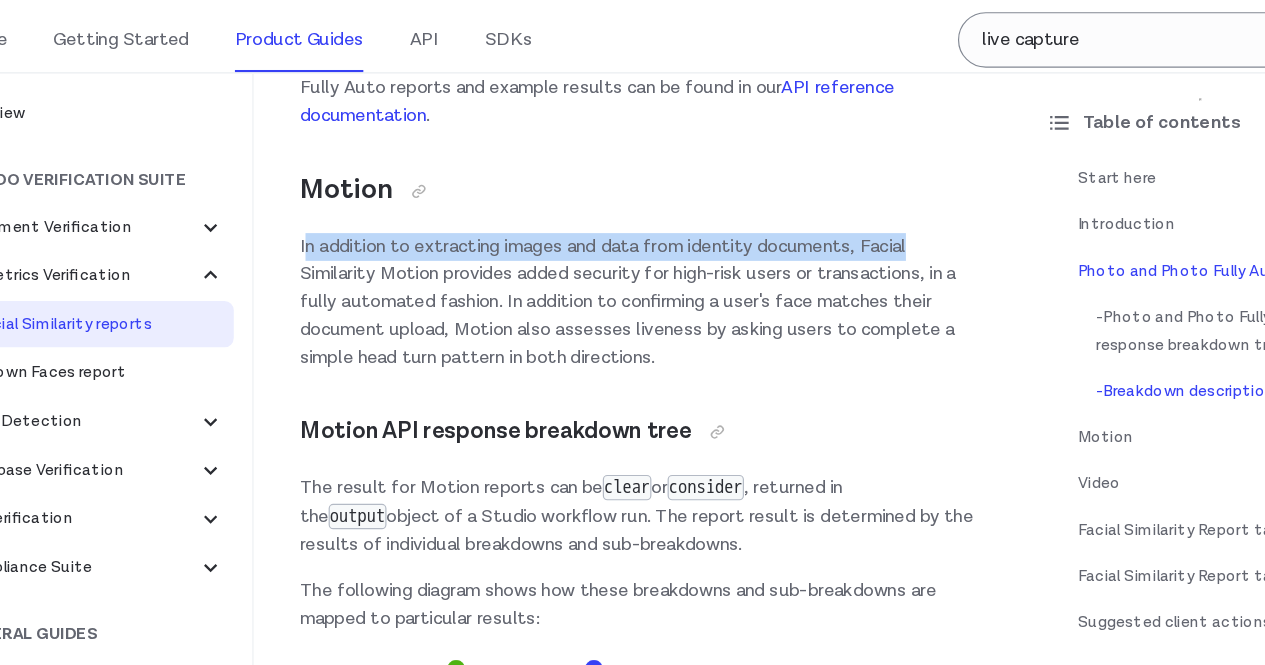 click on "In addition to extracting images and data from identity documents, Facial Similarity Motion provides added security for high-risk users or transactions, in a fully automated fashion. In addition to confirming a user's face matches their document upload, Motion also assesses liveness by asking users to complete a simple head turn pattern in both directions." at bounding box center [630, 351] 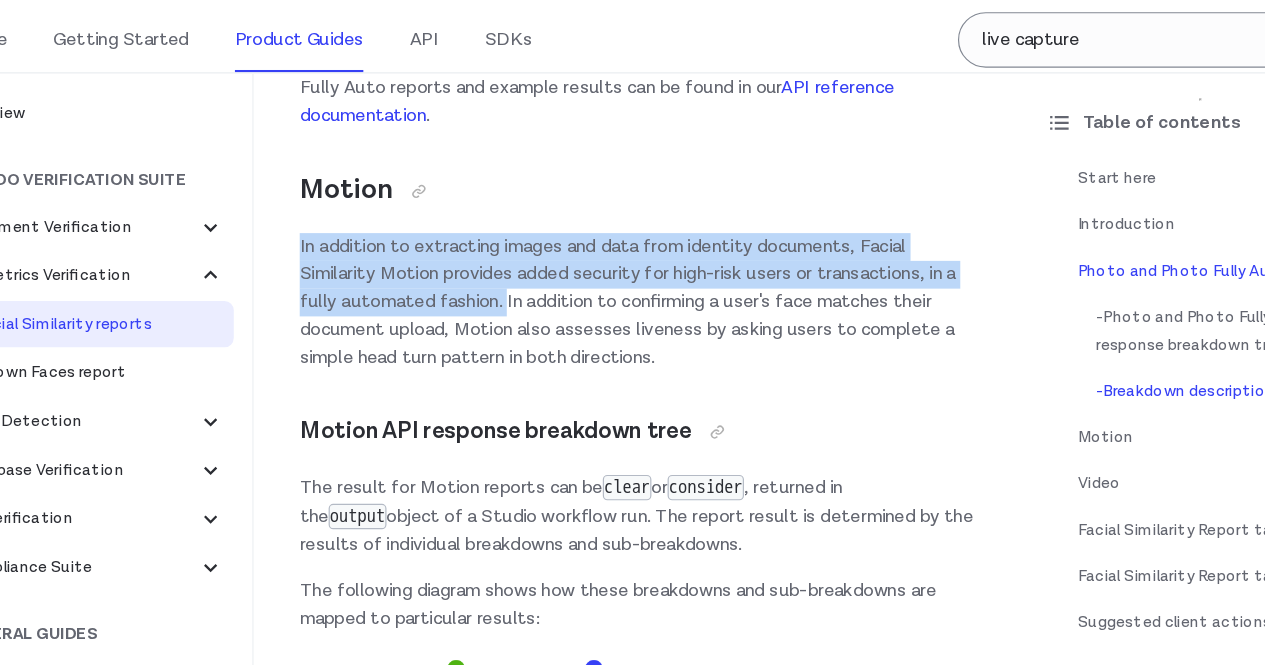 drag, startPoint x: 331, startPoint y: 338, endPoint x: 526, endPoint y: 383, distance: 200.12495 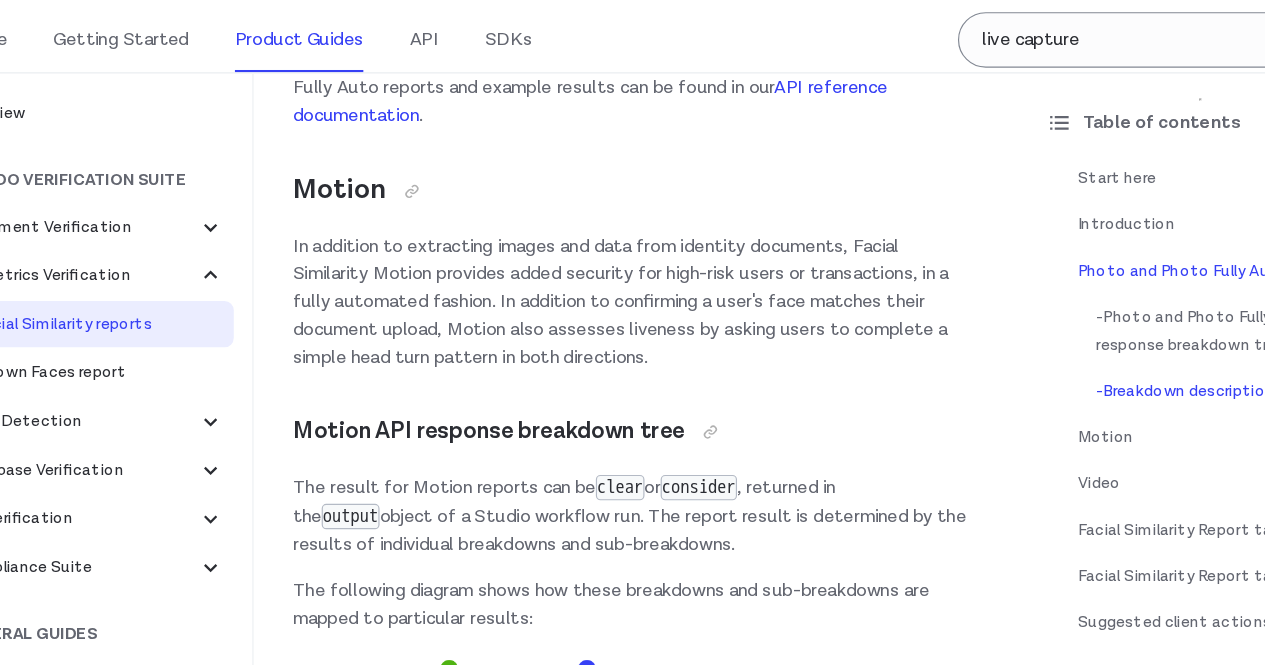 scroll, scrollTop: 0, scrollLeft: 6, axis: horizontal 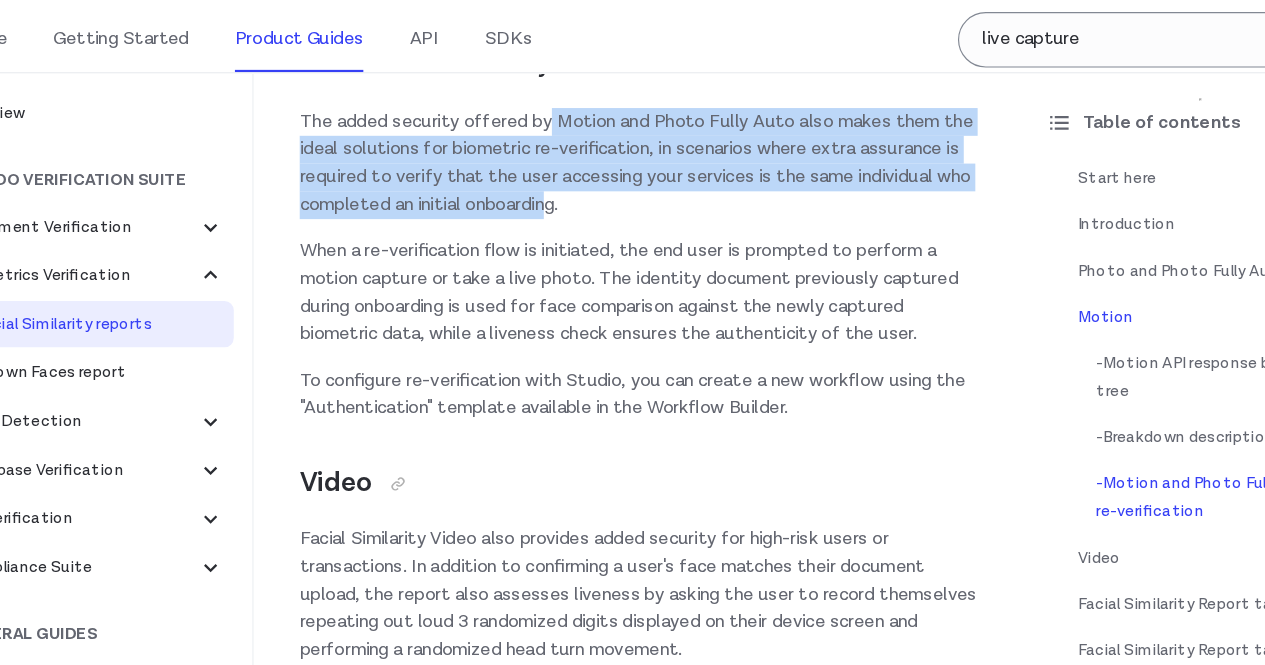 drag, startPoint x: 551, startPoint y: 218, endPoint x: 667, endPoint y: 286, distance: 134.46188 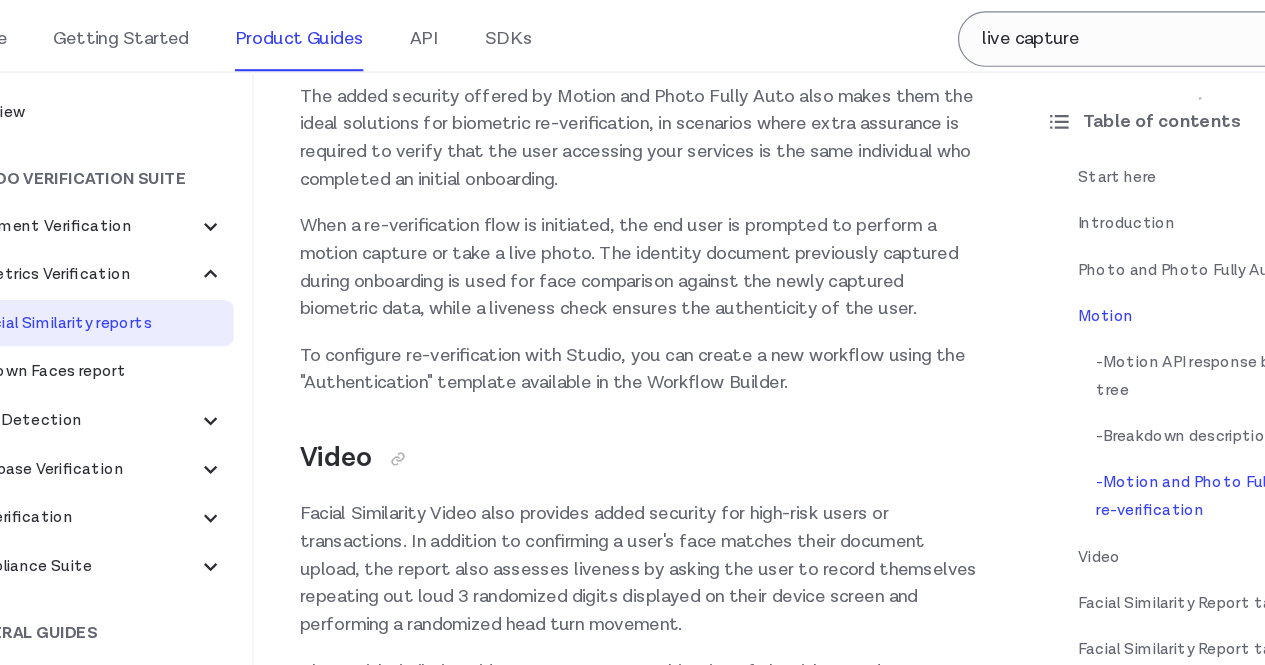 scroll, scrollTop: 4930, scrollLeft: 0, axis: vertical 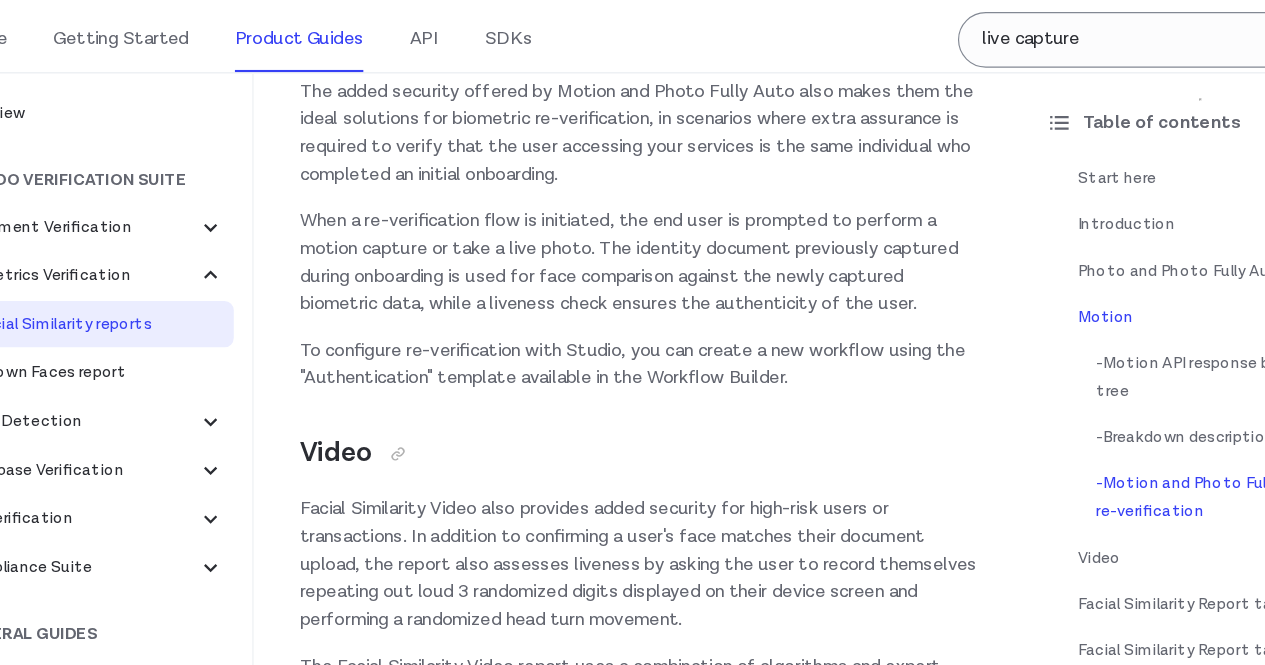 drag, startPoint x: 585, startPoint y: 256, endPoint x: 521, endPoint y: 258, distance: 64.03124 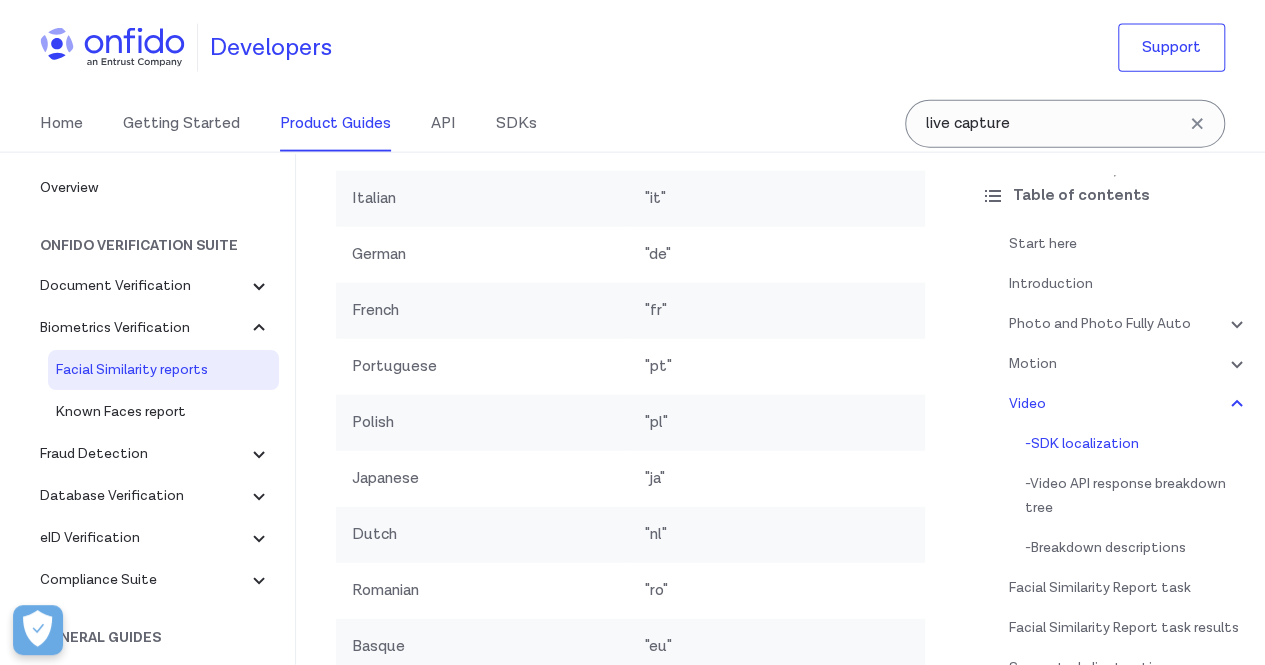 scroll, scrollTop: 6115, scrollLeft: 0, axis: vertical 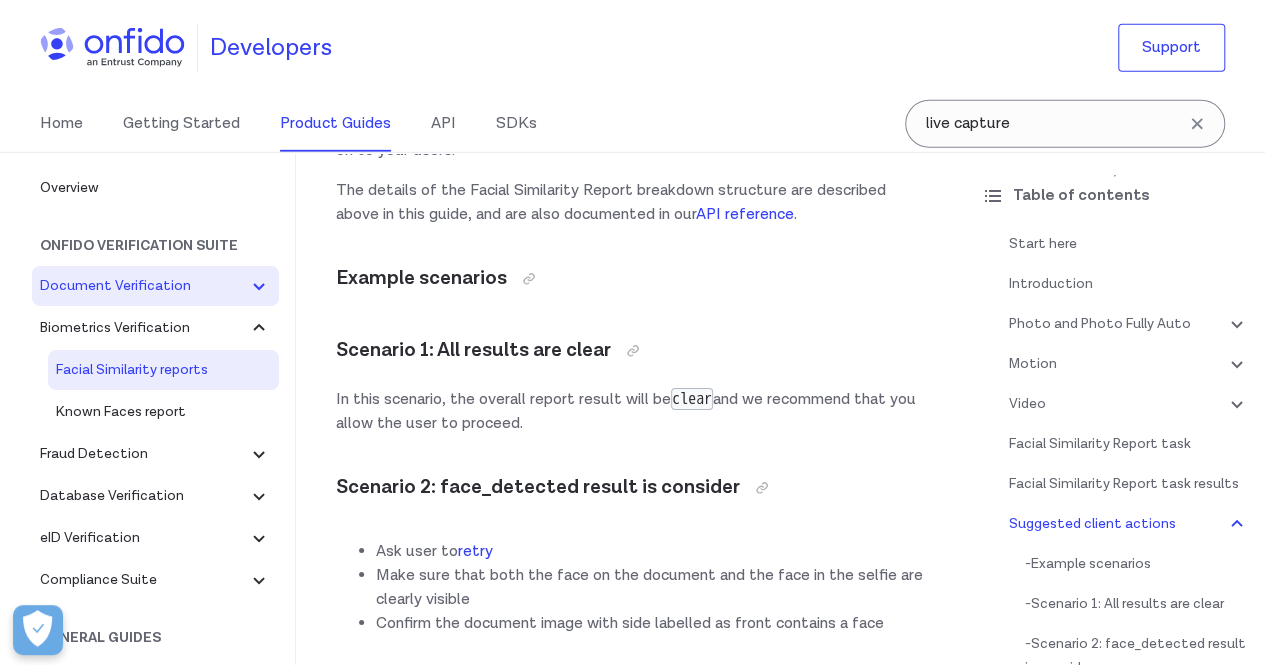 click on "Document Verification" at bounding box center (143, 286) 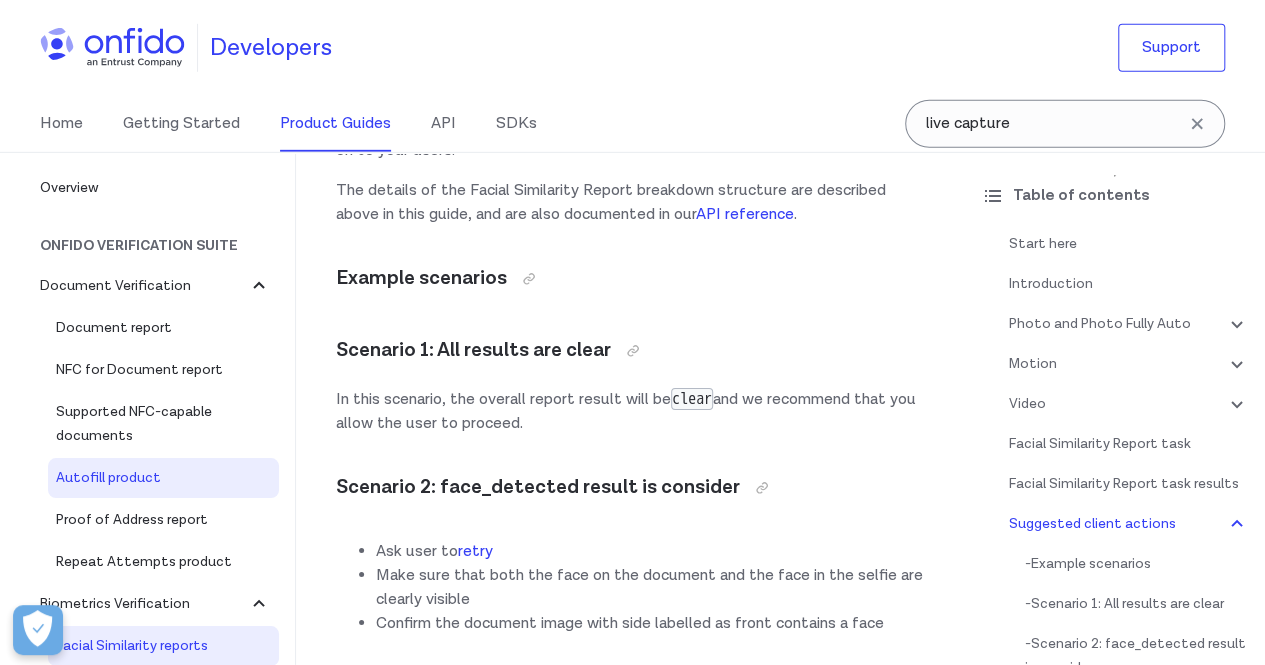 scroll, scrollTop: 20, scrollLeft: 0, axis: vertical 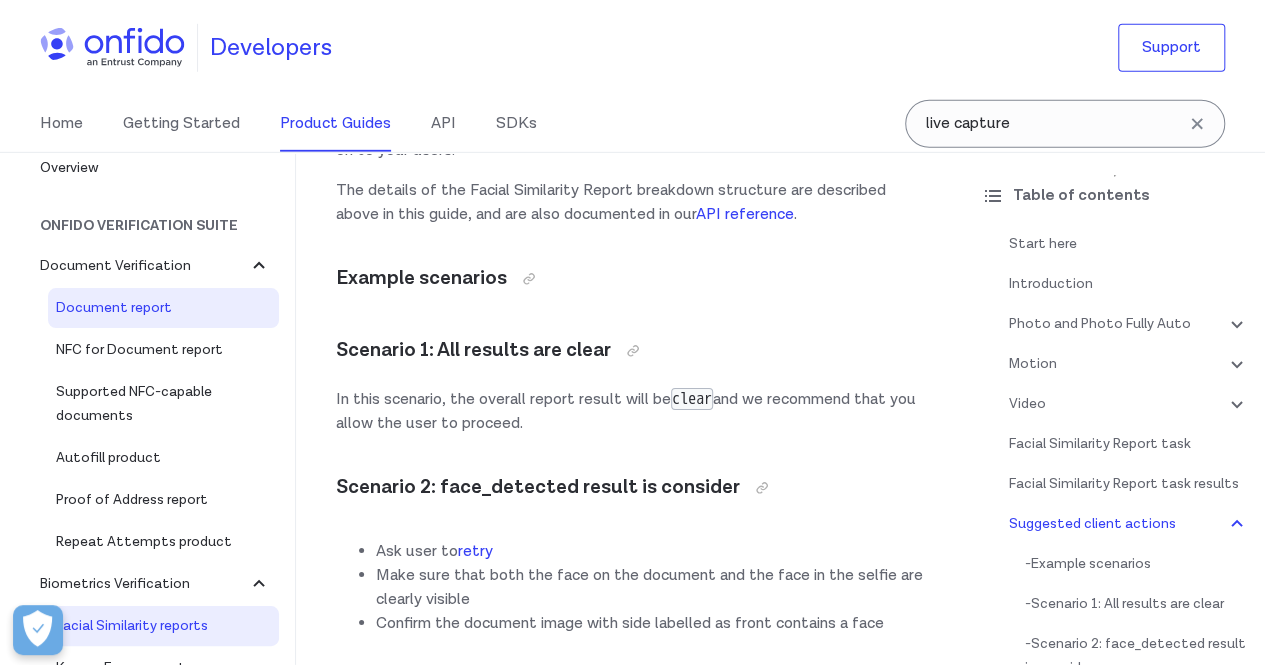 click on "Document report" at bounding box center (163, 308) 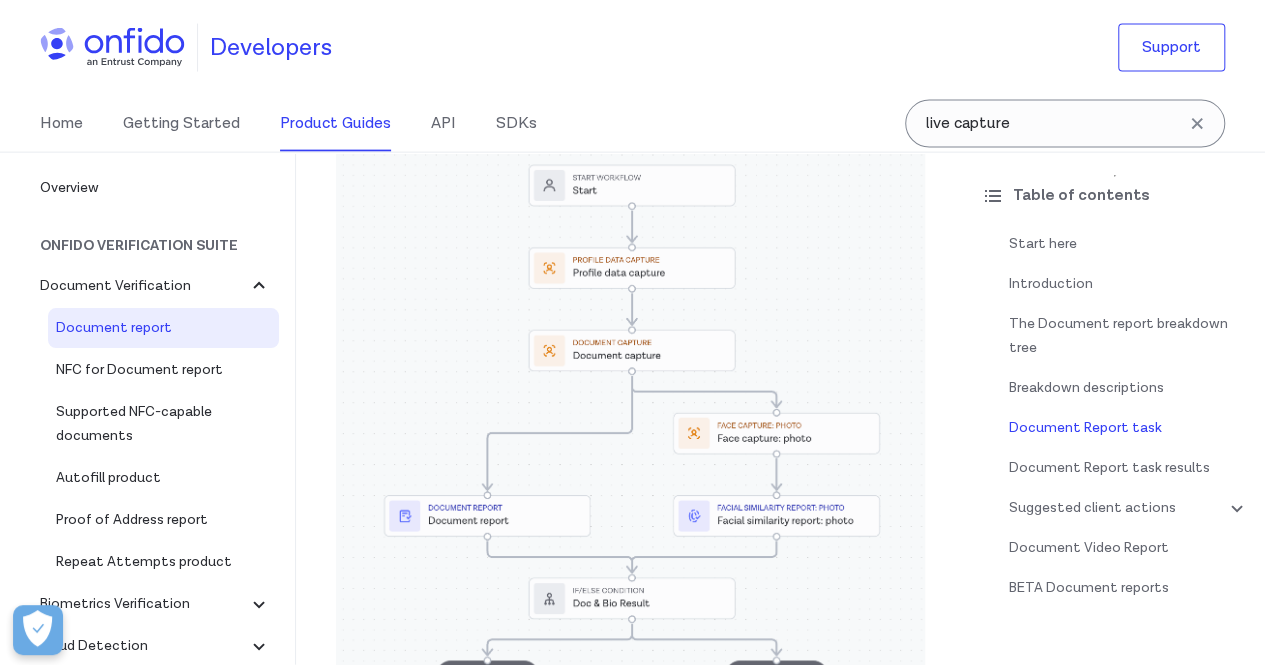 scroll, scrollTop: 9764, scrollLeft: 0, axis: vertical 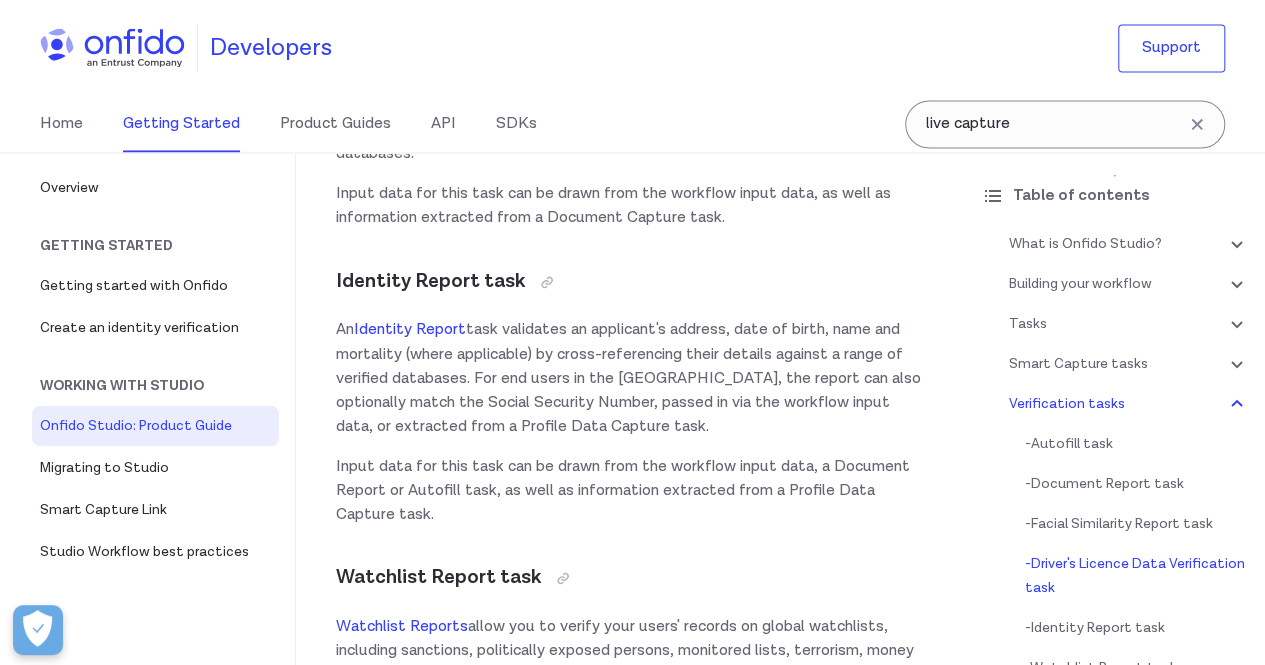 click on "The  Driver's Licence Data Verification Report  verifies the authenticity of an end user's uploaded document by comparing it against US state driver's licence databases." at bounding box center (630, 130) 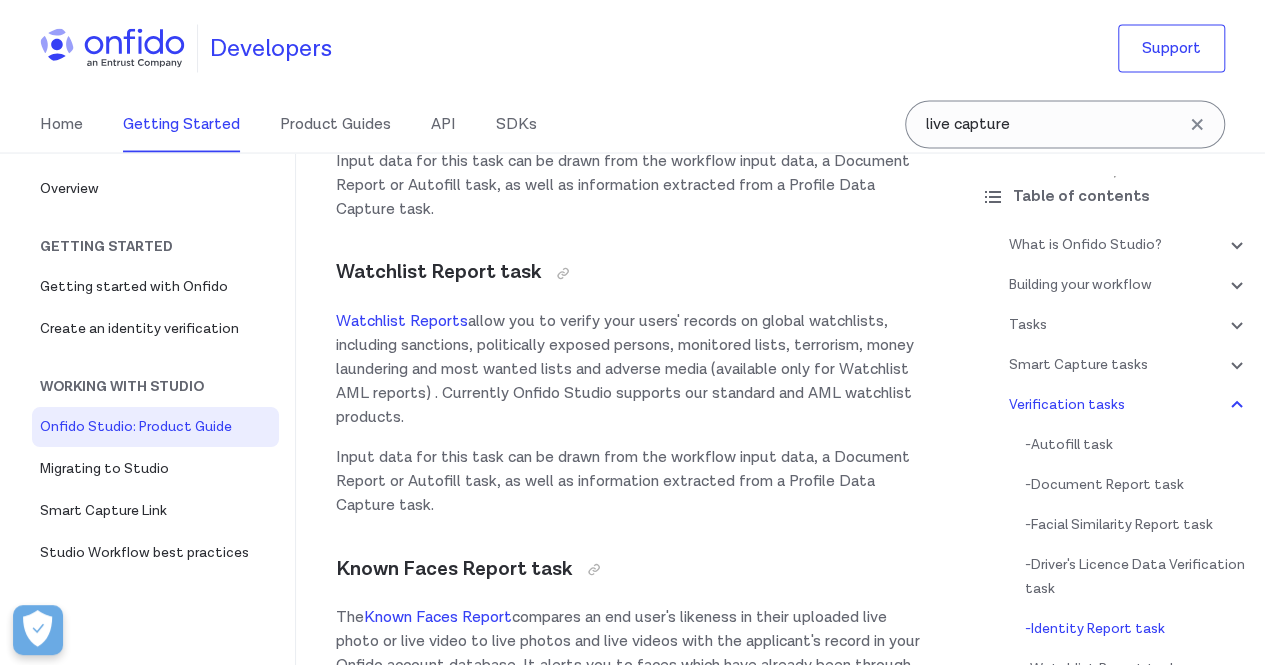 scroll, scrollTop: 17051, scrollLeft: 0, axis: vertical 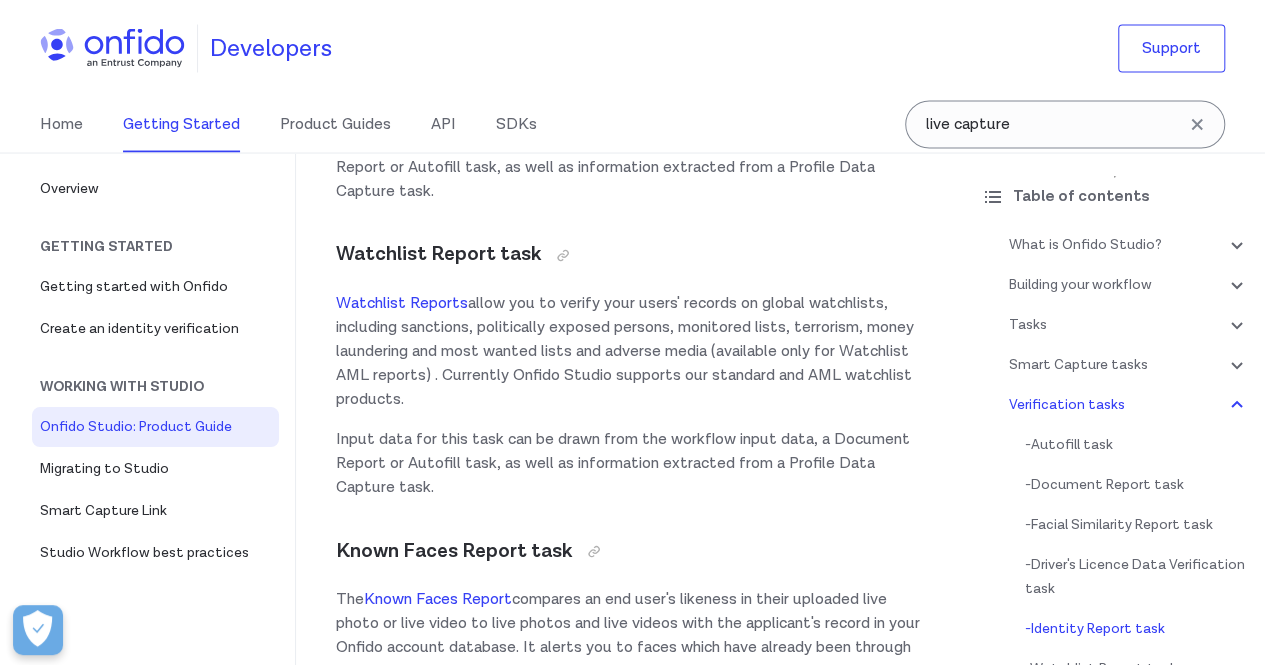 drag, startPoint x: 634, startPoint y: 205, endPoint x: 780, endPoint y: 250, distance: 152.77762 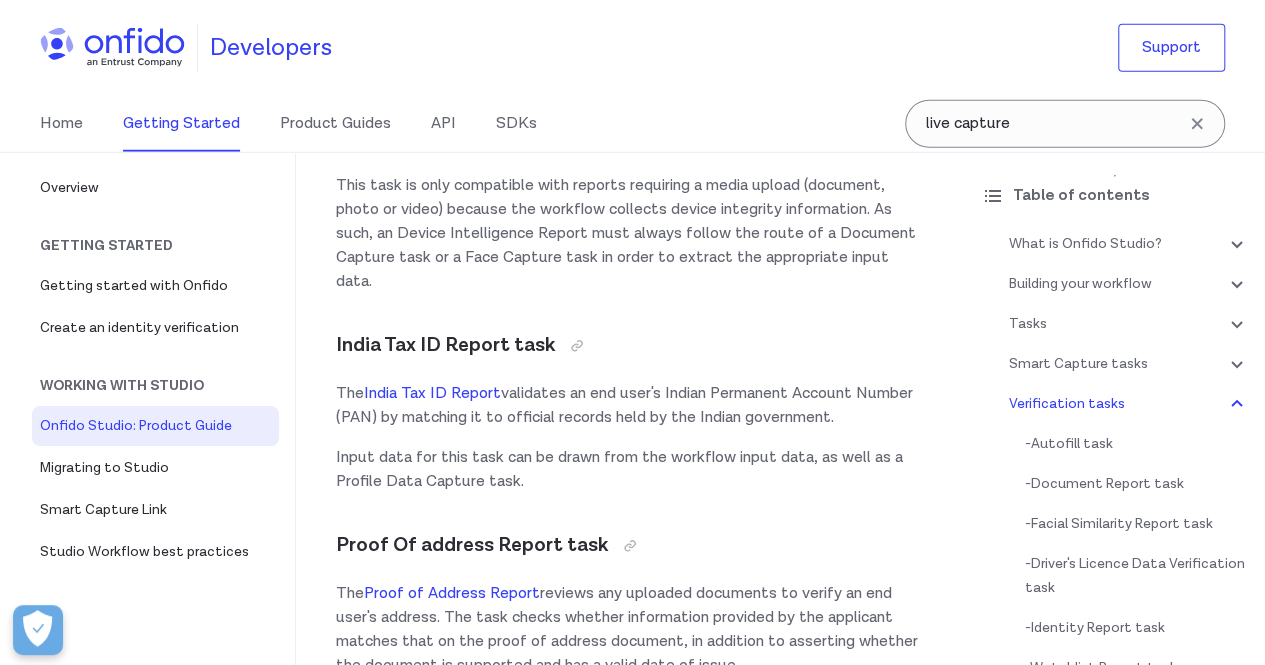 scroll, scrollTop: 17910, scrollLeft: 0, axis: vertical 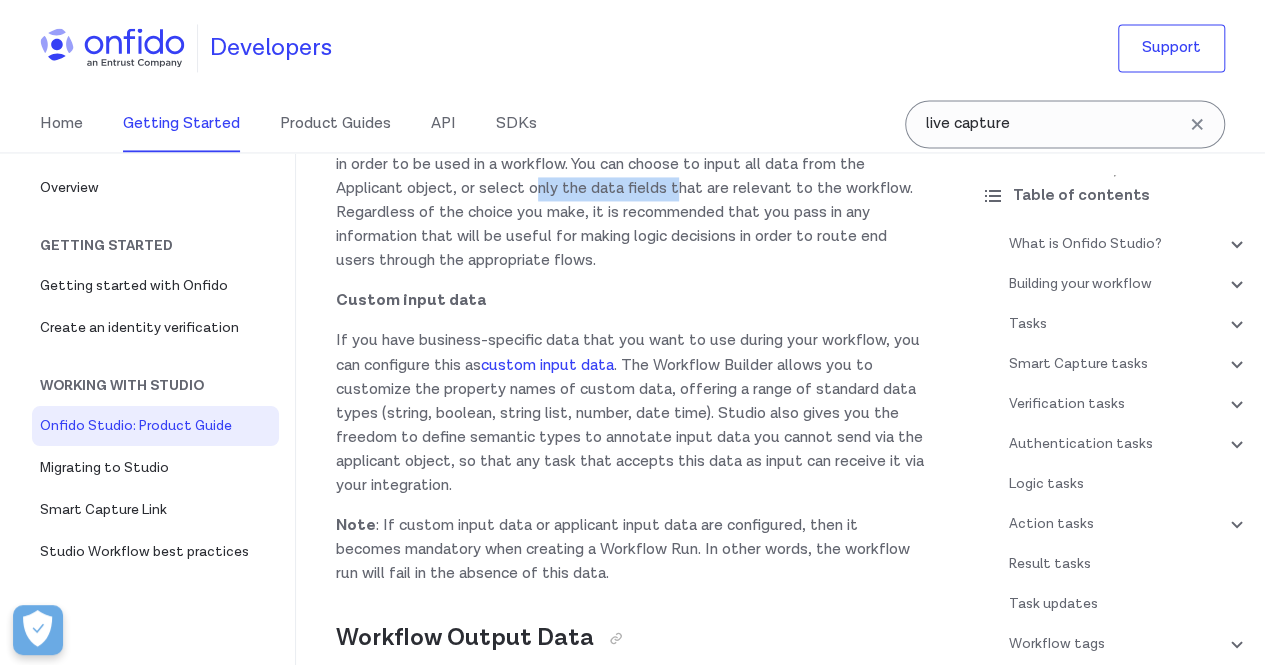 drag, startPoint x: 568, startPoint y: 316, endPoint x: 745, endPoint y: 346, distance: 179.52437 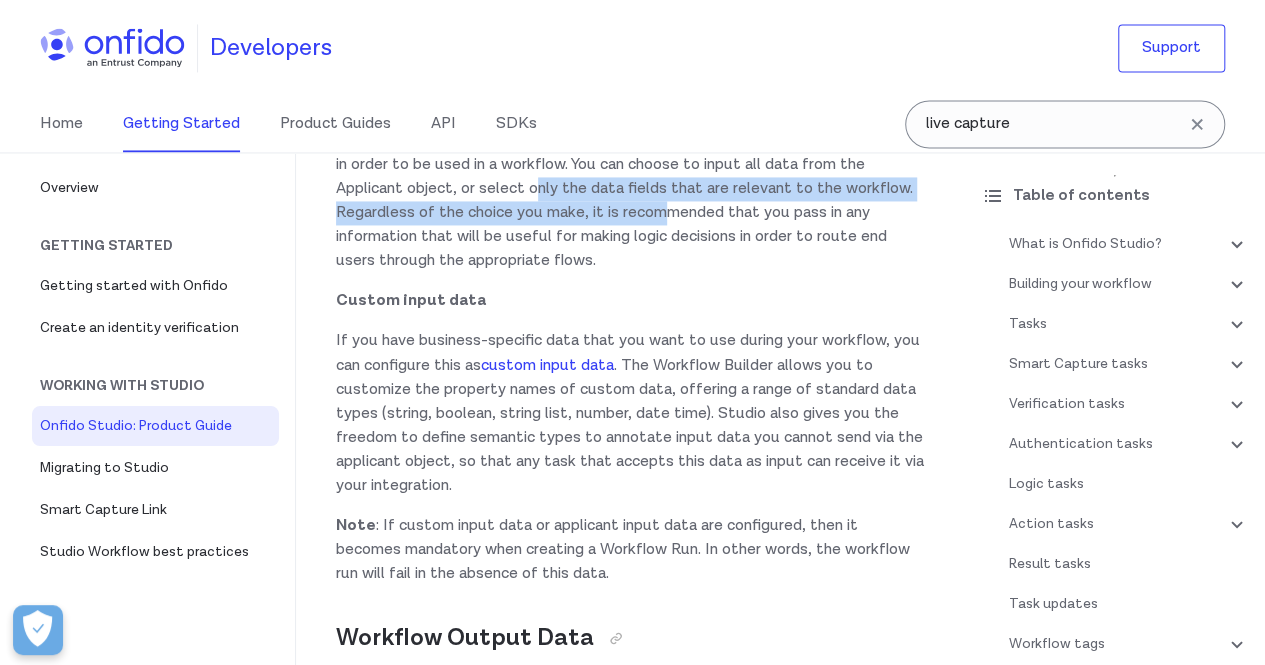 click on "Applicant input data is sourced from an  Applicant object , which must already exist in order to be used in a workflow. You can choose to input all data from the Applicant object, or select only the data fields that are relevant to the workflow. Regardless of the choice you make, it is recommended that you pass in any information that will be useful for making logic decisions in order to route end users through the appropriate flows." at bounding box center [630, 201] 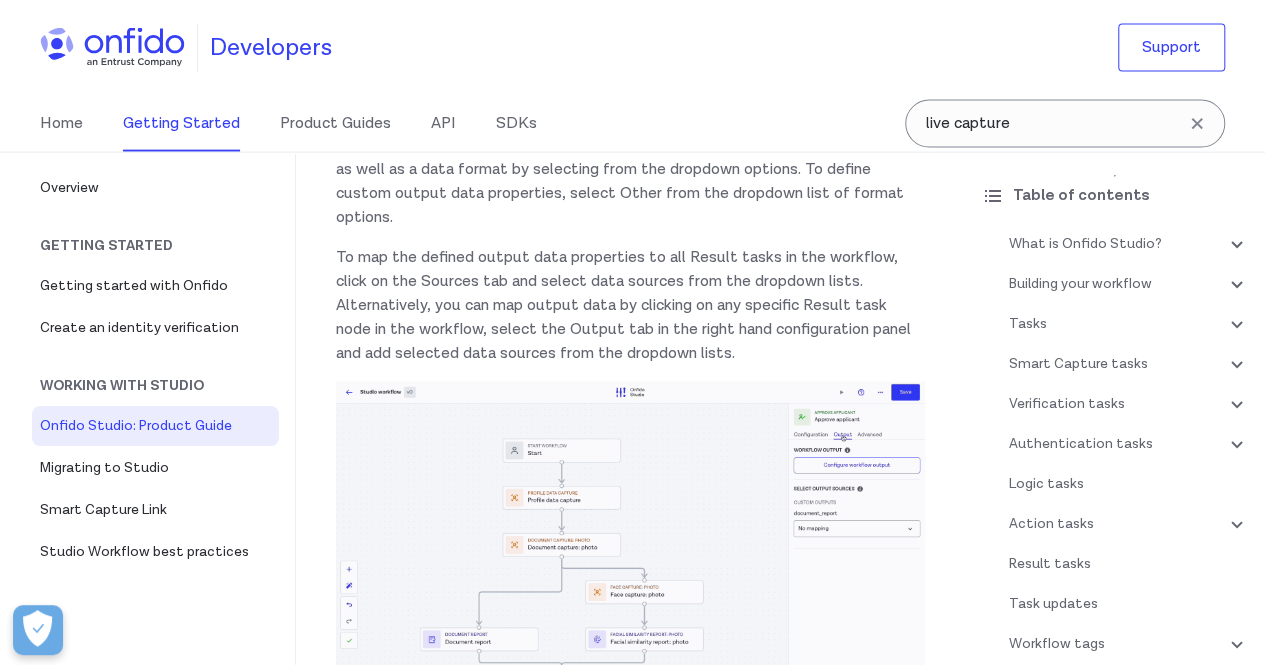 scroll, scrollTop: 43958, scrollLeft: 0, axis: vertical 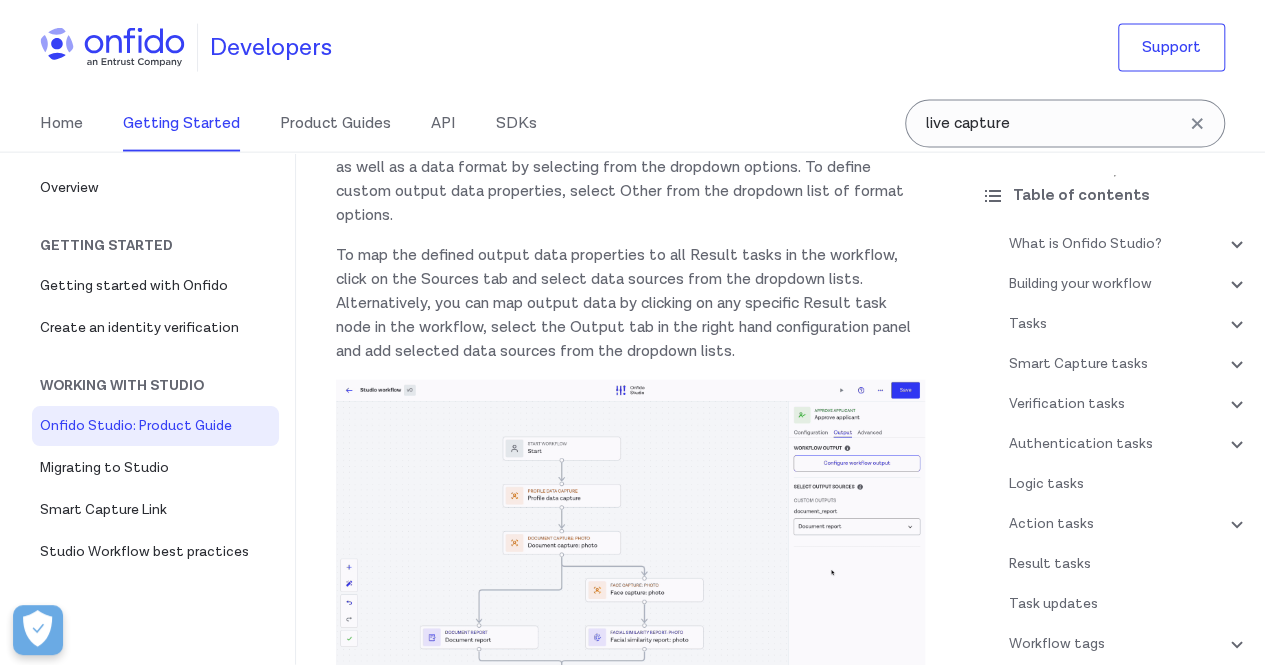 drag, startPoint x: 516, startPoint y: 204, endPoint x: 872, endPoint y: 247, distance: 358.5875 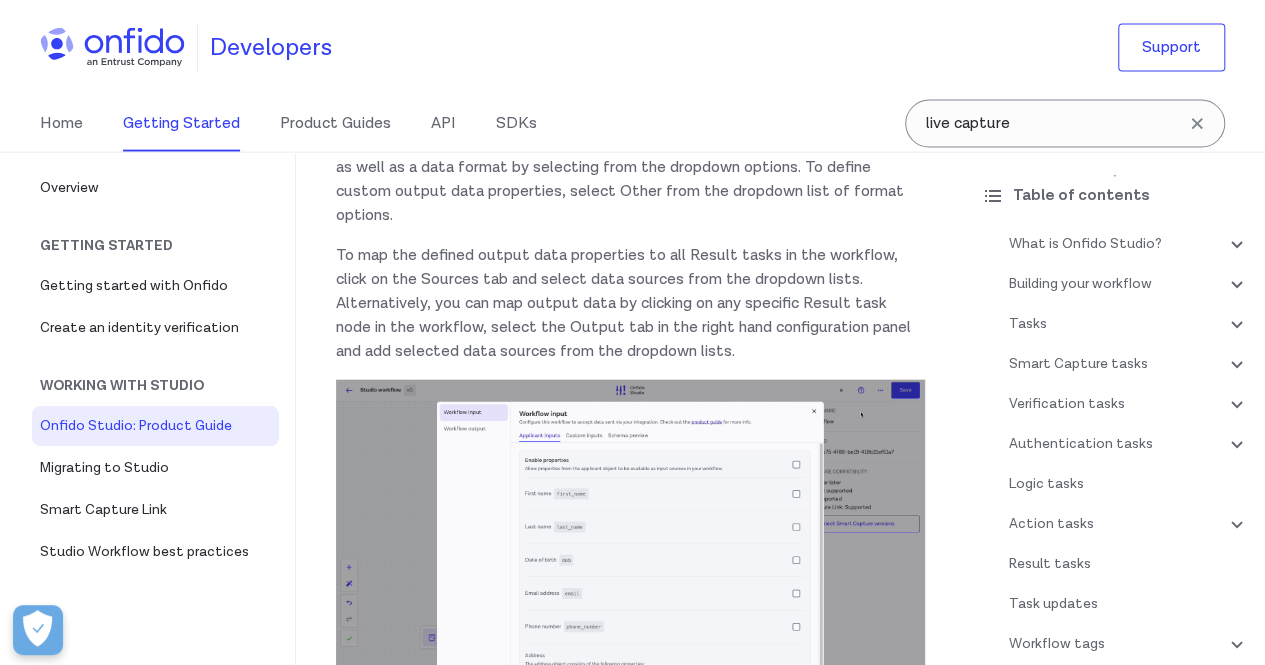 click on "To do this, workflow output data must be defined in Onfido Studio. In the workflow settings menu in the upper right corner of the Workflow Builder, click on Workflow inputs / outputs, then select Workflow output from the left menu. To set up workflow output, click Add custom property. Assign all properties a name, as well as a data format by selecting from the dropdown options. To define custom output data properties, select Other from the dropdown list of format options." at bounding box center [630, 144] 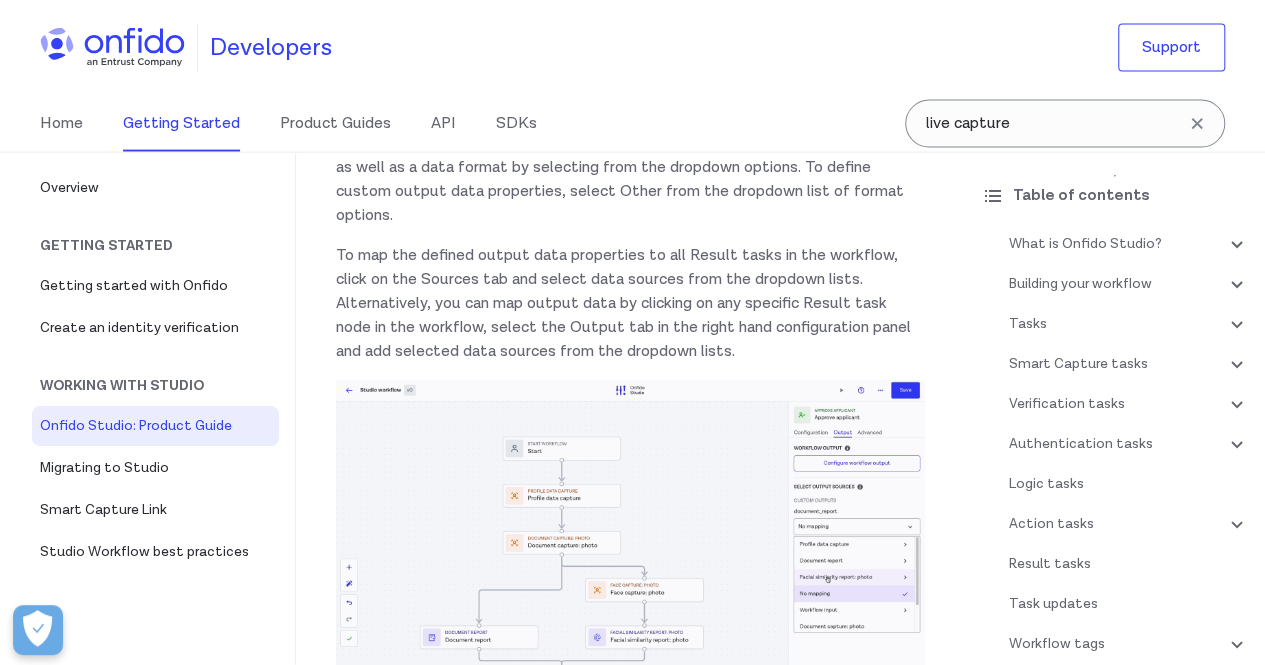 click on "To do this, workflow output data must be defined in Onfido Studio. In the workflow settings menu in the upper right corner of the Workflow Builder, click on Workflow inputs / outputs, then select Workflow output from the left menu. To set up workflow output, click Add custom property. Assign all properties a name, as well as a data format by selecting from the dropdown options. To define custom output data properties, select Other from the dropdown list of format options." at bounding box center [630, 144] 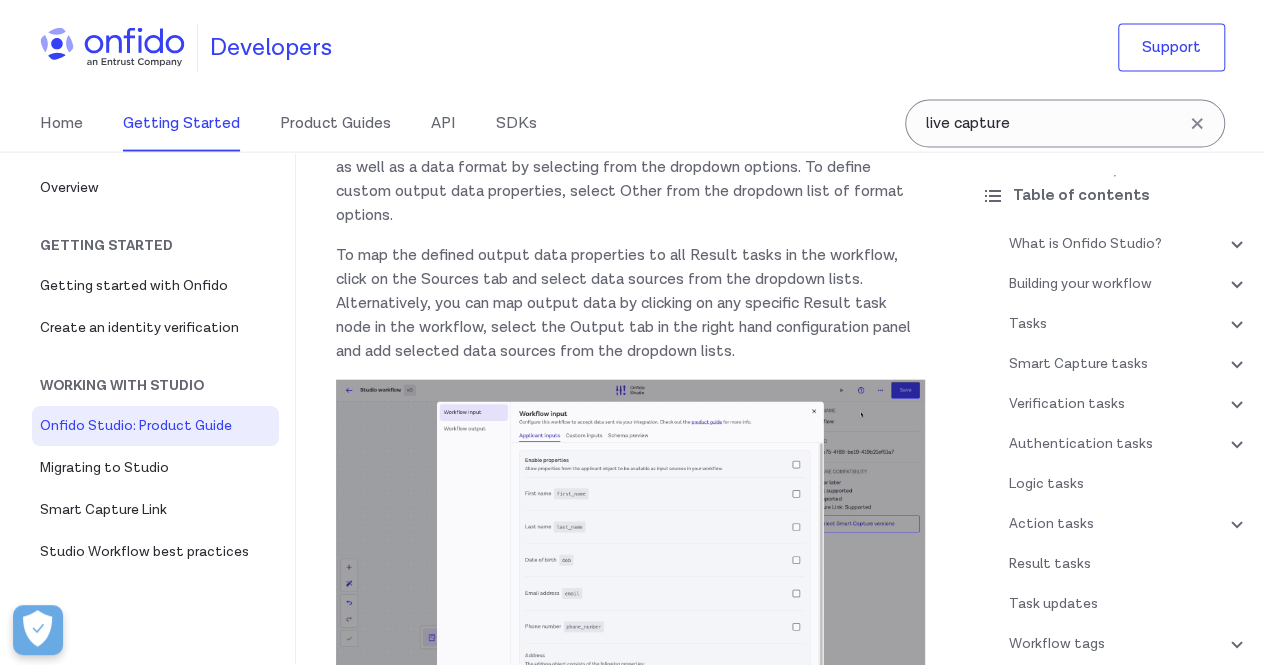 drag, startPoint x: 731, startPoint y: 239, endPoint x: 739, endPoint y: 257, distance: 19.697716 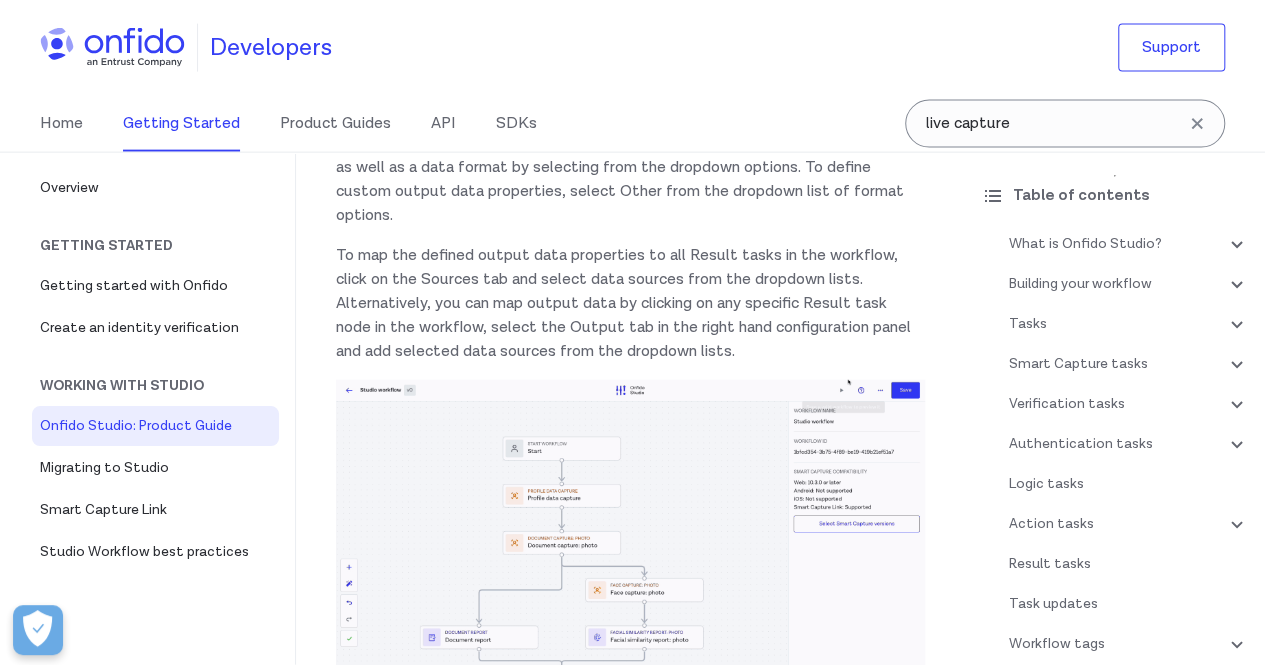 click on "To do this, workflow output data must be defined in Onfido Studio. In the workflow settings menu in the upper right corner of the Workflow Builder, click on Workflow inputs / outputs, then select Workflow output from the left menu. To set up workflow output, click Add custom property. Assign all properties a name, as well as a data format by selecting from the dropdown options. To define custom output data properties, select Other from the dropdown list of format options." at bounding box center [630, 144] 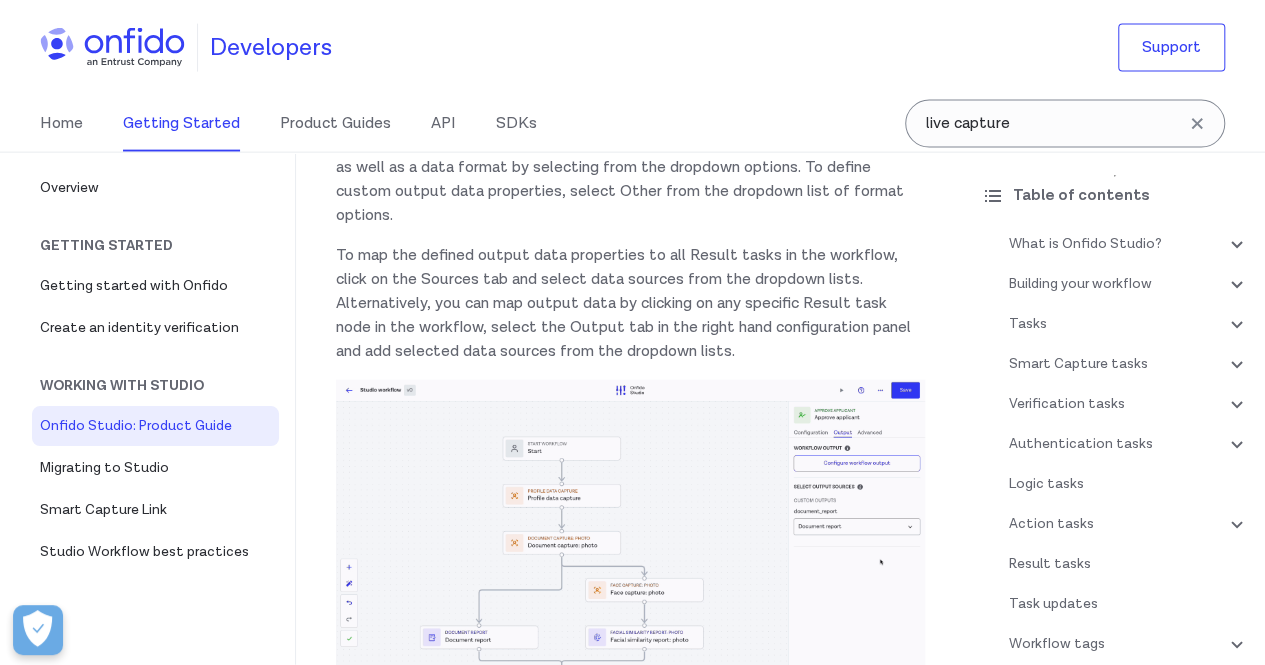 click on "To do this, workflow output data must be defined in Onfido Studio. In the workflow settings menu in the upper right corner of the Workflow Builder, click on Workflow inputs / outputs, then select Workflow output from the left menu. To set up workflow output, click Add custom property. Assign all properties a name, as well as a data format by selecting from the dropdown options. To define custom output data properties, select Other from the dropdown list of format options." at bounding box center [630, 144] 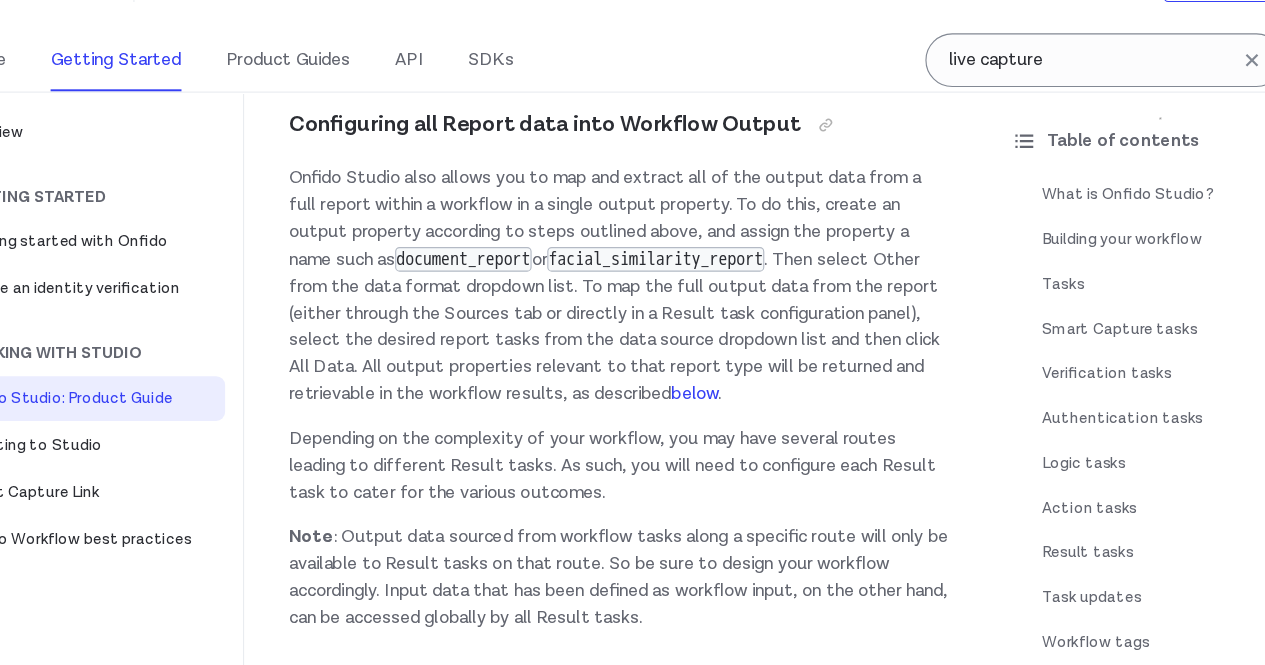 scroll, scrollTop: 44710, scrollLeft: 0, axis: vertical 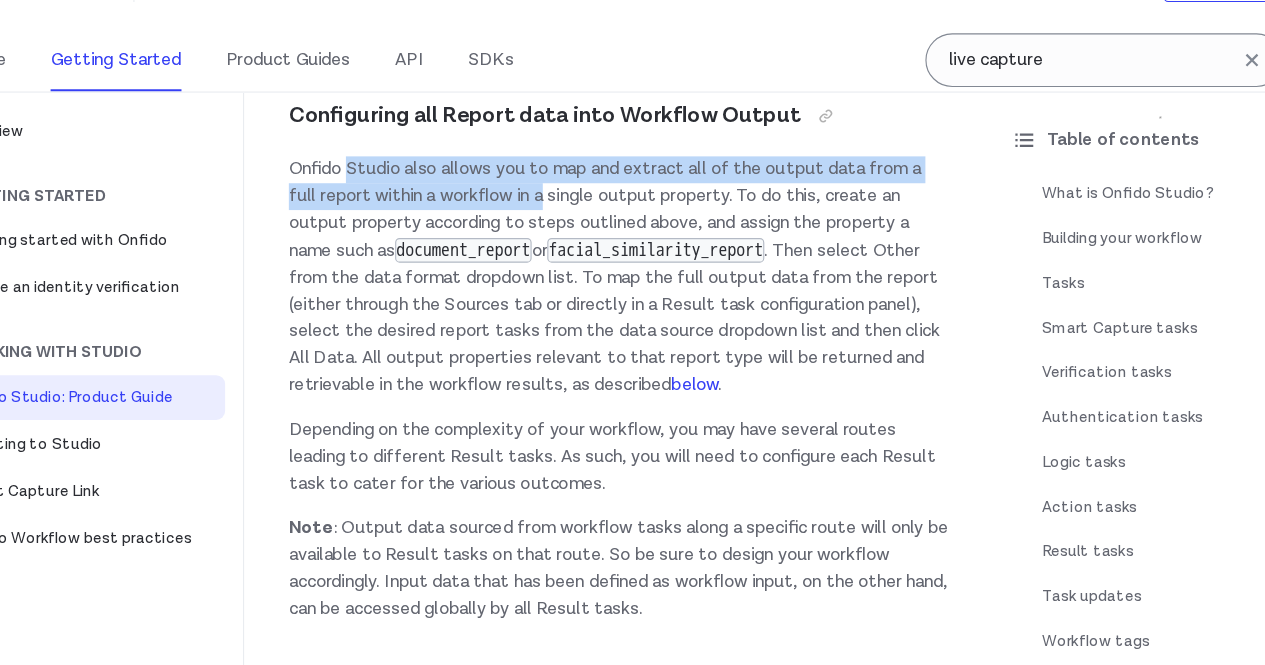 drag, startPoint x: 389, startPoint y: 352, endPoint x: 685, endPoint y: 388, distance: 298.18115 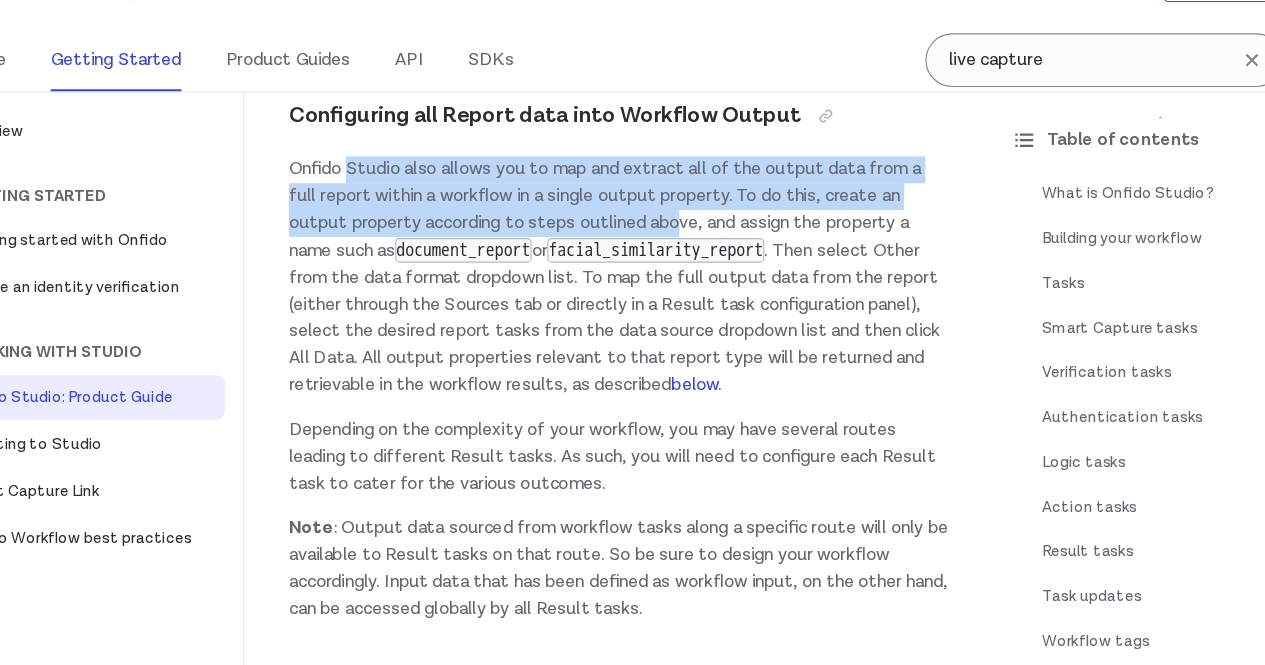 click on "Onfido Studio also allows you to map and extract all of the output data from a full report within a workflow in a single output property. To do this, create an output property according to steps outlined above, and assign the property a name such as  document_report  or  facial_similarity_report . Then select Other from the data format dropdown list. To map the full output data from the report (either through the Sources tab or directly in a Result task configuration panel), select the desired report tasks from the data source dropdown list and then click All Data. All output properties relevant to that report type will be returned and retrievable in the workflow results, as described  below ." at bounding box center (630, 318) 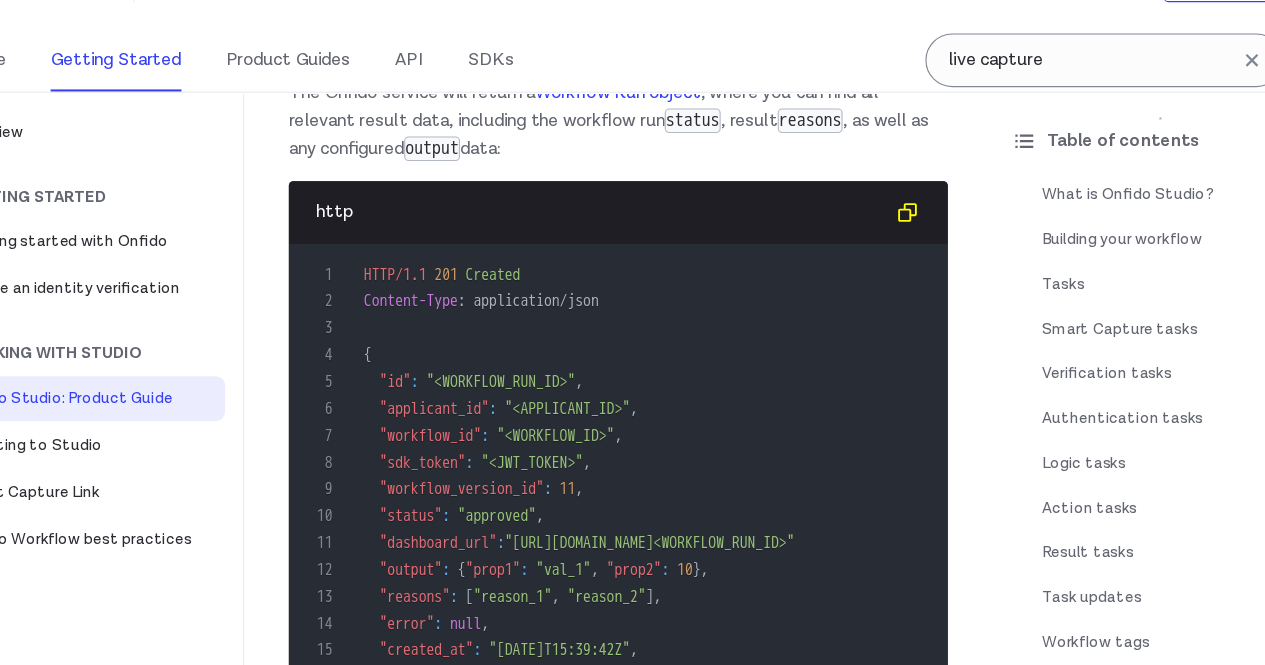 scroll, scrollTop: 46946, scrollLeft: 0, axis: vertical 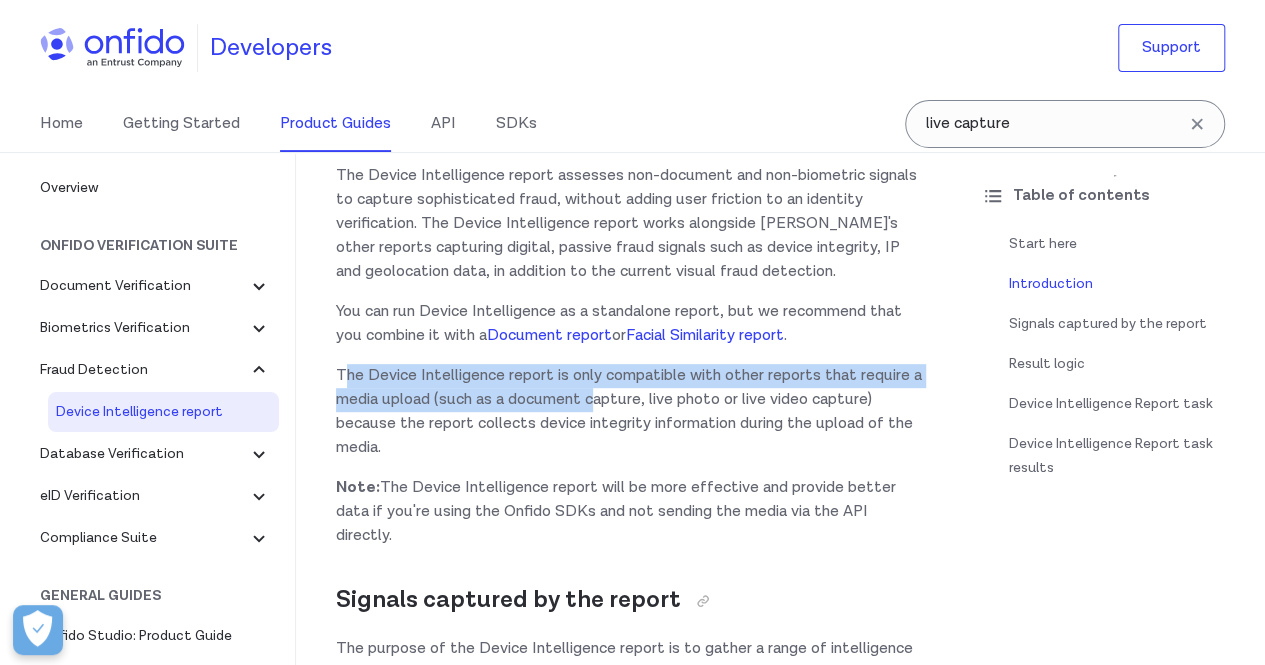 drag, startPoint x: 348, startPoint y: 376, endPoint x: 662, endPoint y: 409, distance: 315.7293 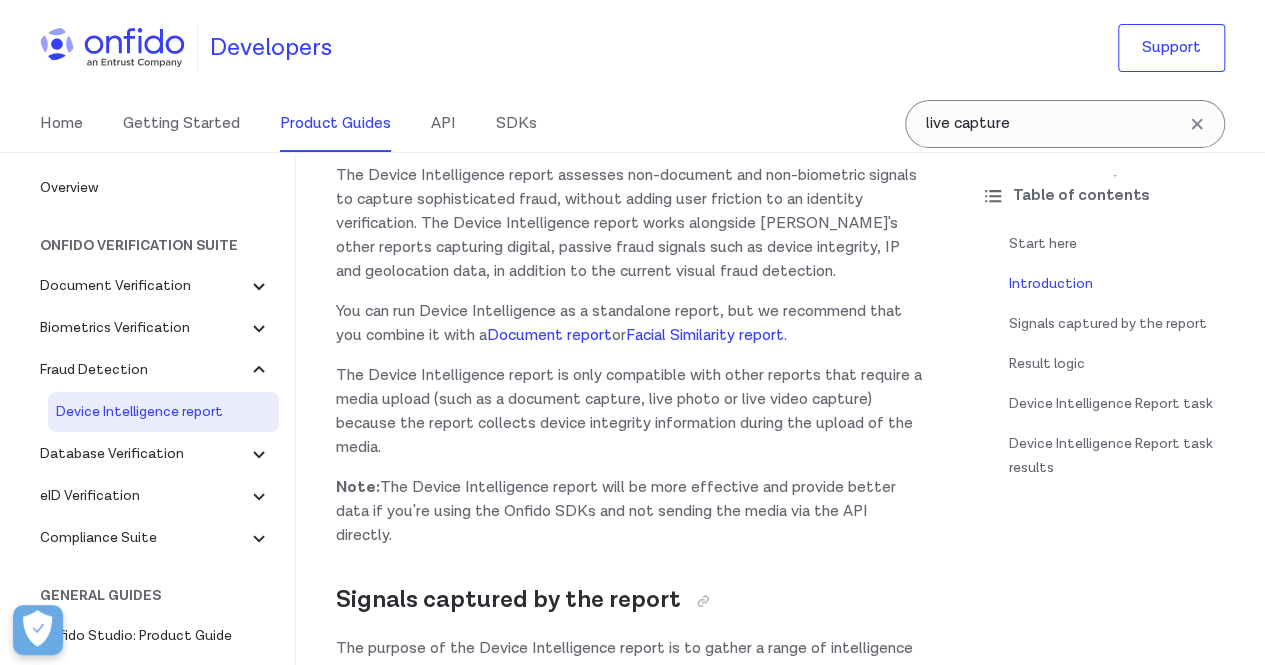 click on "You can run Device Intelligence as a standalone report, but we recommend that you combine it with a  Document report  or  Facial Similarity report ." at bounding box center (630, 324) 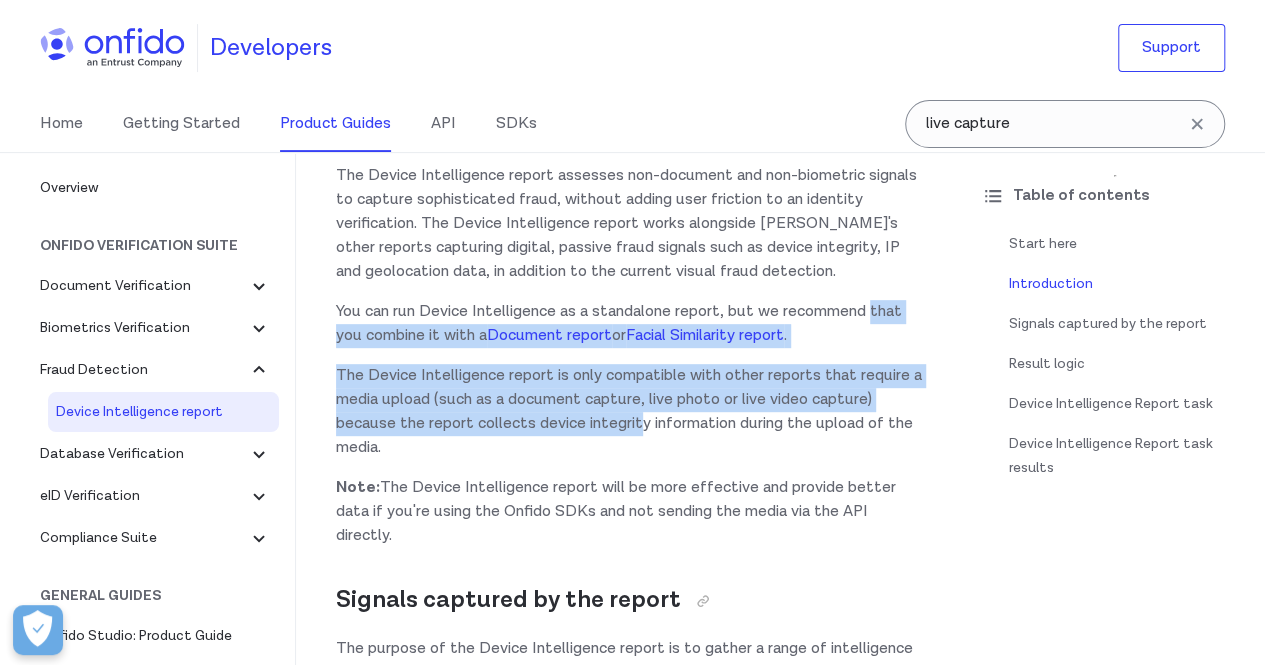drag, startPoint x: 331, startPoint y: 353, endPoint x: 731, endPoint y: 434, distance: 408.11887 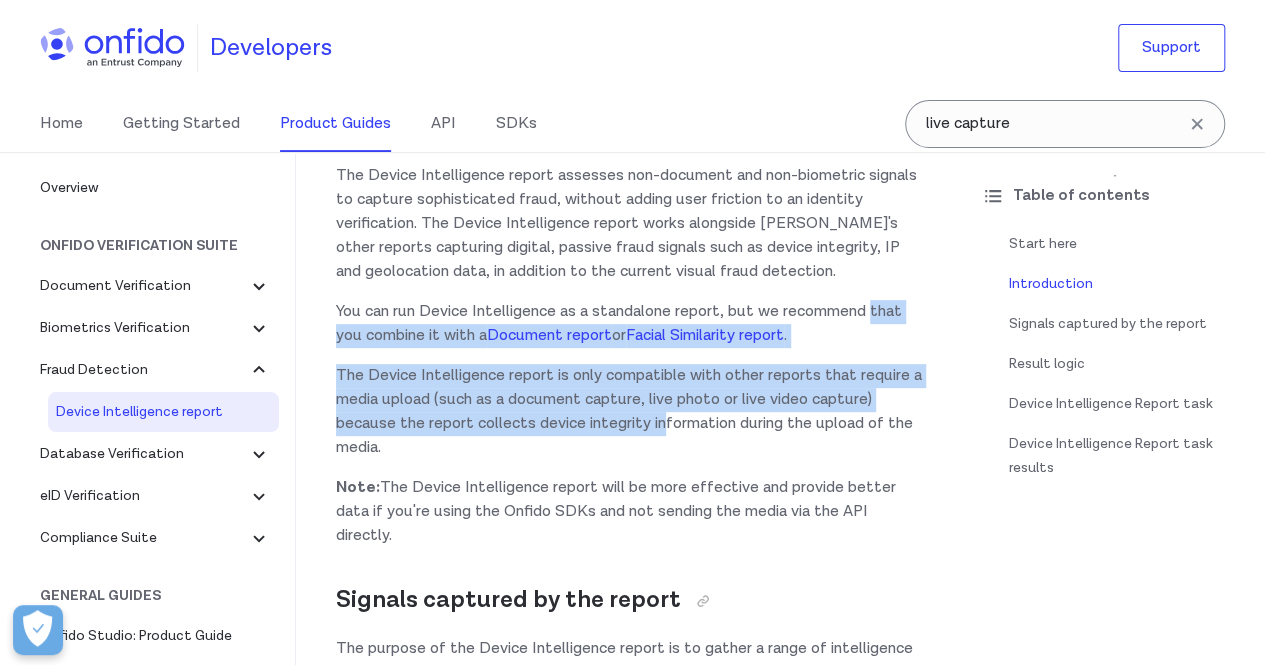click on "The Device Intelligence report is only compatible with other reports that require a media upload (such as a document capture, live photo or live video capture) because the report collects device integrity information during the upload of the media." at bounding box center [630, 412] 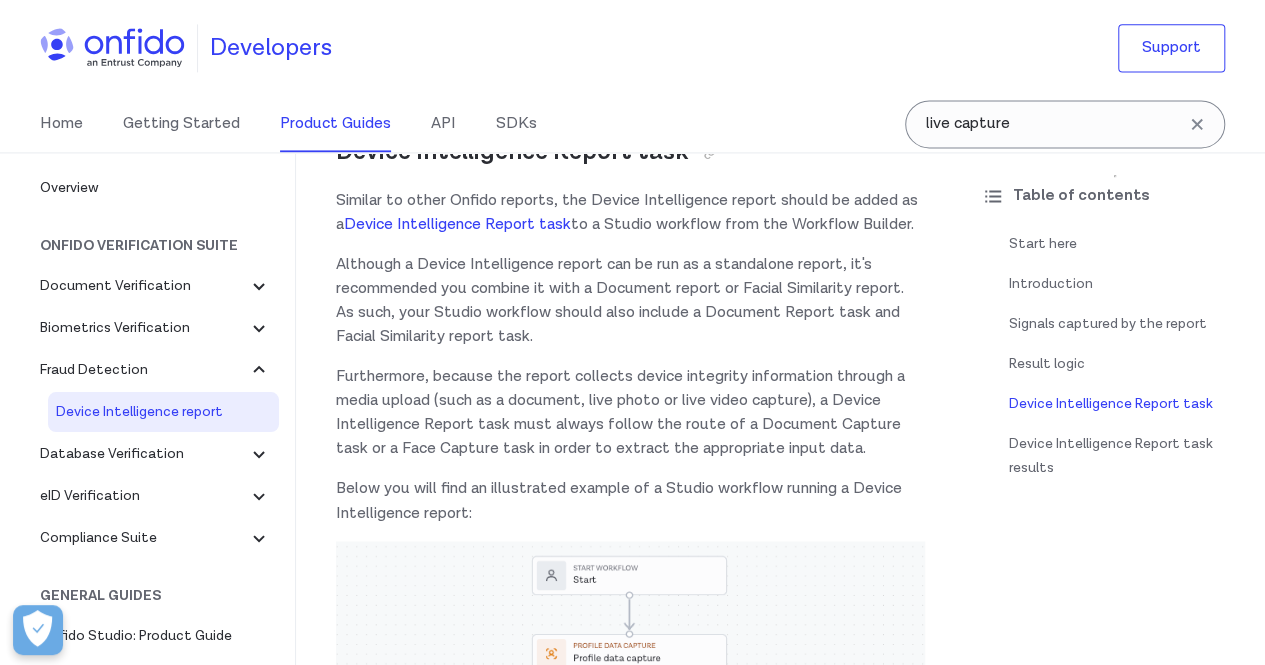 scroll, scrollTop: 1385, scrollLeft: 0, axis: vertical 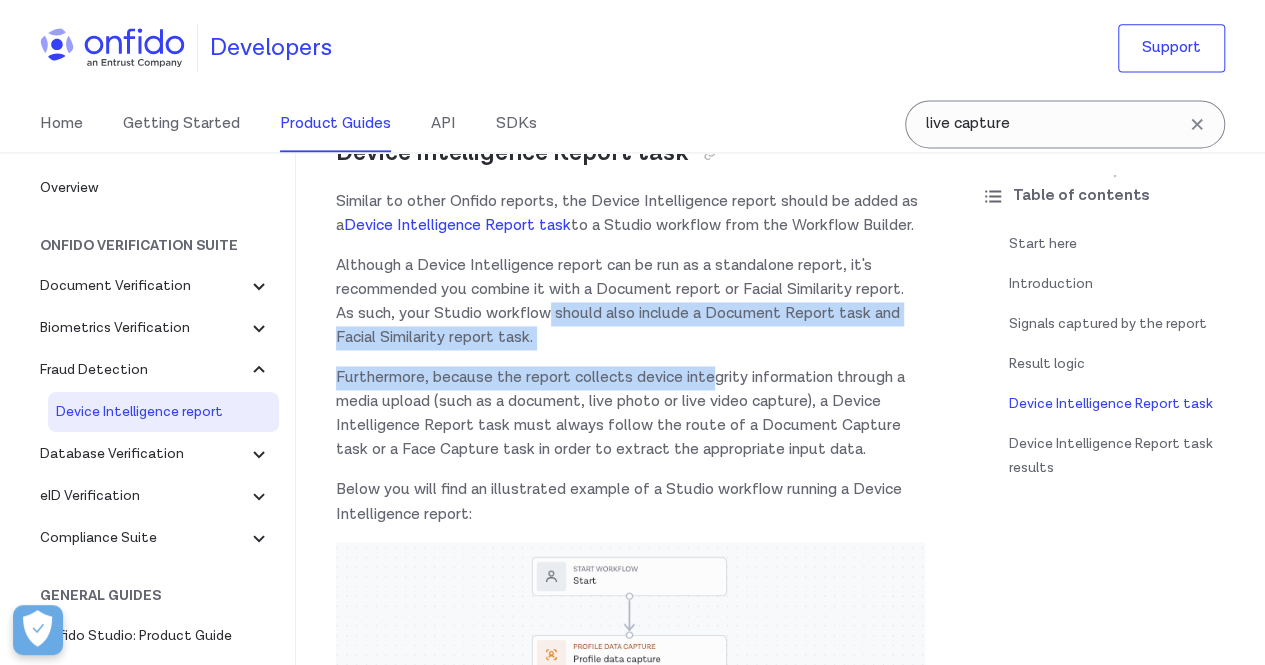 drag, startPoint x: 603, startPoint y: 329, endPoint x: 714, endPoint y: 385, distance: 124.32619 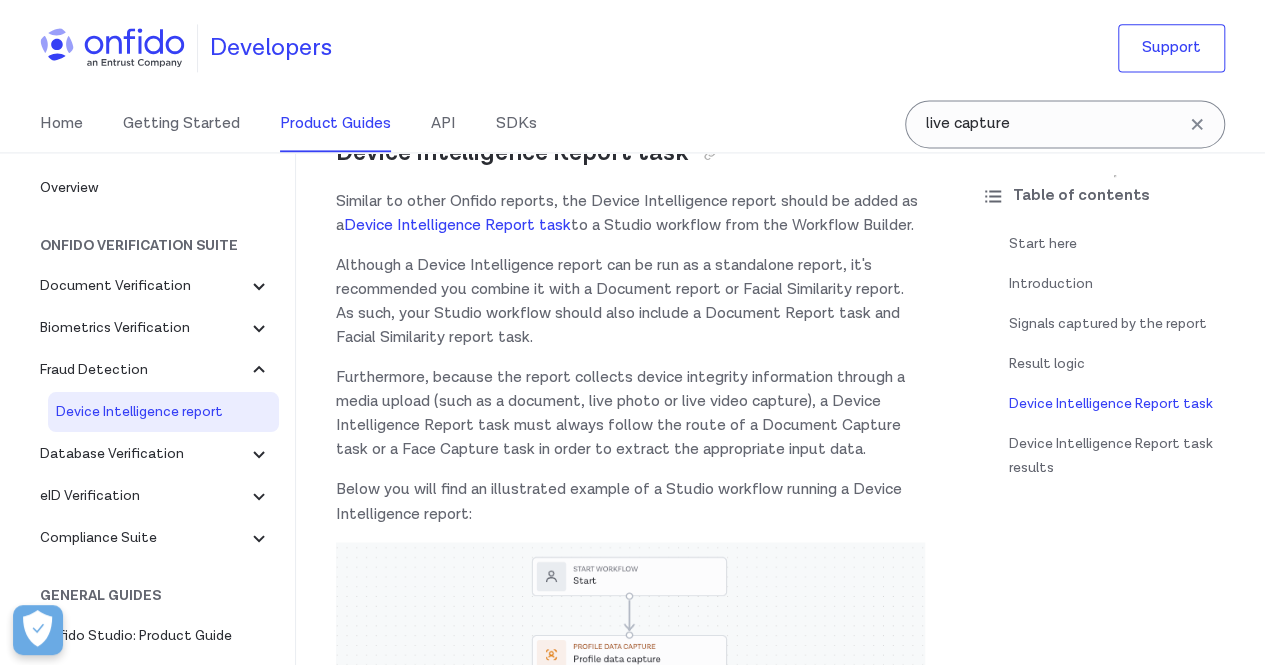 click on "Although a Device Intelligence report can be run as a standalone report, it's recommended you combine it with a Document report or Facial Similarity report. As such, your Studio workflow should also include a Document Report task and Facial Similarity report task." at bounding box center (630, 302) 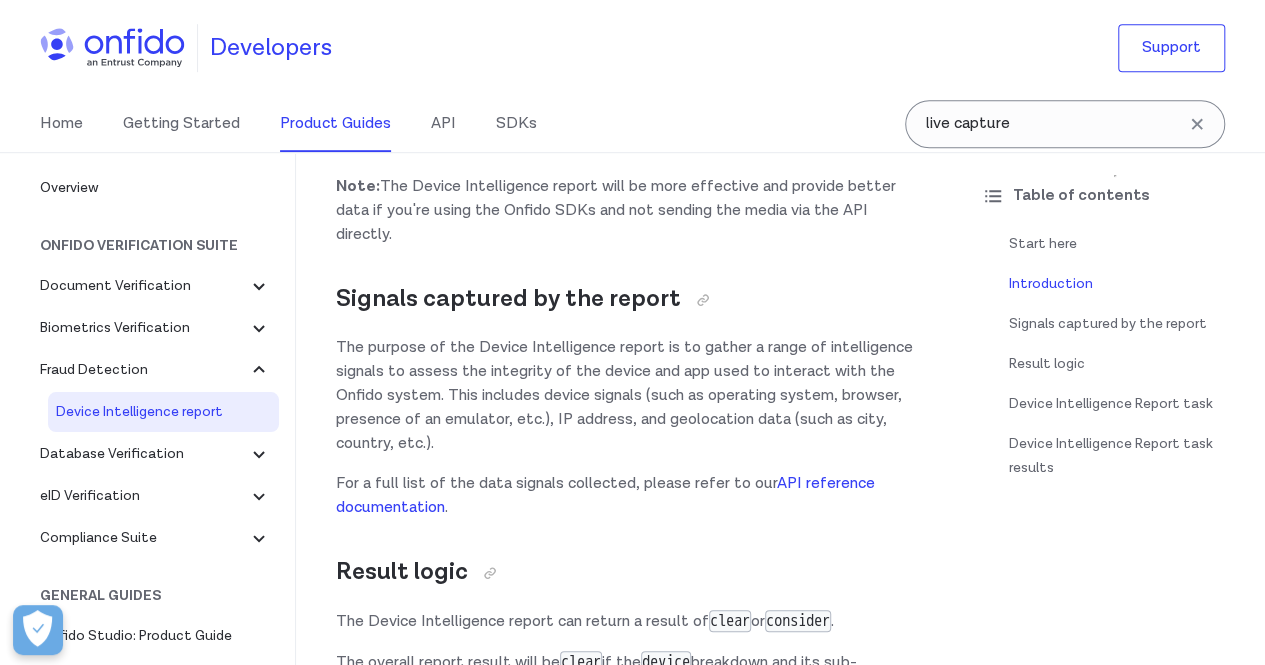 scroll, scrollTop: 581, scrollLeft: 0, axis: vertical 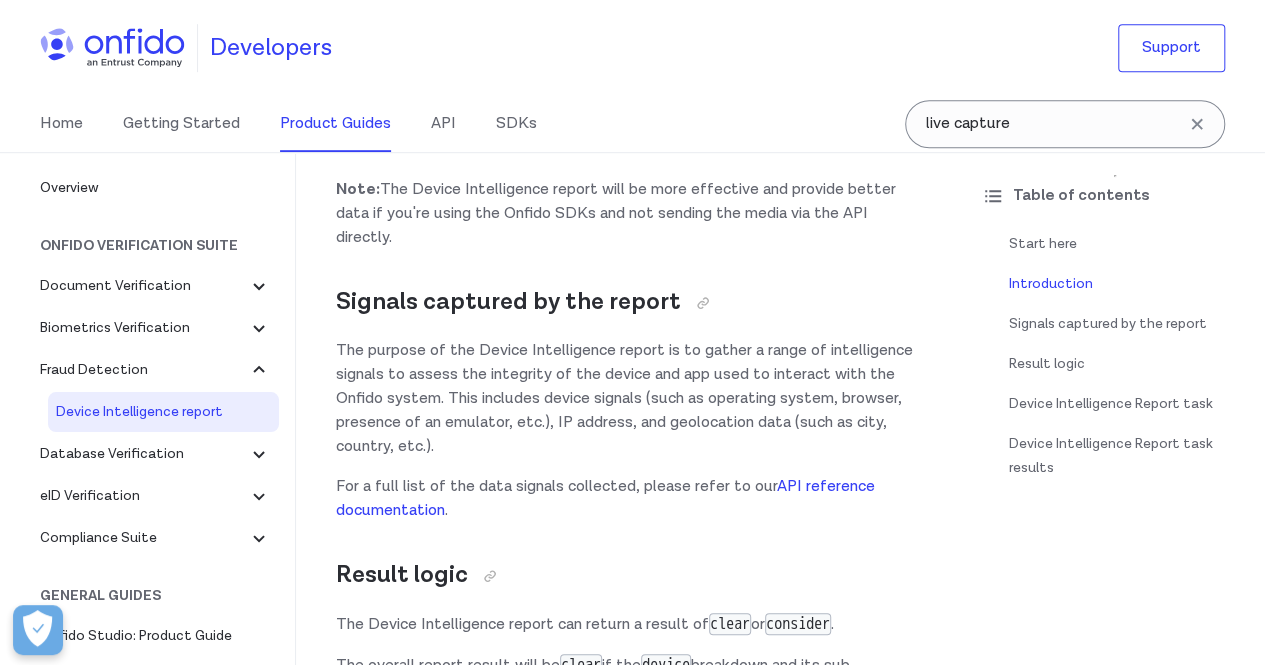 click on "The purpose of the Device Intelligence report is to gather a range of intelligence signals to assess the integrity of the device and app used to interact with the Onfido system. This includes device signals (such as operating system, browser, presence of an emulator, etc.), IP address, and geolocation data (such as city, country, etc.)." at bounding box center (630, 399) 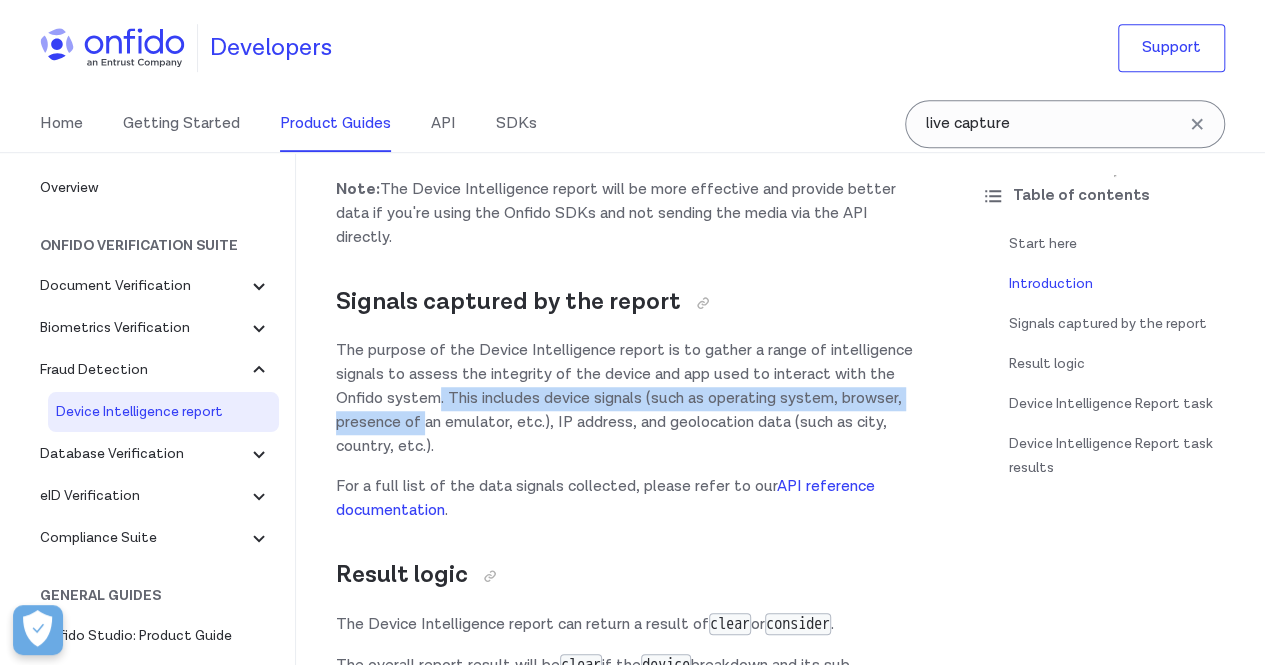 drag, startPoint x: 566, startPoint y: 406, endPoint x: 548, endPoint y: 417, distance: 21.095022 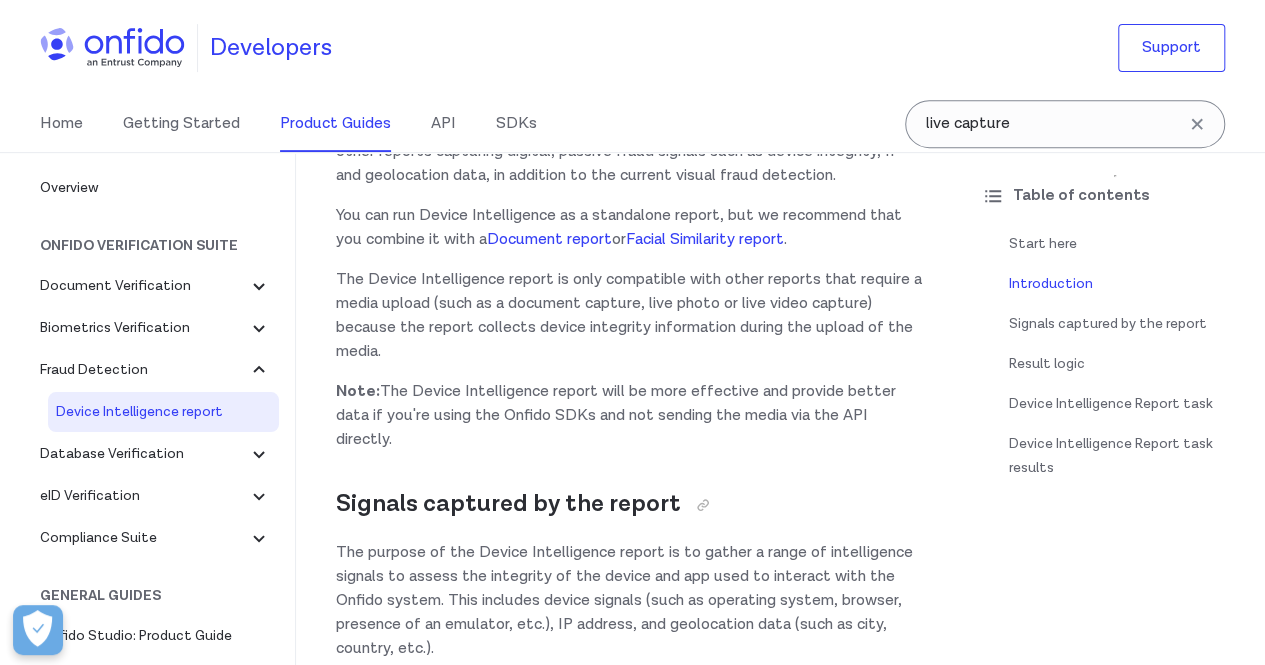 scroll, scrollTop: 349, scrollLeft: 0, axis: vertical 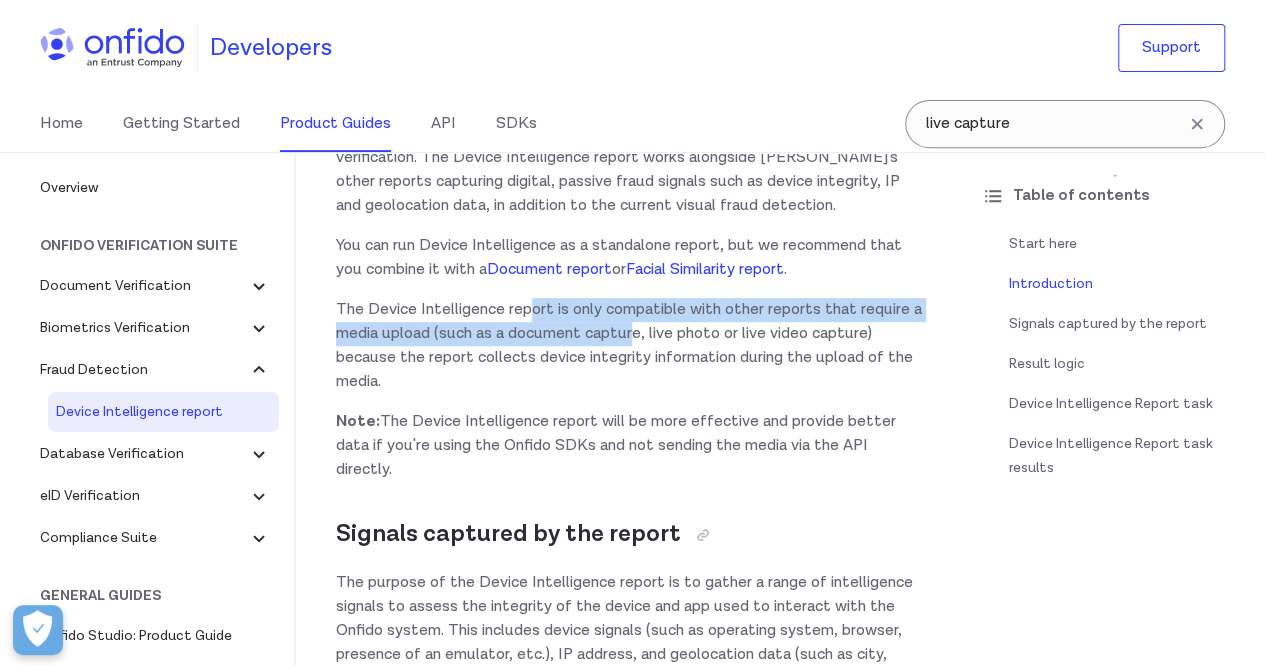 drag, startPoint x: 529, startPoint y: 315, endPoint x: 736, endPoint y: 325, distance: 207.24141 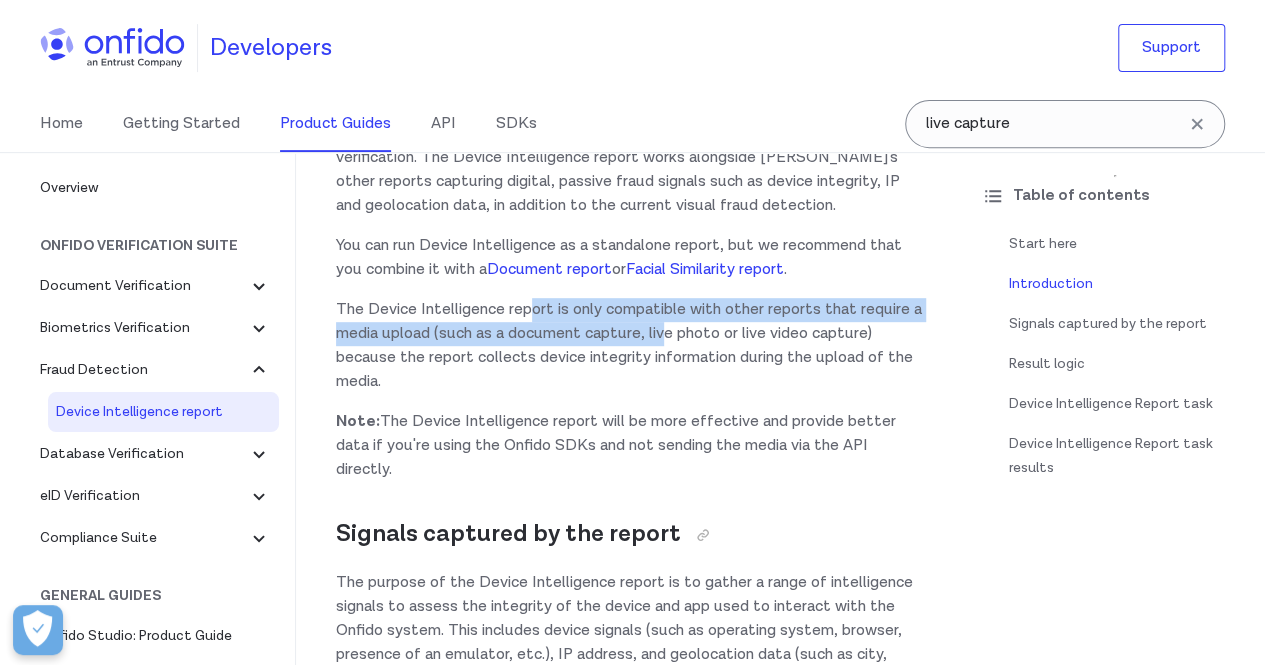 click on "The Device Intelligence report is only compatible with other reports that require a media upload (such as a document capture, live photo or live video capture) because the report collects device integrity information during the upload of the media." at bounding box center [630, 346] 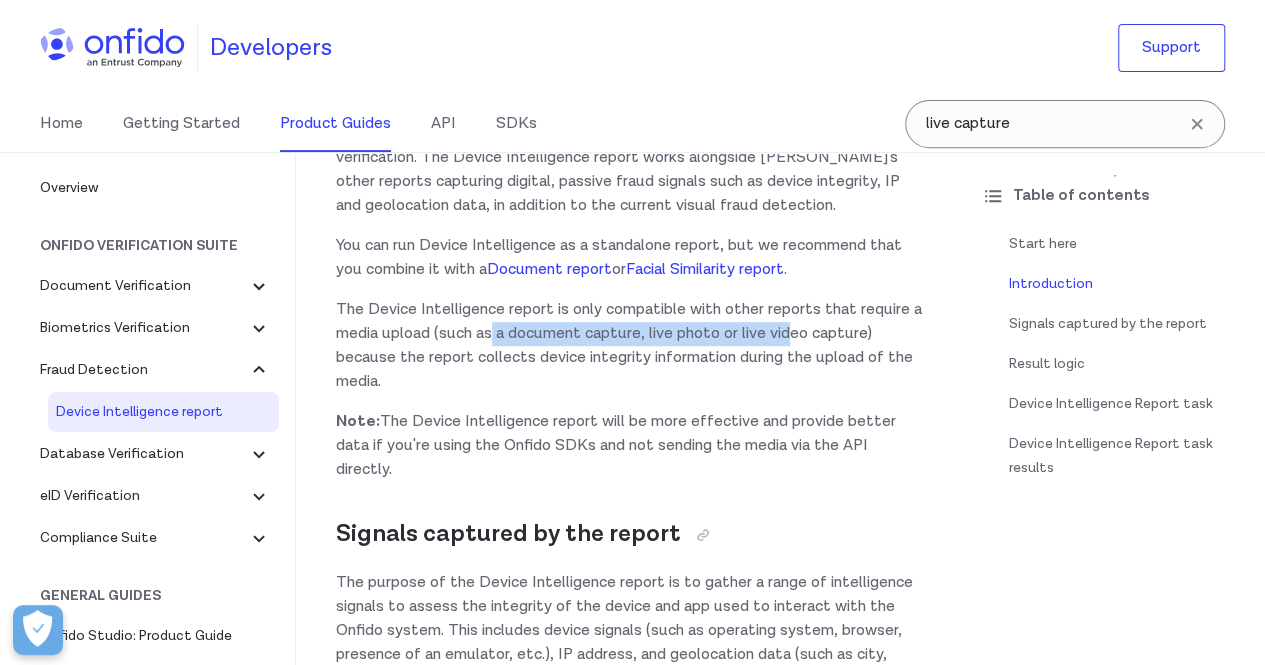 drag, startPoint x: 562, startPoint y: 325, endPoint x: 858, endPoint y: 334, distance: 296.13678 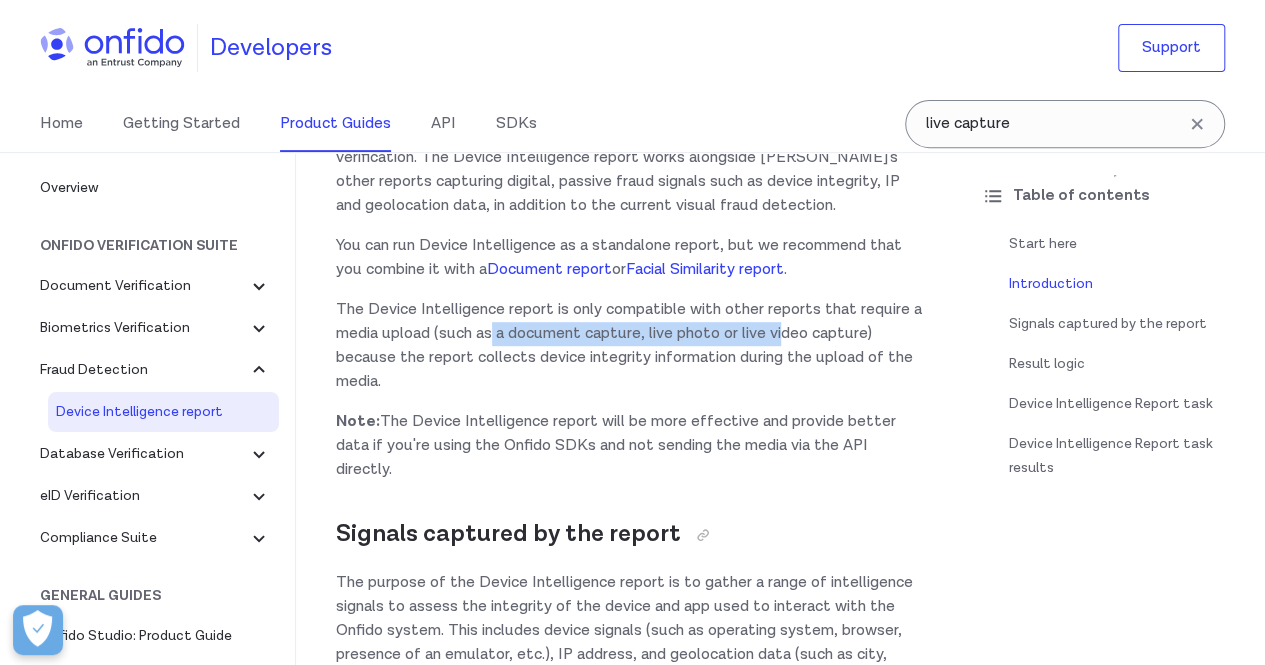 click on "The Device Intelligence report is only compatible with other reports that require a media upload (such as a document capture, live photo or live video capture) because the report collects device integrity information during the upload of the media." at bounding box center (630, 346) 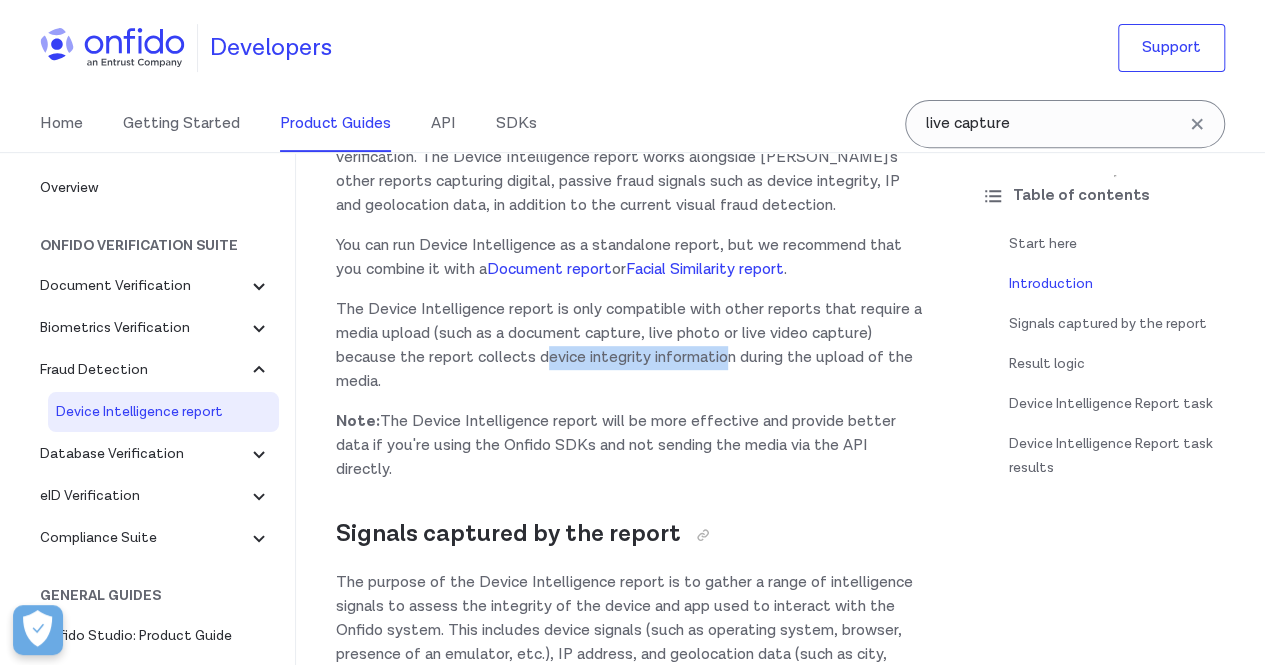 drag, startPoint x: 612, startPoint y: 352, endPoint x: 808, endPoint y: 357, distance: 196.06377 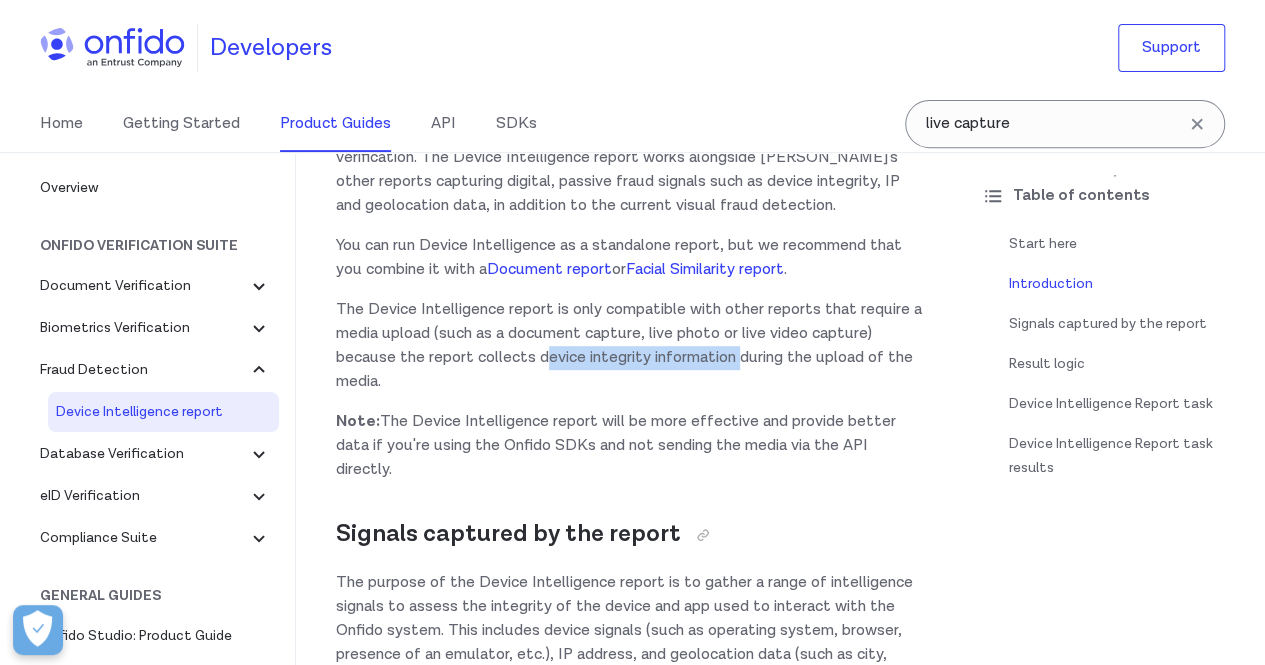 click on "The Device Intelligence report is only compatible with other reports that require a media upload (such as a document capture, live photo or live video capture) because the report collects device integrity information during the upload of the media." at bounding box center (630, 346) 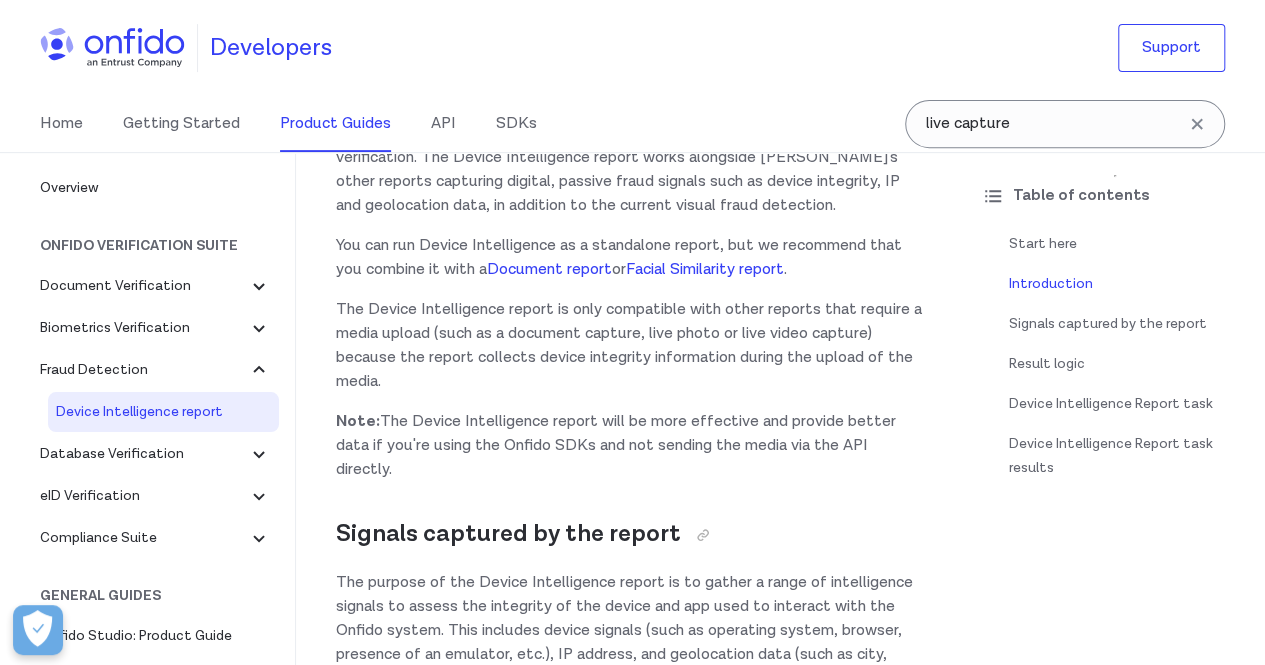 click on "The Device Intelligence report is only compatible with other reports that require a media upload (such as a document capture, live photo or live video capture) because the report collects device integrity information during the upload of the media." at bounding box center (630, 346) 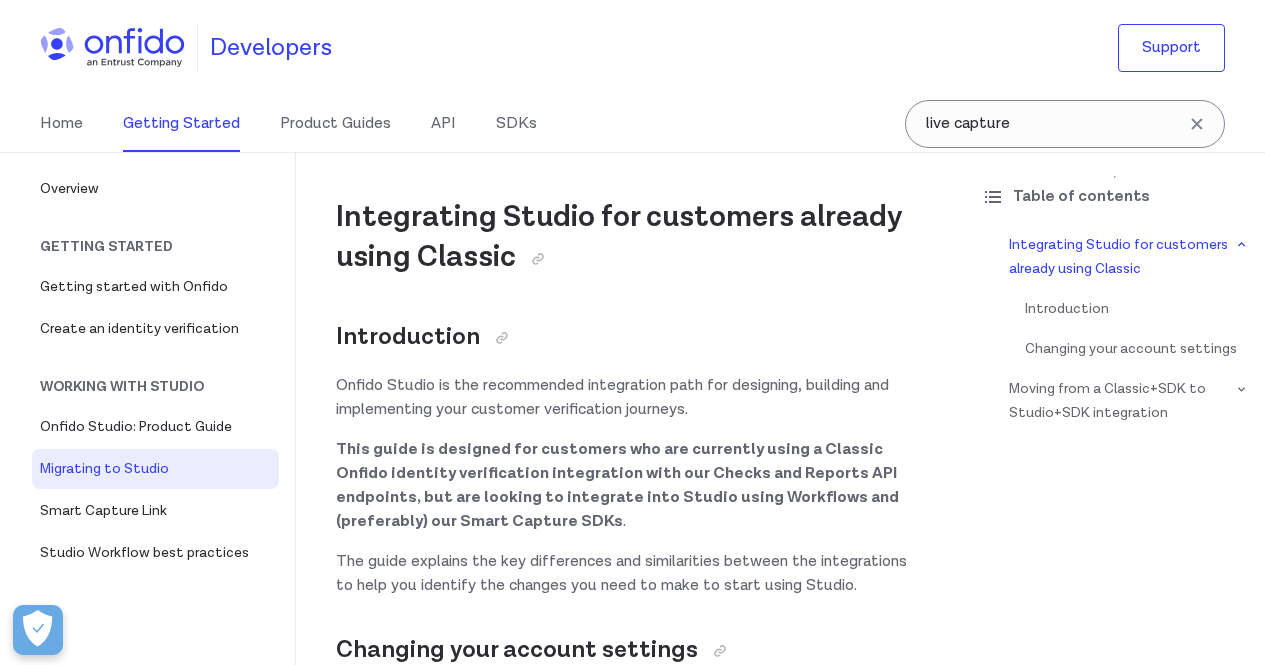 scroll, scrollTop: 6666, scrollLeft: 0, axis: vertical 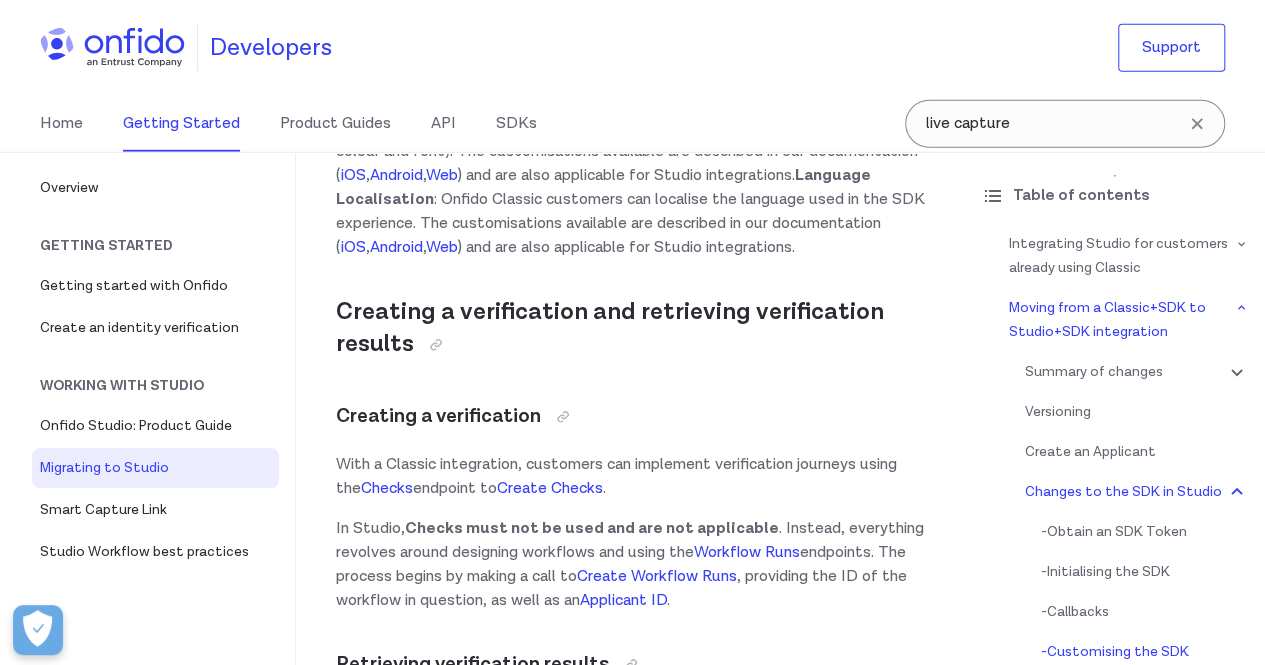 click on "Note : In a Classic integration, the  complete  or  success  callback can be used to help the customer trigger the creation of a Check.  In Studio, this action is no longer relevant as the Workflow will automatically handle the creation of the appropriate Reports ." at bounding box center [630, -189] 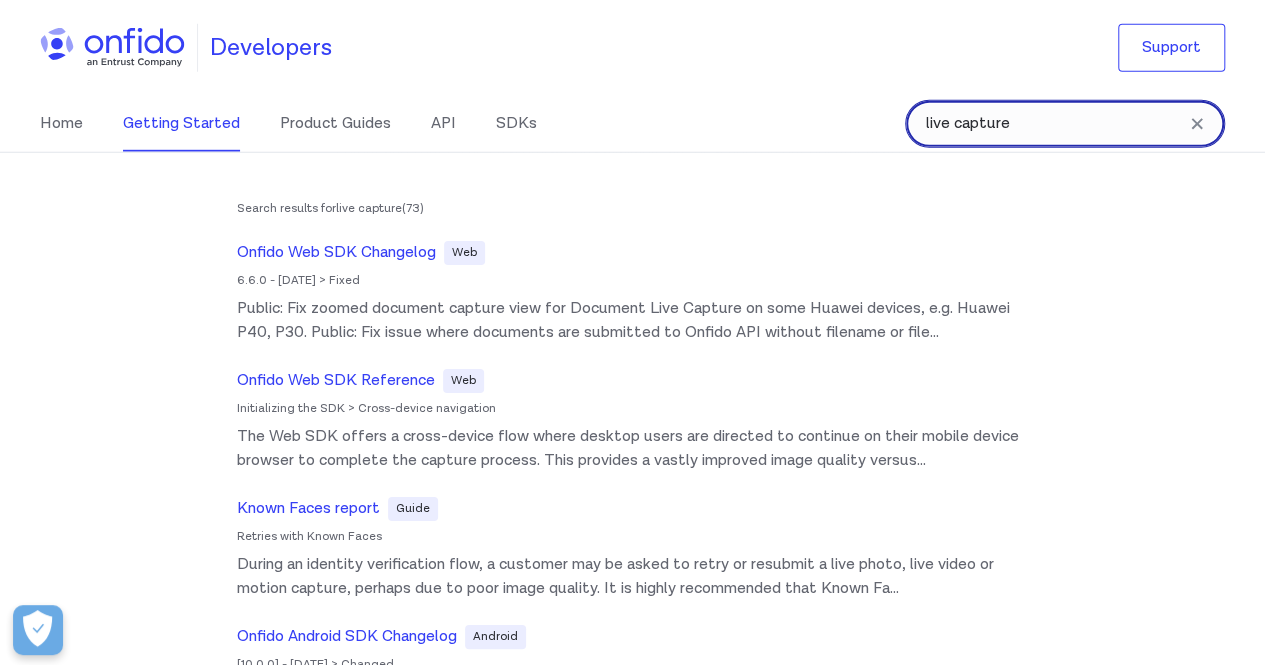drag, startPoint x: 1019, startPoint y: 127, endPoint x: 726, endPoint y: 68, distance: 298.88126 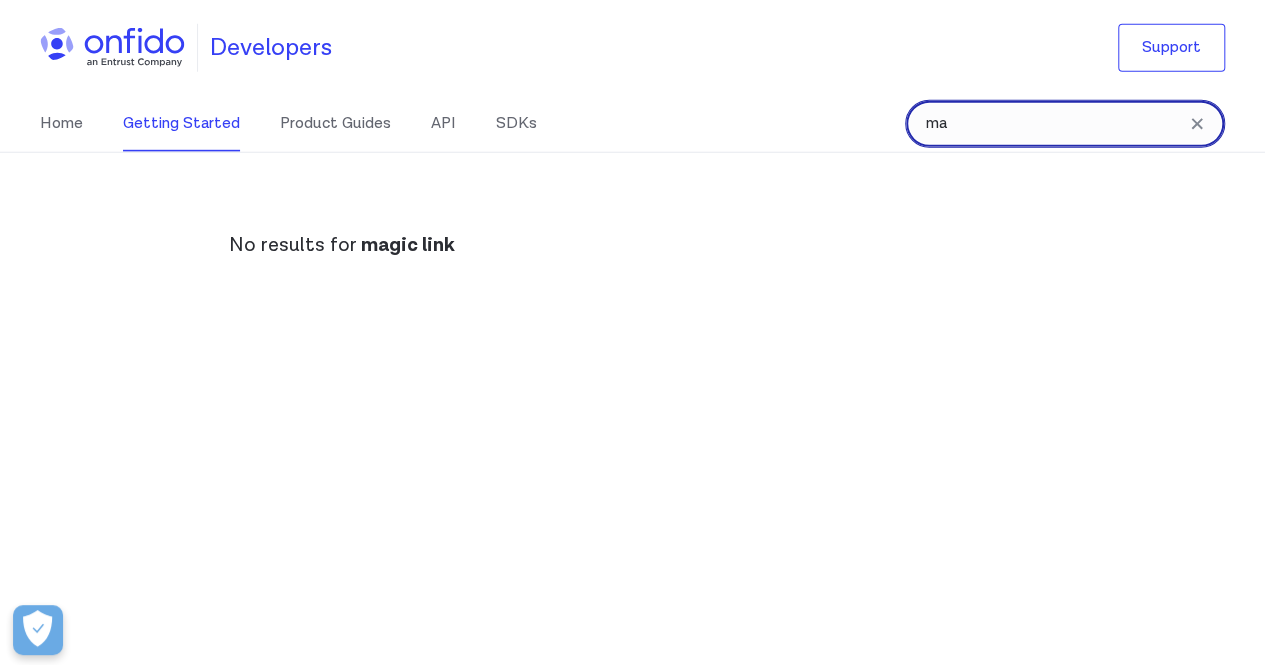 type on "m" 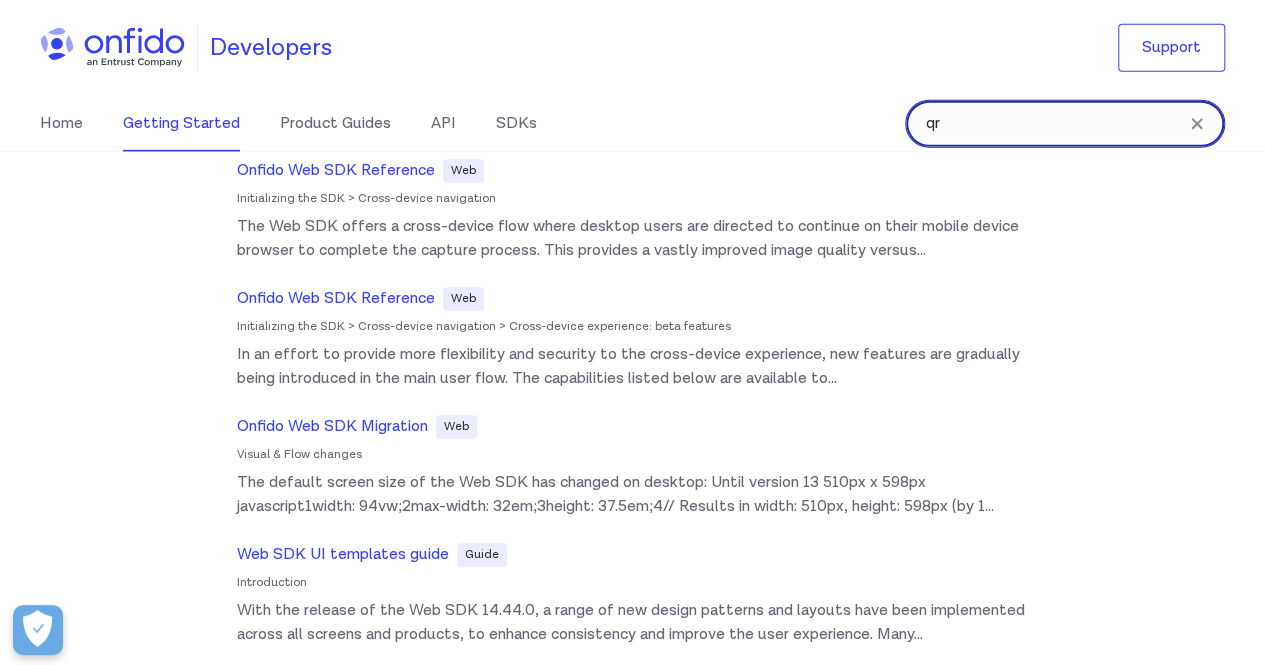 scroll, scrollTop: 847, scrollLeft: 0, axis: vertical 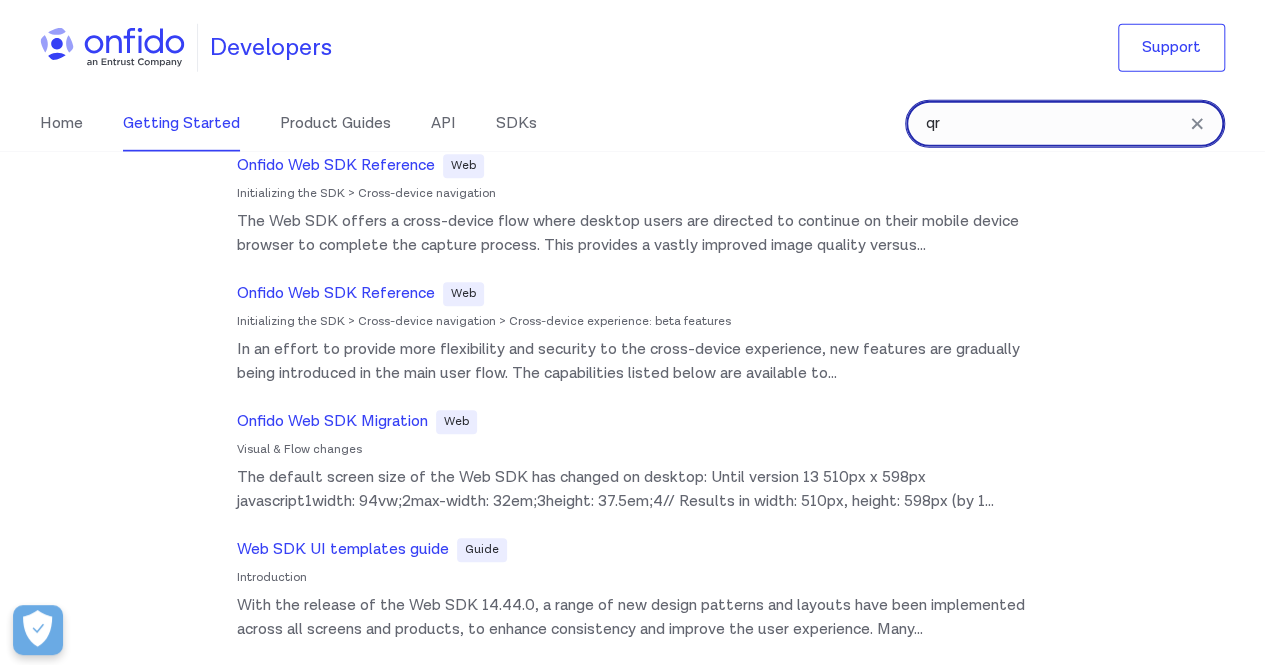 type on "qr" 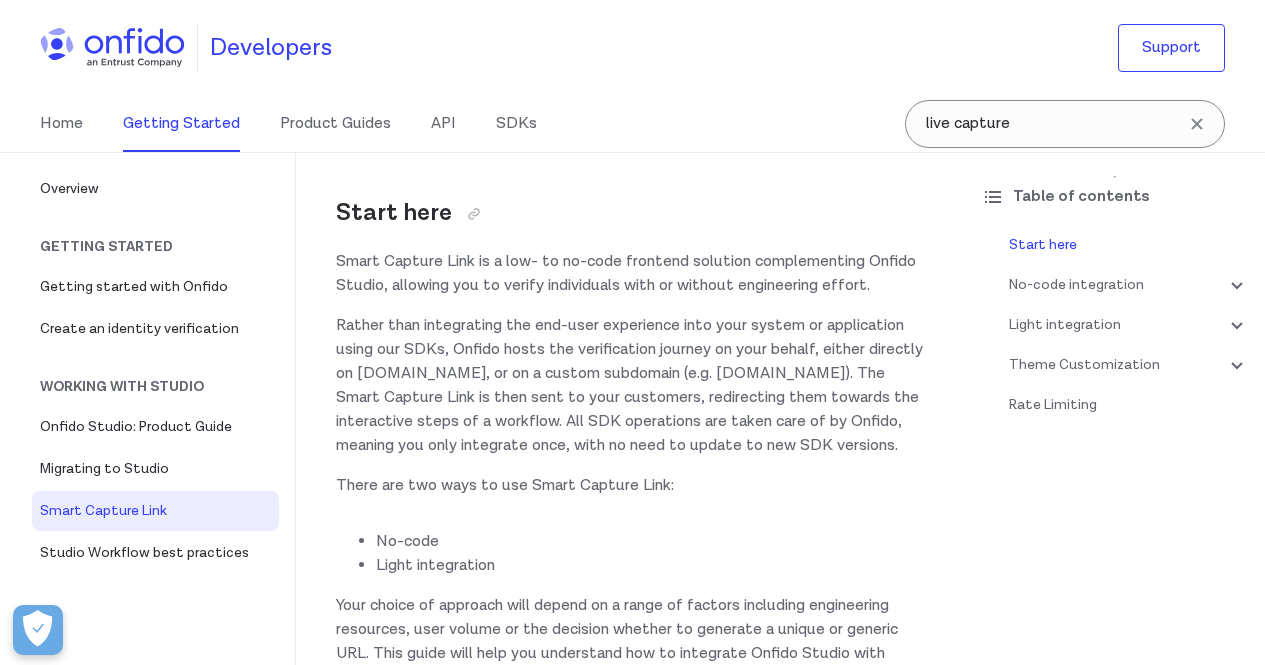 scroll, scrollTop: 0, scrollLeft: 0, axis: both 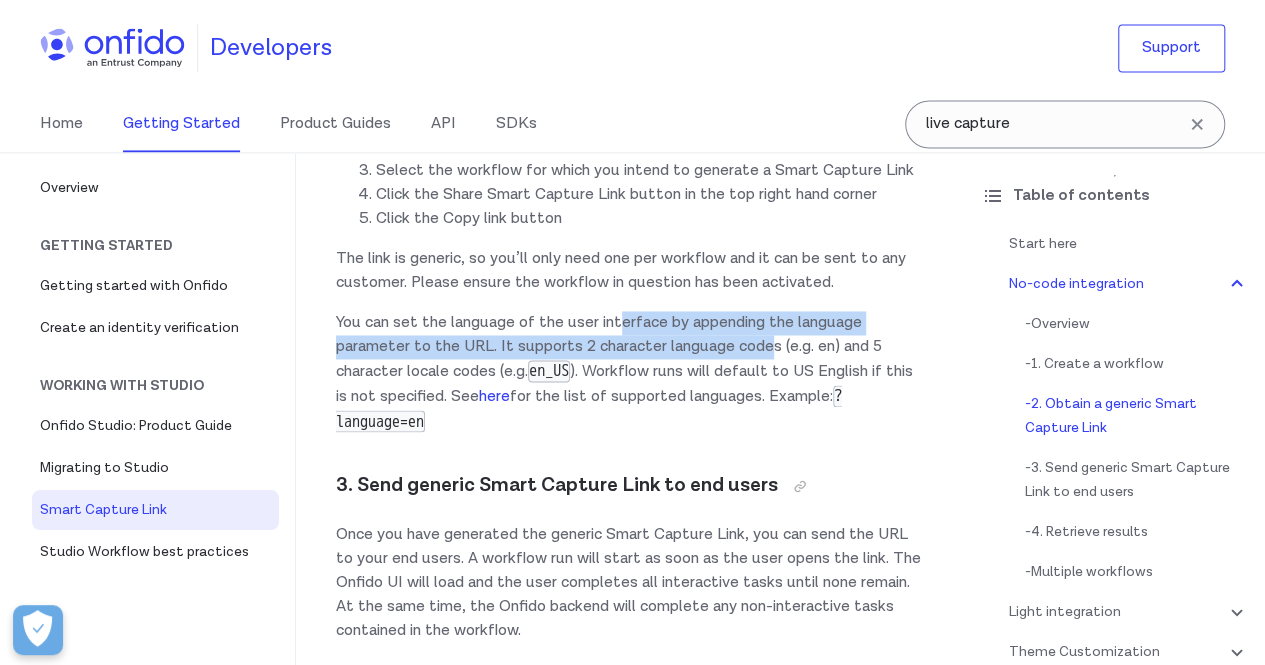 drag, startPoint x: 624, startPoint y: 417, endPoint x: 800, endPoint y: 442, distance: 177.76671 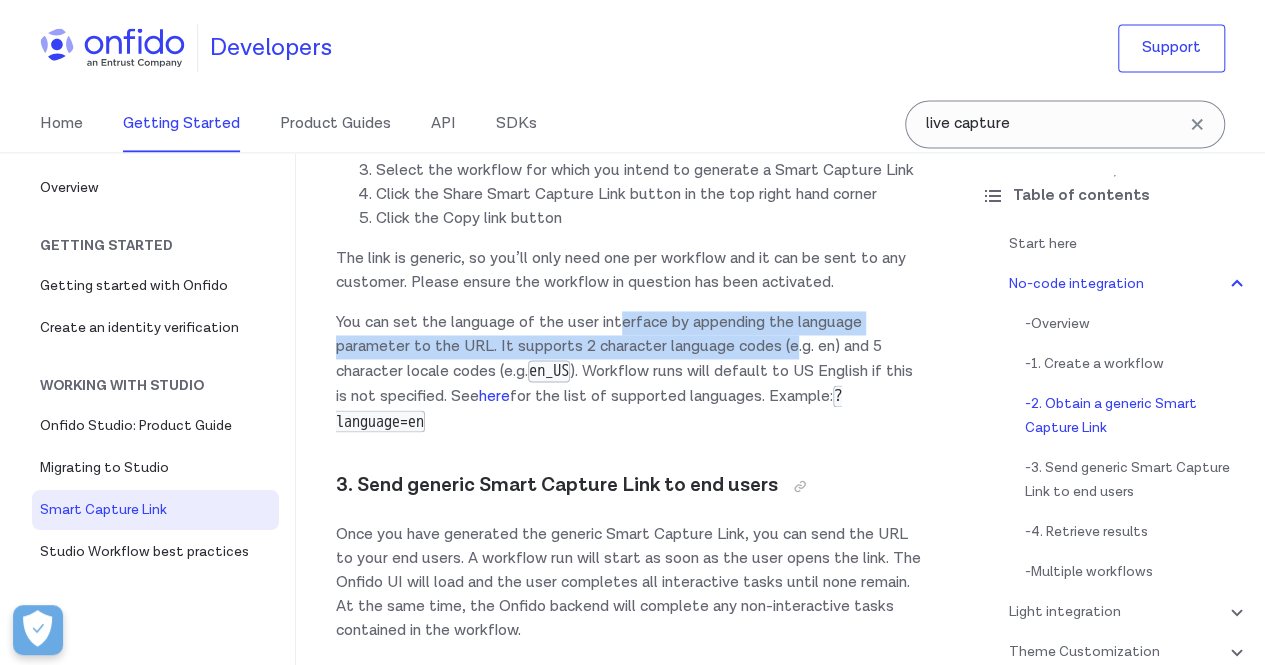click on "You can set the language of the user interface by appending the language parameter to the URL. It supports 2 character language codes (e.g. en) and 5 character locale codes (e.g.  en_US ). Workflow runs will default to US English if this is not specified. See  here  for the list of supported languages. Example:  ?language=en" at bounding box center [630, 372] 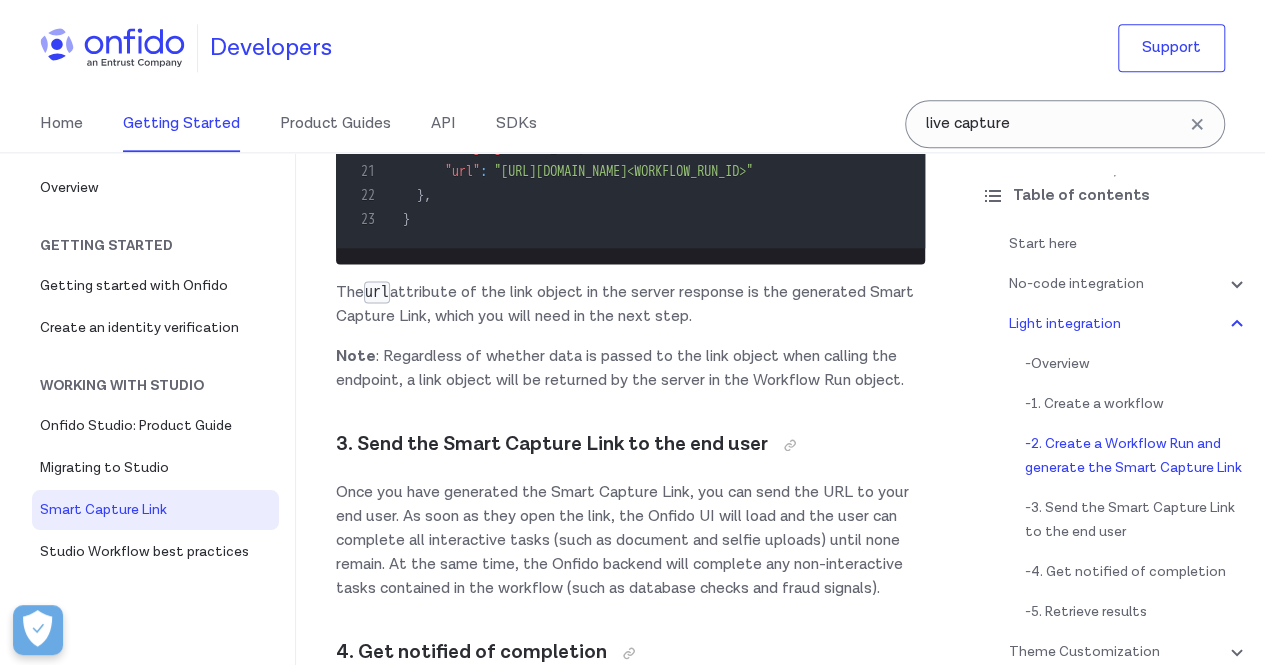 scroll, scrollTop: 4982, scrollLeft: 0, axis: vertical 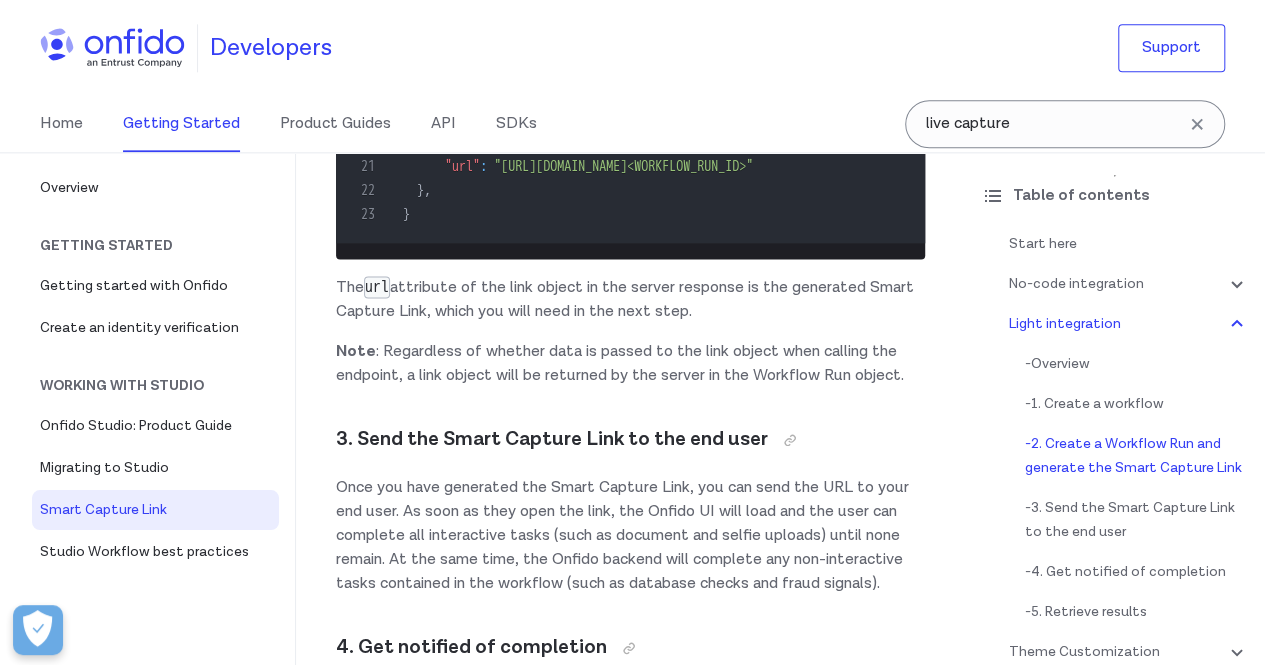 click on "Note : Regardless of whether data is passed to the link object when calling the endpoint, a link object will be returned by the server in the Workflow Run object." at bounding box center (630, 364) 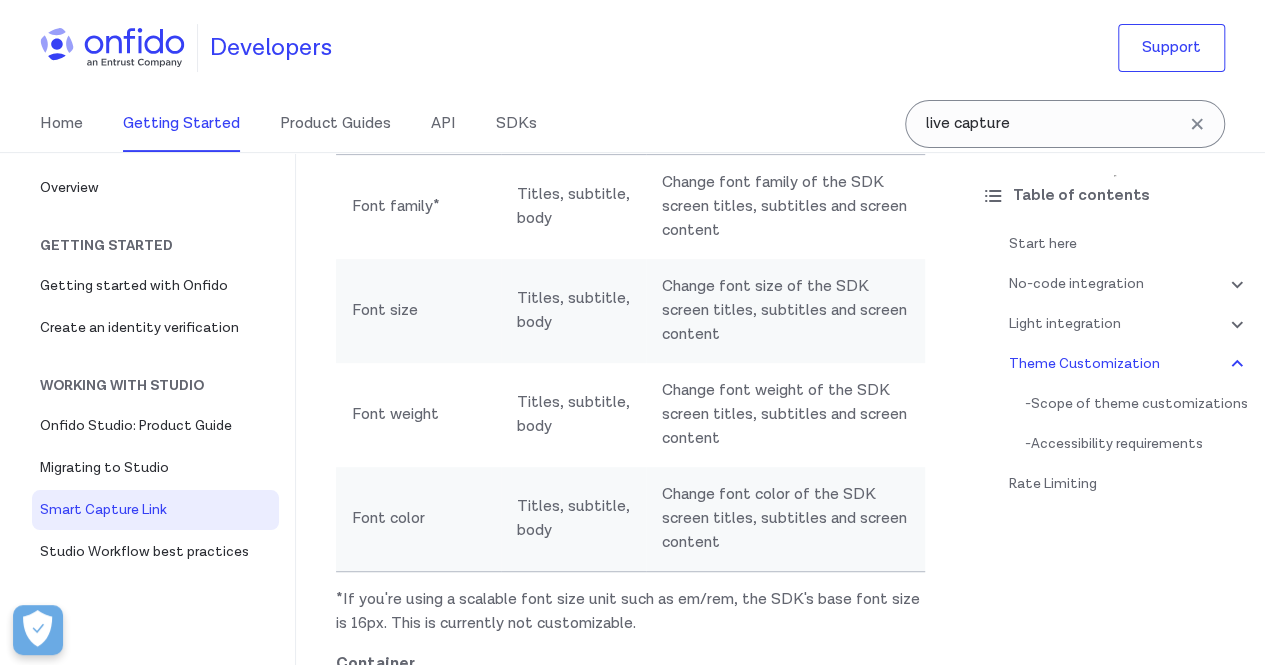scroll, scrollTop: 7869, scrollLeft: 0, axis: vertical 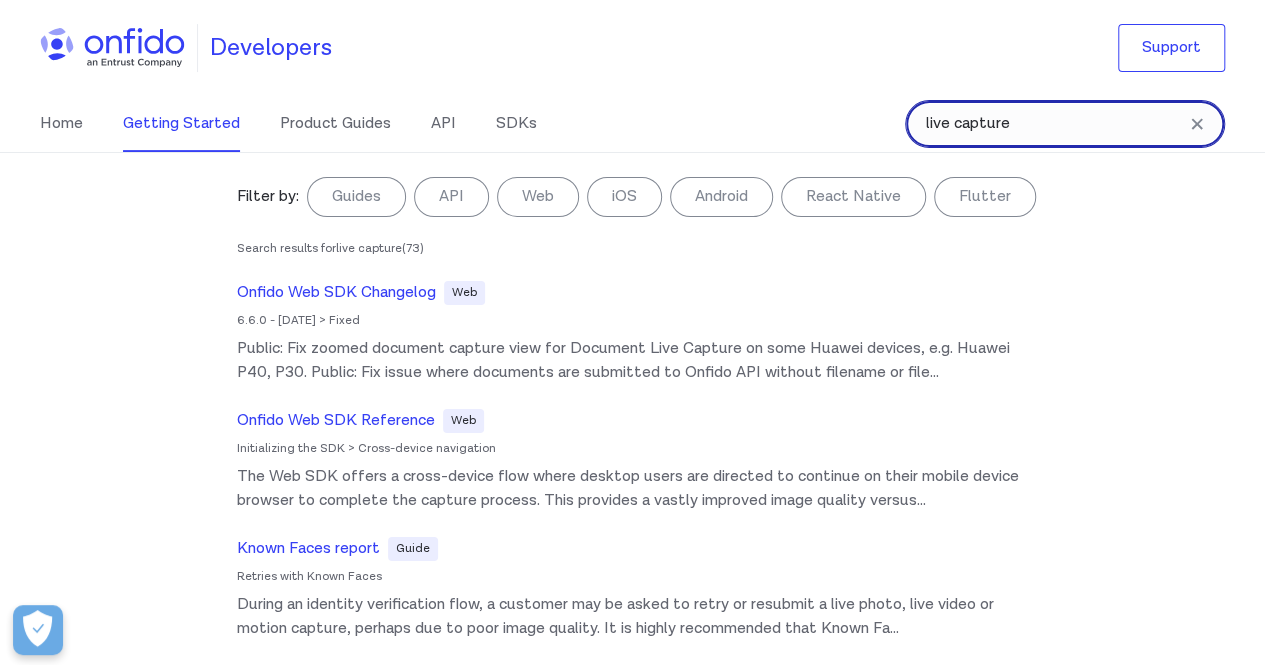 drag, startPoint x: 1030, startPoint y: 120, endPoint x: 650, endPoint y: 127, distance: 380.06445 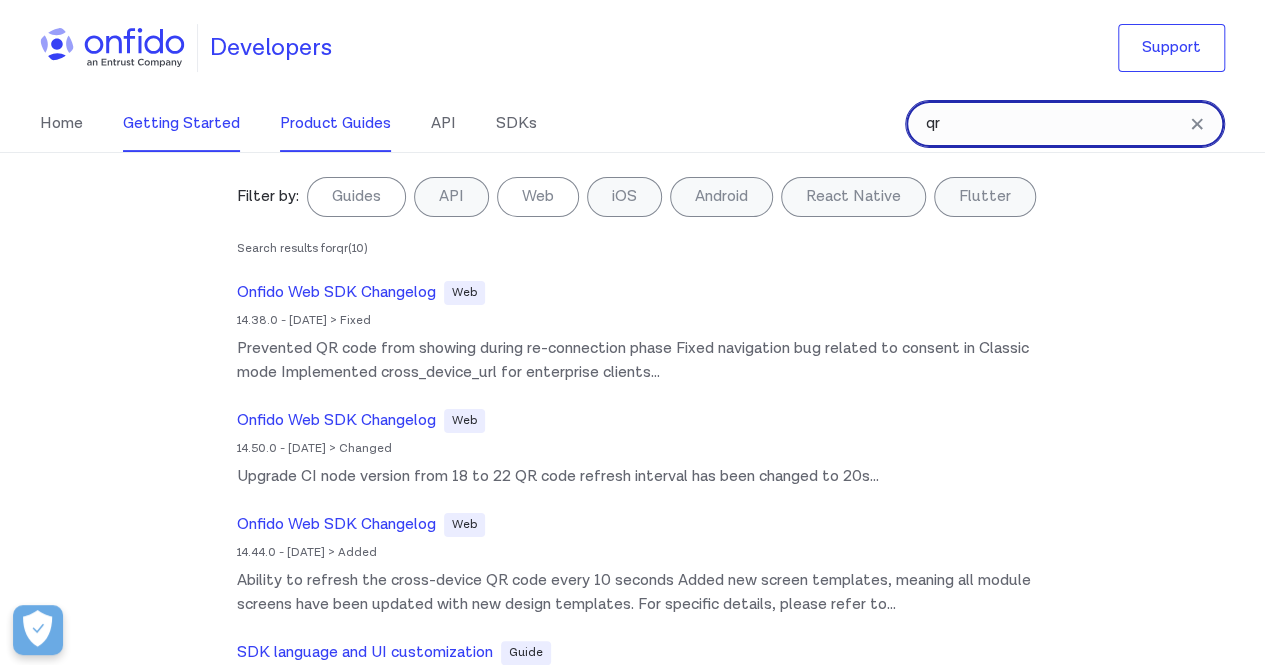 type on "qr" 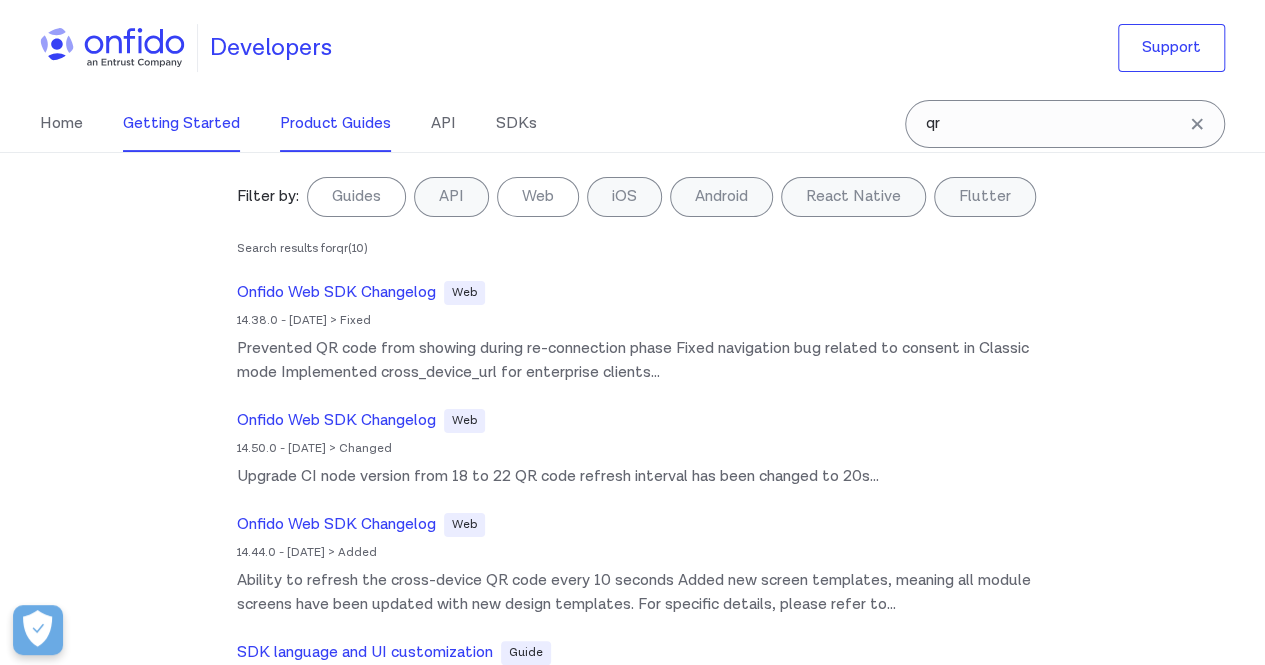 click on "Product Guides" at bounding box center [335, 124] 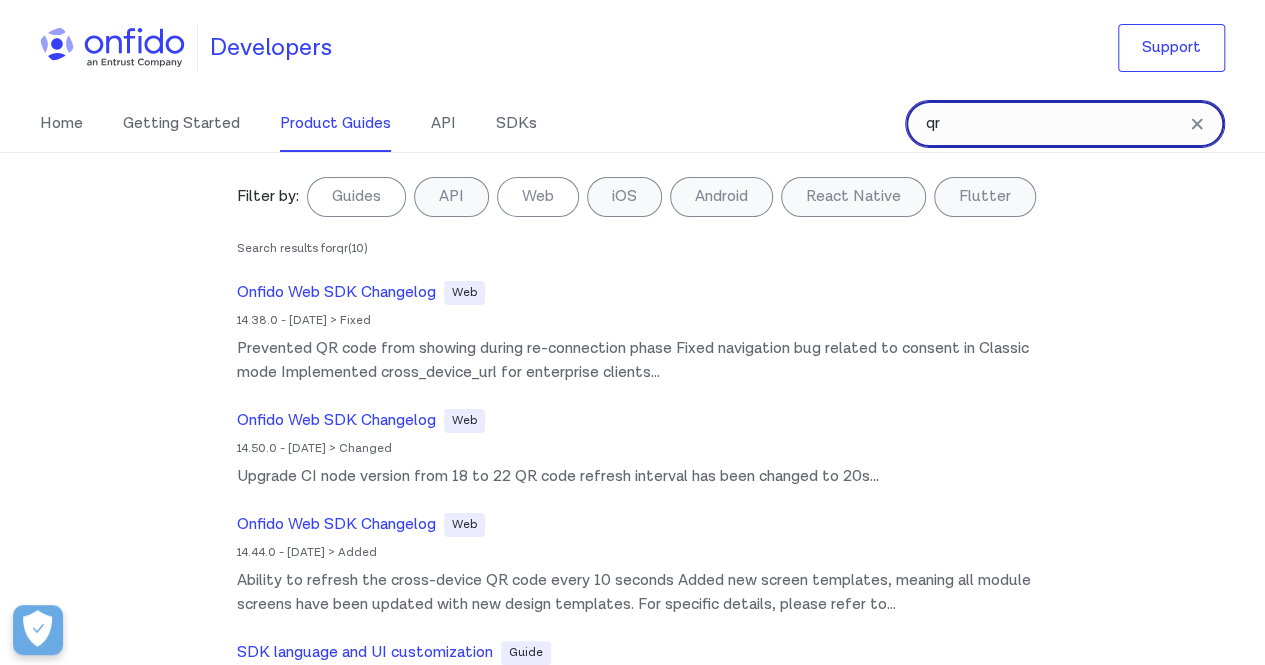 click on "qr" at bounding box center (1065, 124) 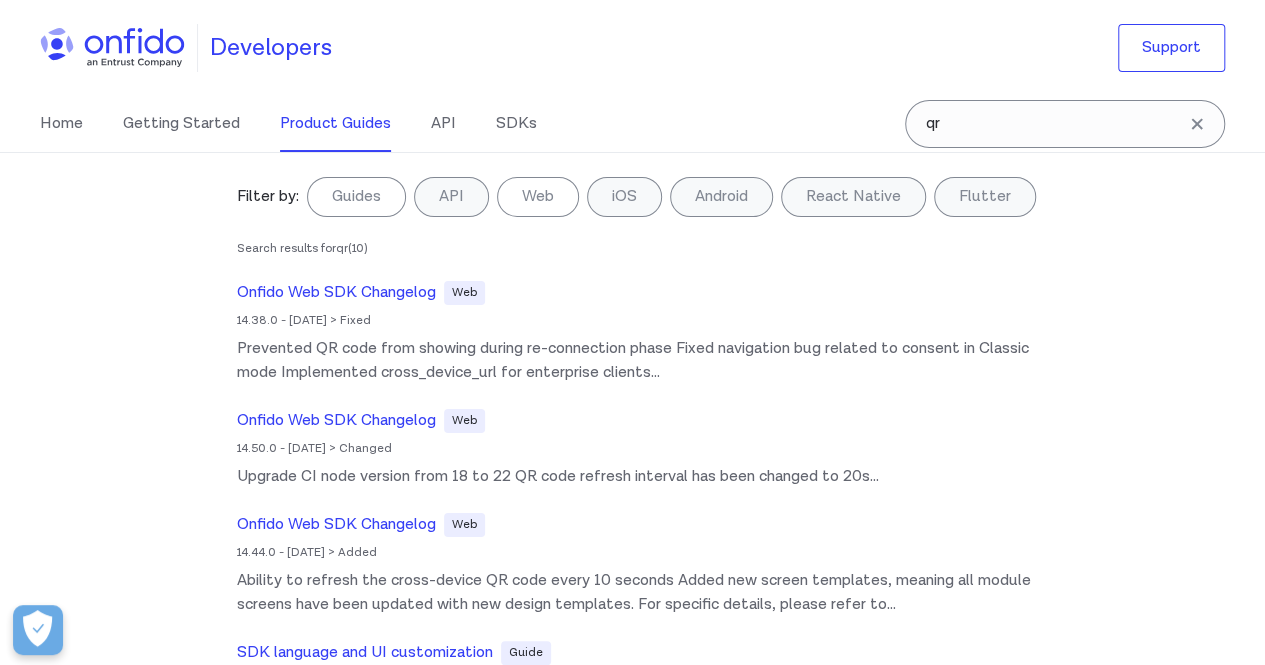 click on "Developers Support" at bounding box center [632, 48] 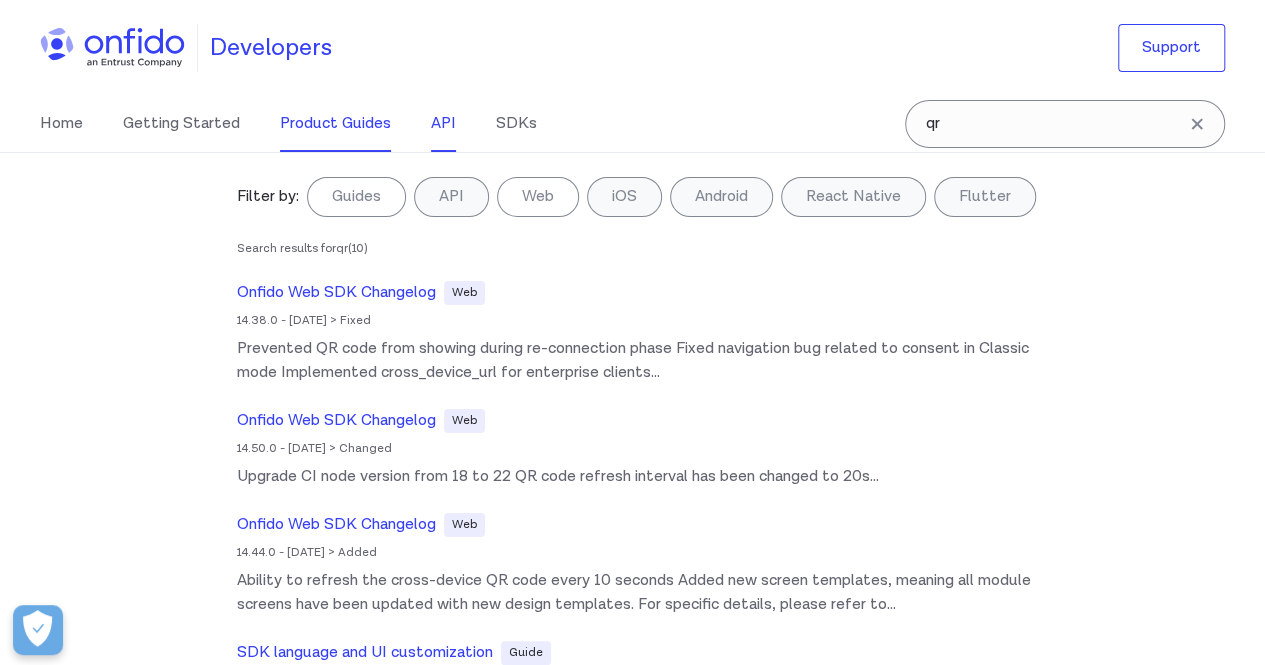 click on "API" at bounding box center (443, 124) 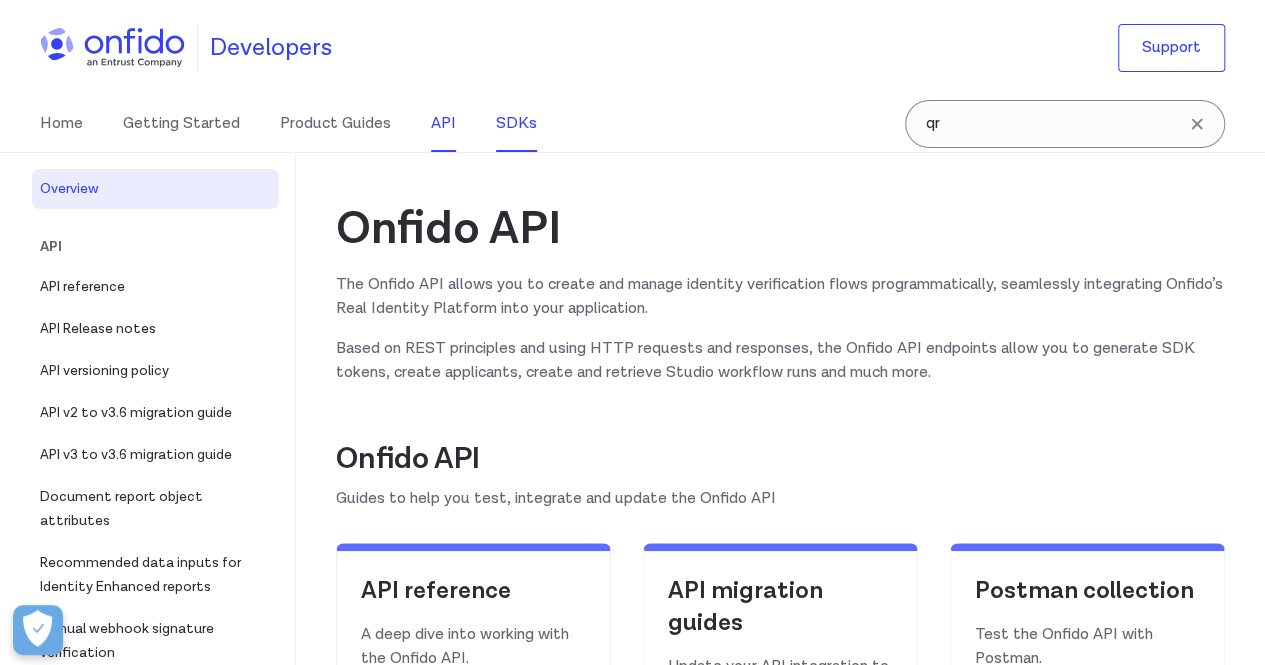 click on "SDKs" at bounding box center [516, 124] 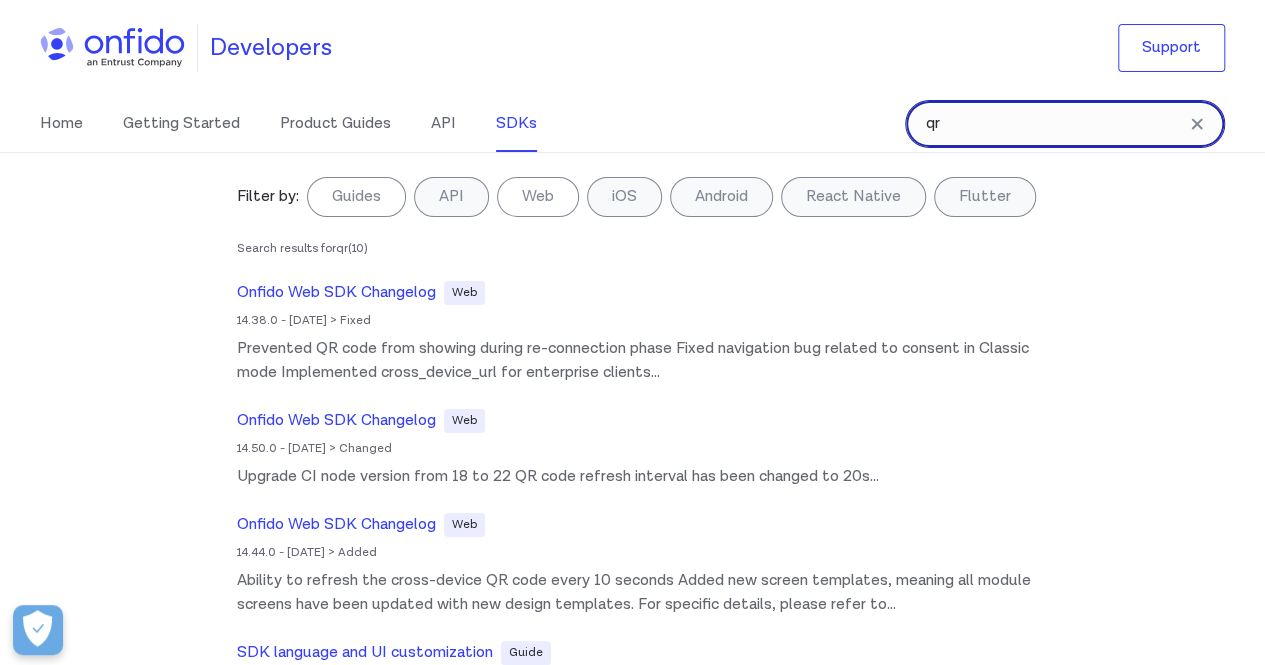 click on "qr" at bounding box center [1065, 124] 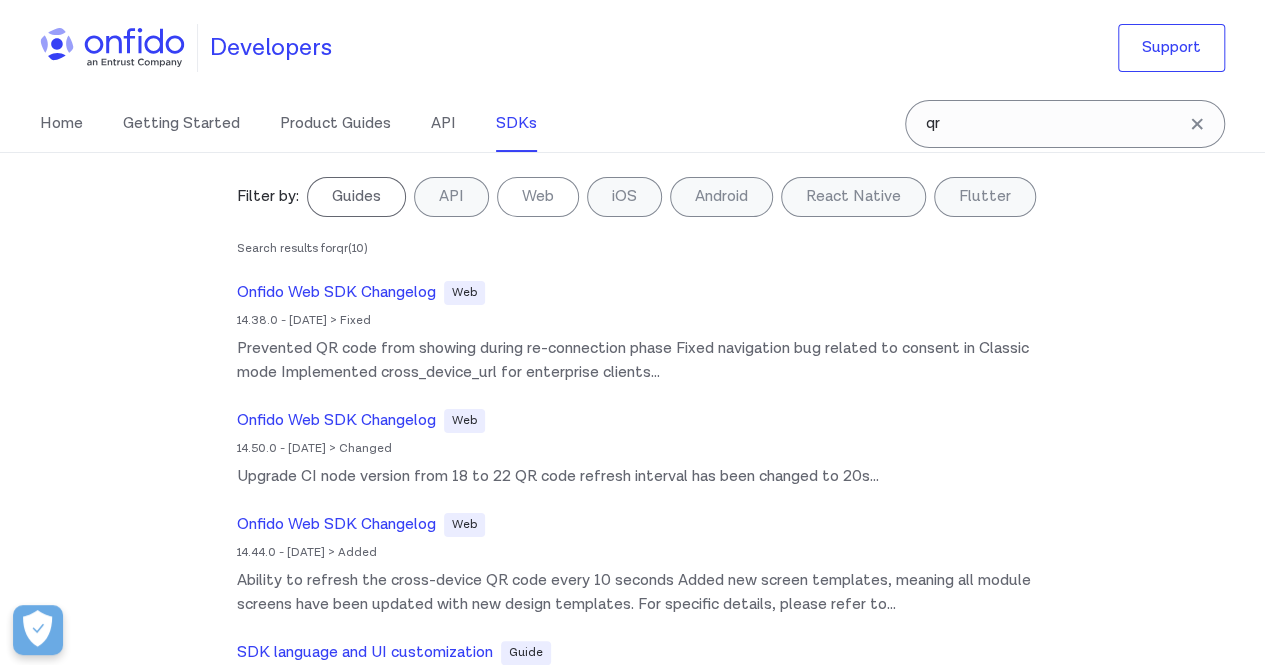 click on "Guides" at bounding box center (356, 197) 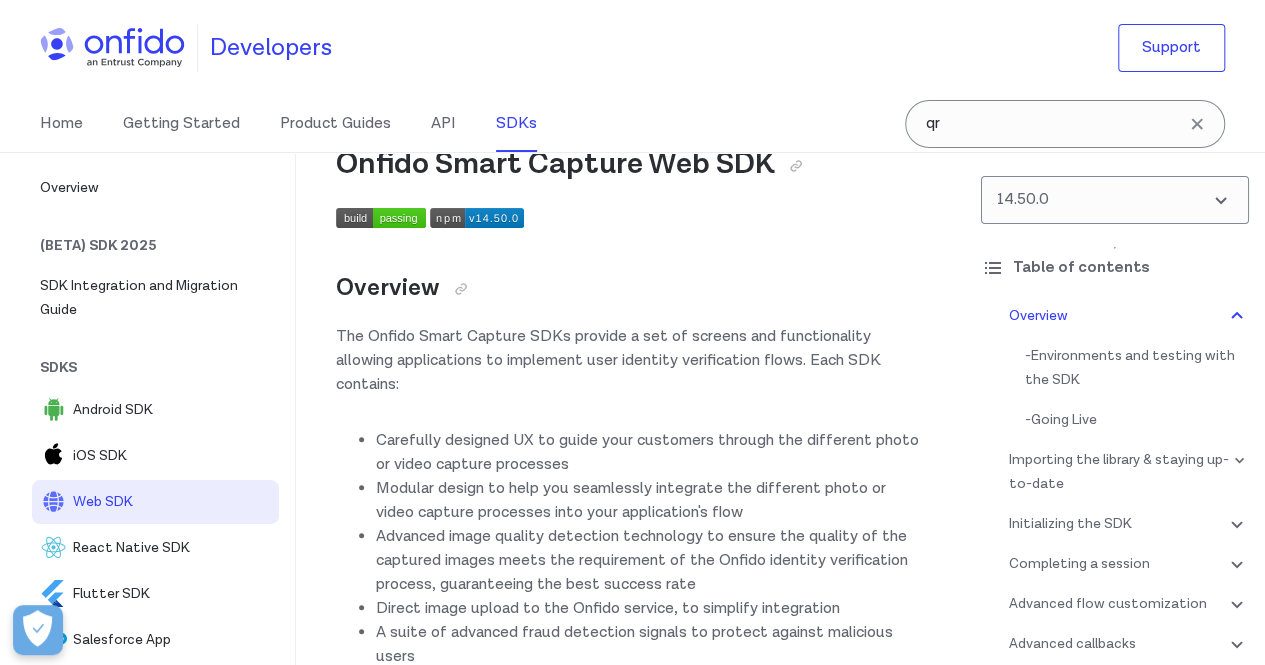 scroll, scrollTop: 0, scrollLeft: 0, axis: both 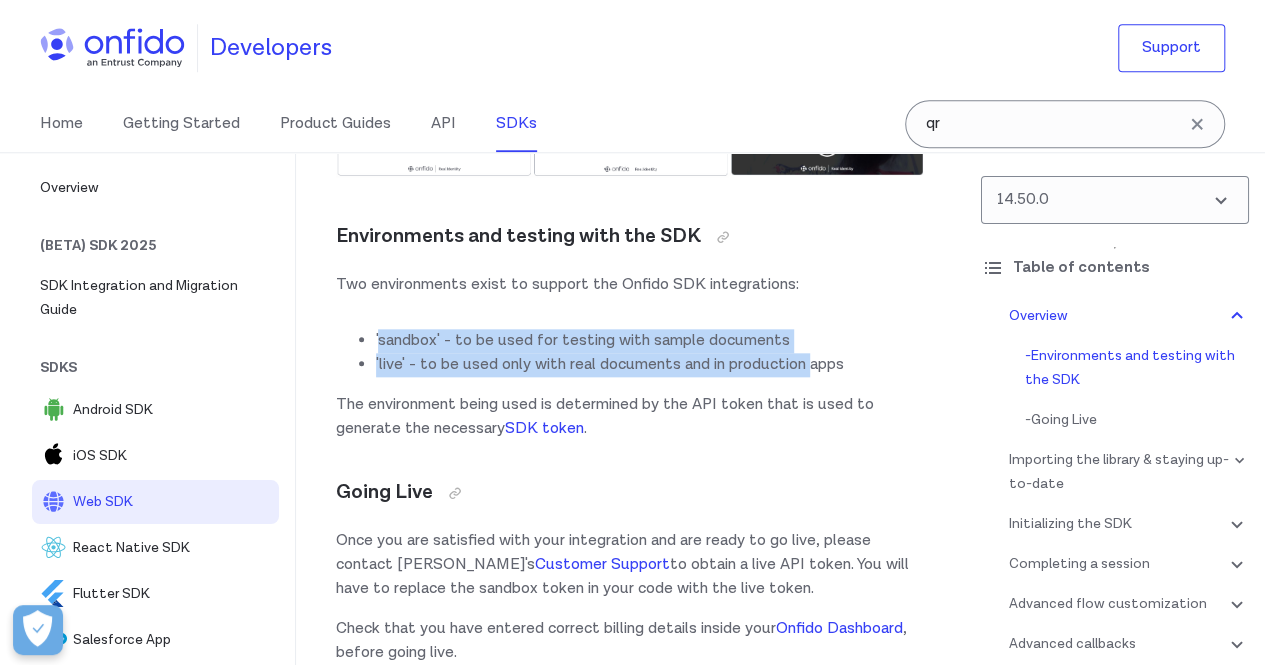 drag, startPoint x: 380, startPoint y: 331, endPoint x: 814, endPoint y: 343, distance: 434.16586 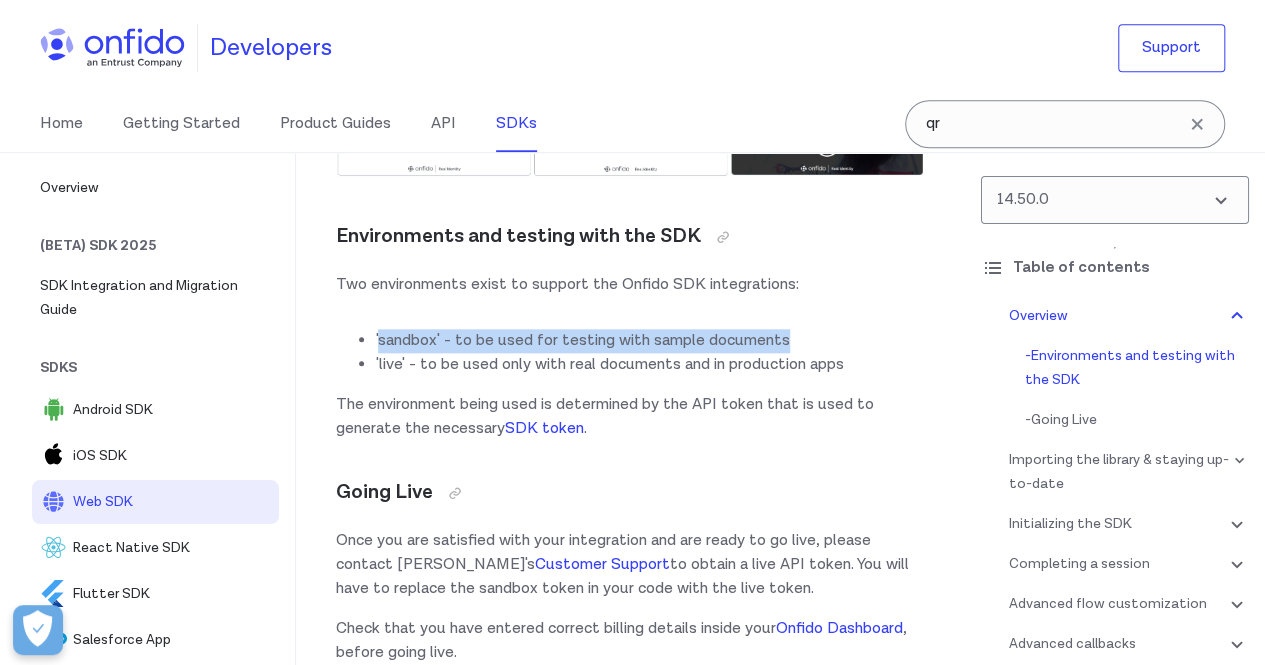 click on "'sandbox' - to be used for testing with sample documents" at bounding box center (650, 341) 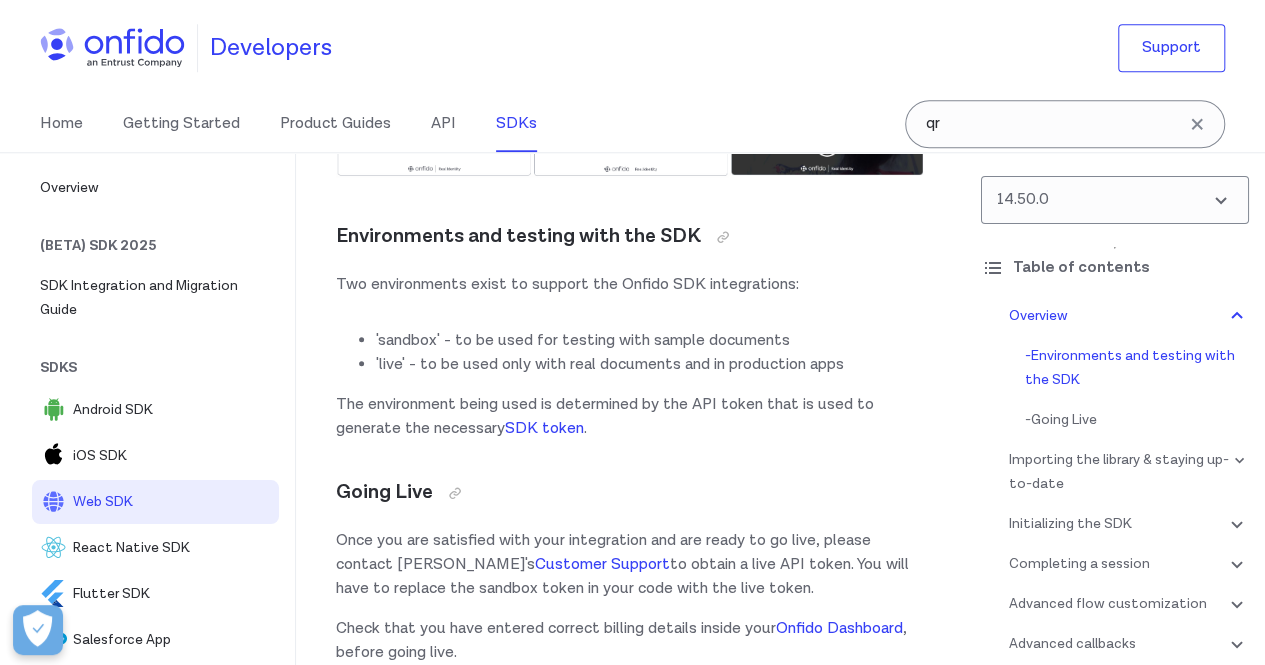 scroll, scrollTop: 1000, scrollLeft: 0, axis: vertical 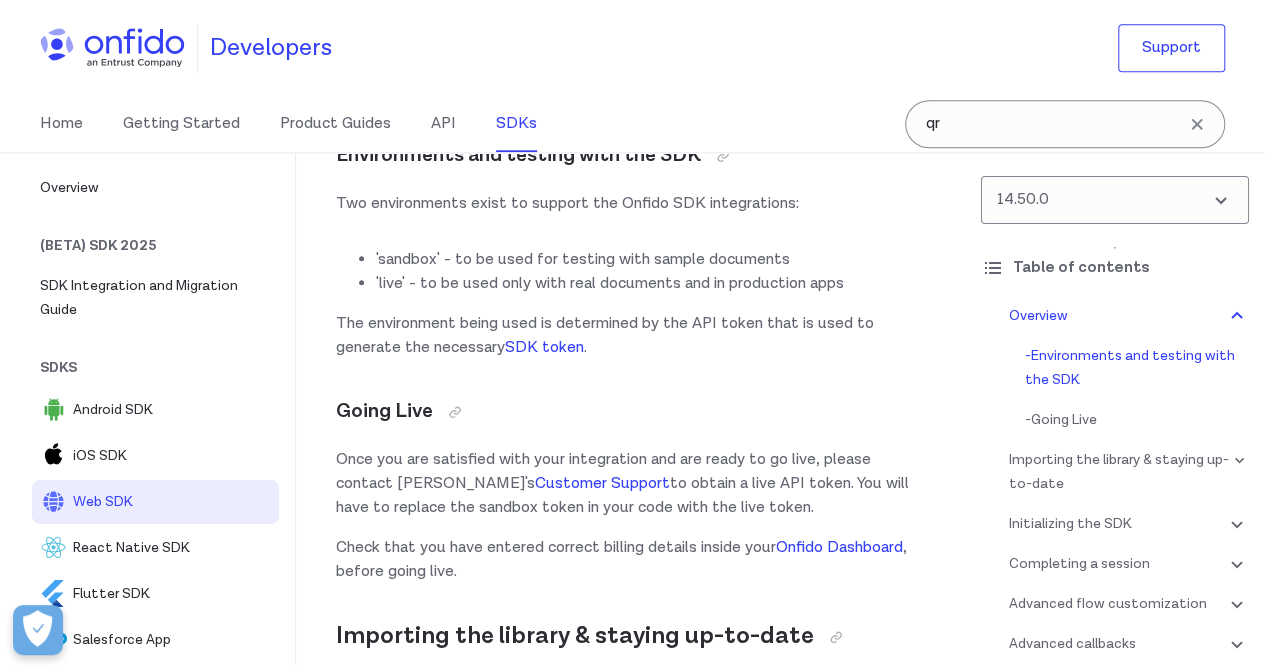 click on "The environment being used is determined by the API token that is used to generate the necessary  SDK token ." at bounding box center (630, 336) 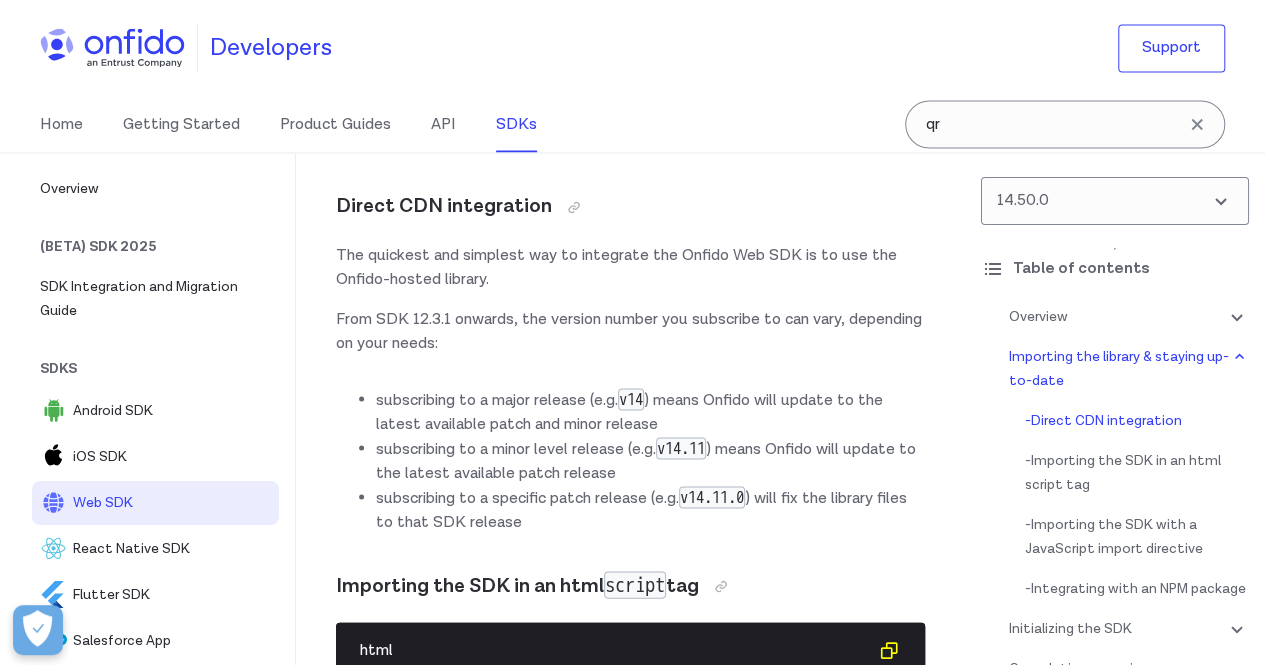 scroll, scrollTop: 16618, scrollLeft: 0, axis: vertical 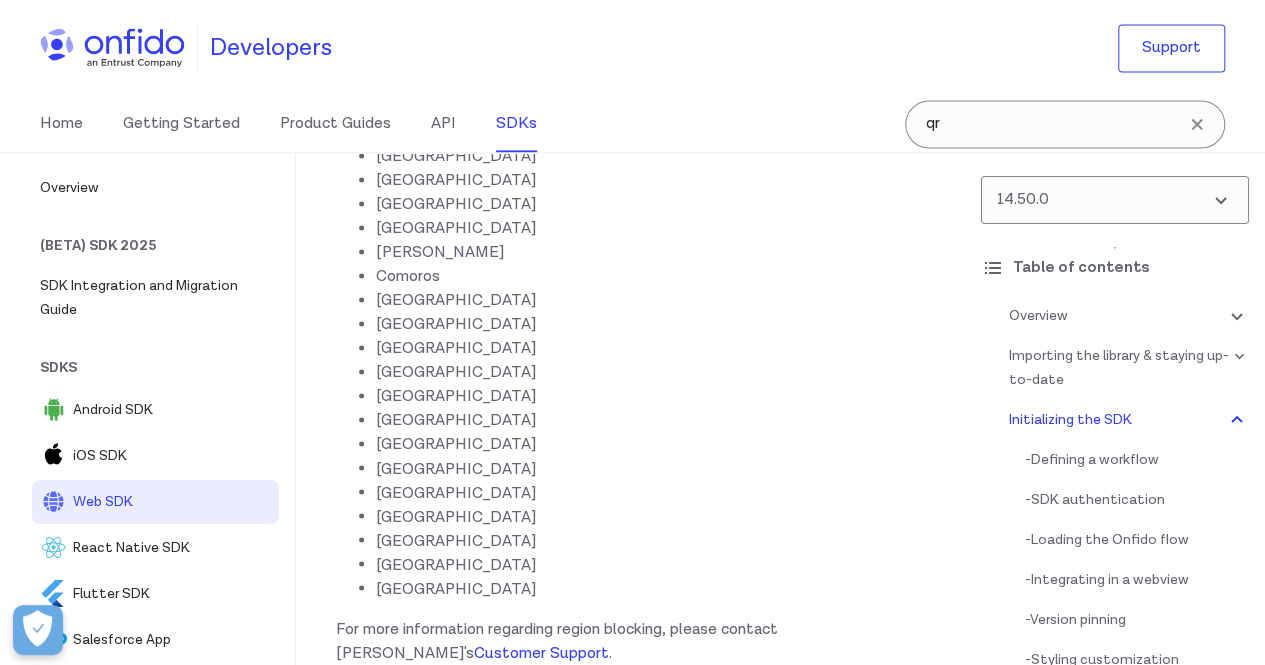 click on "QR code that can be scanned with a camera app (default)" at bounding box center [650, -747] 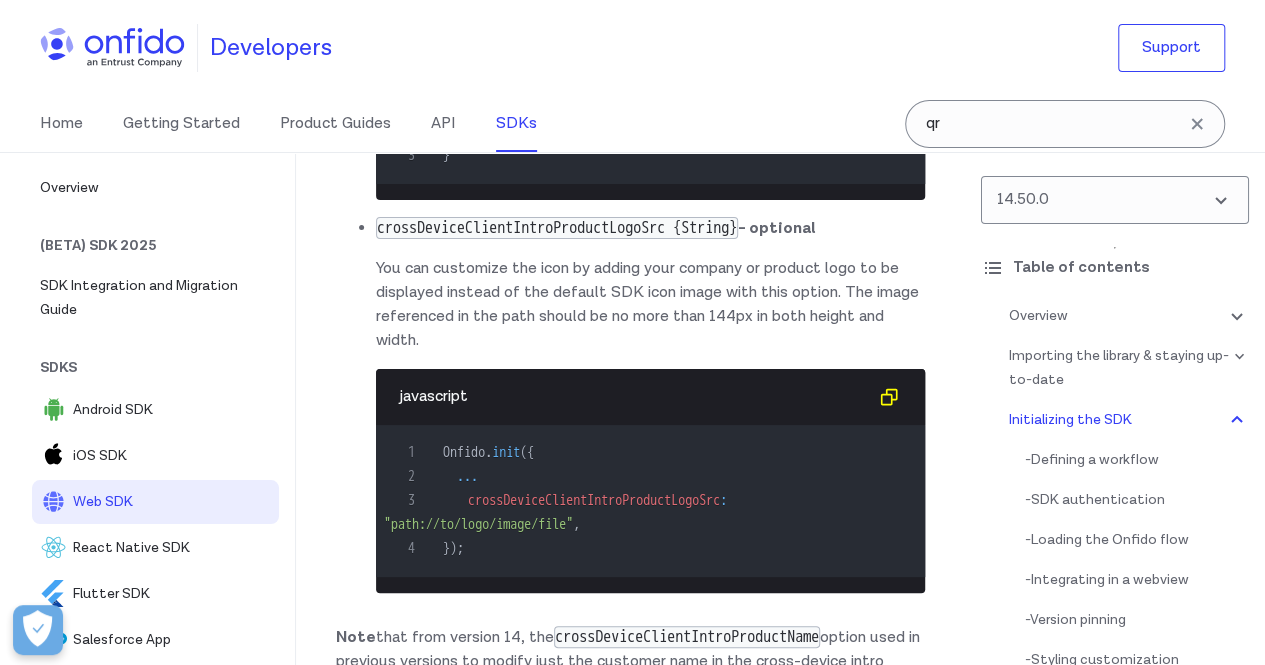 scroll, scrollTop: 18910, scrollLeft: 0, axis: vertical 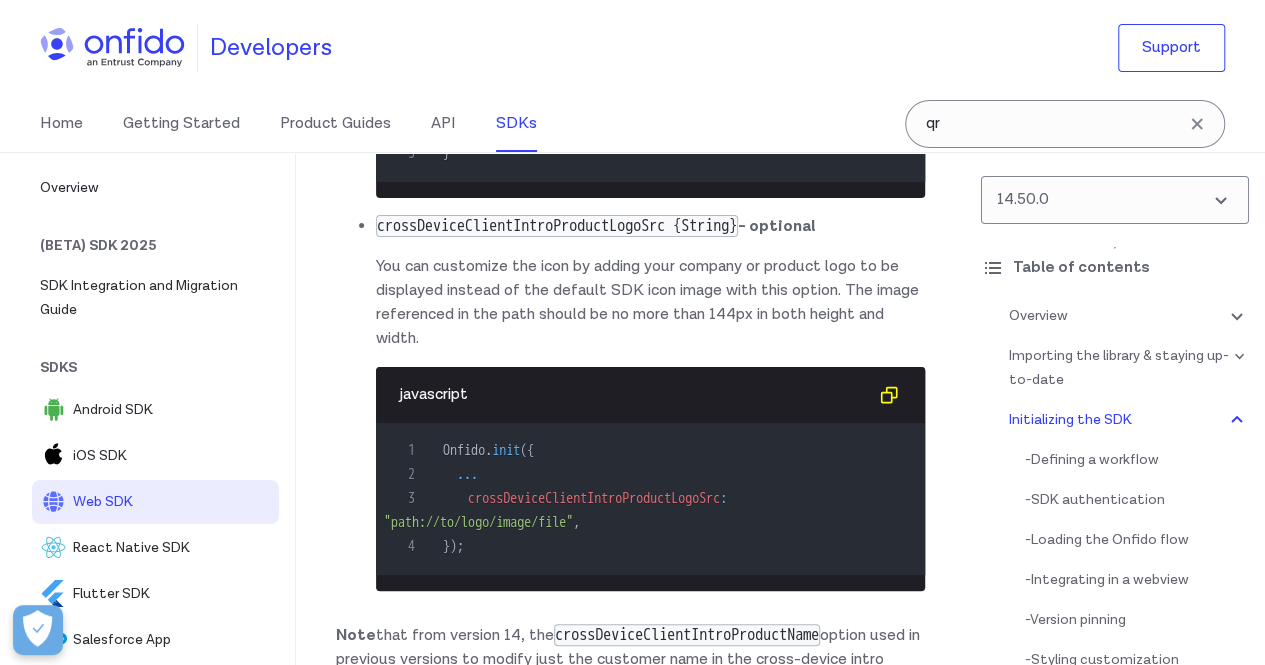 drag, startPoint x: 636, startPoint y: 268, endPoint x: 736, endPoint y: 292, distance: 102.83968 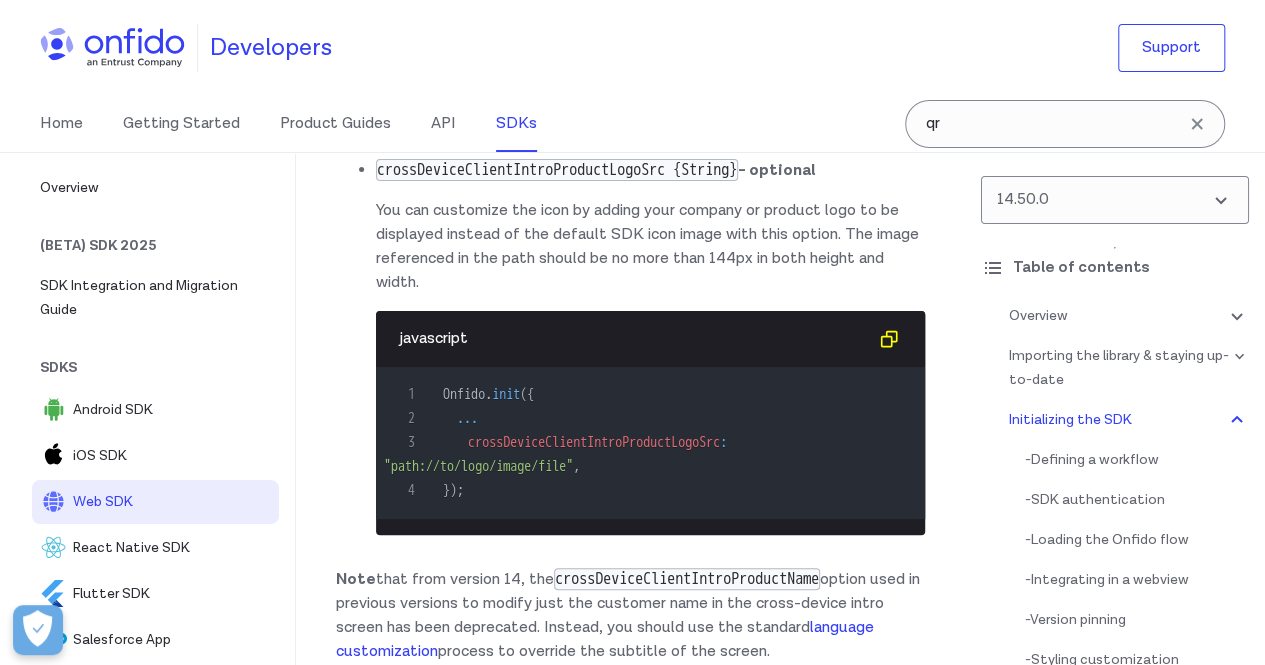 scroll, scrollTop: 18972, scrollLeft: 0, axis: vertical 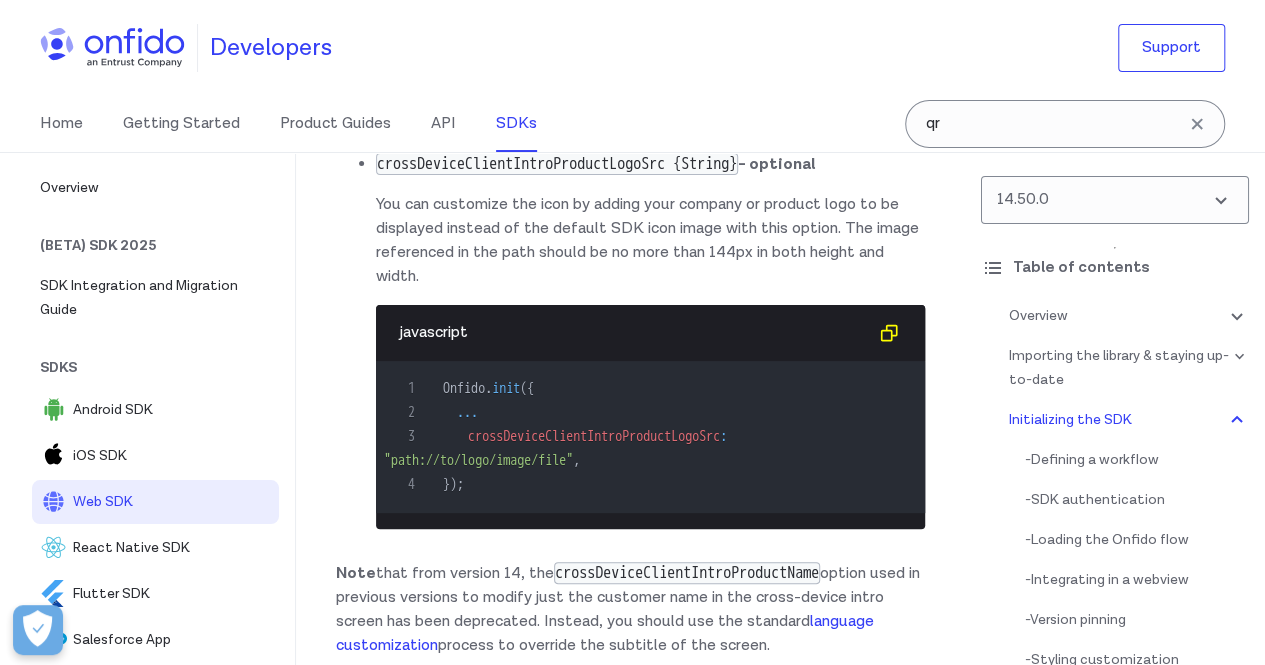 click on "_crossDeviceLinkMethods {List<String>}" at bounding box center [529, -869] 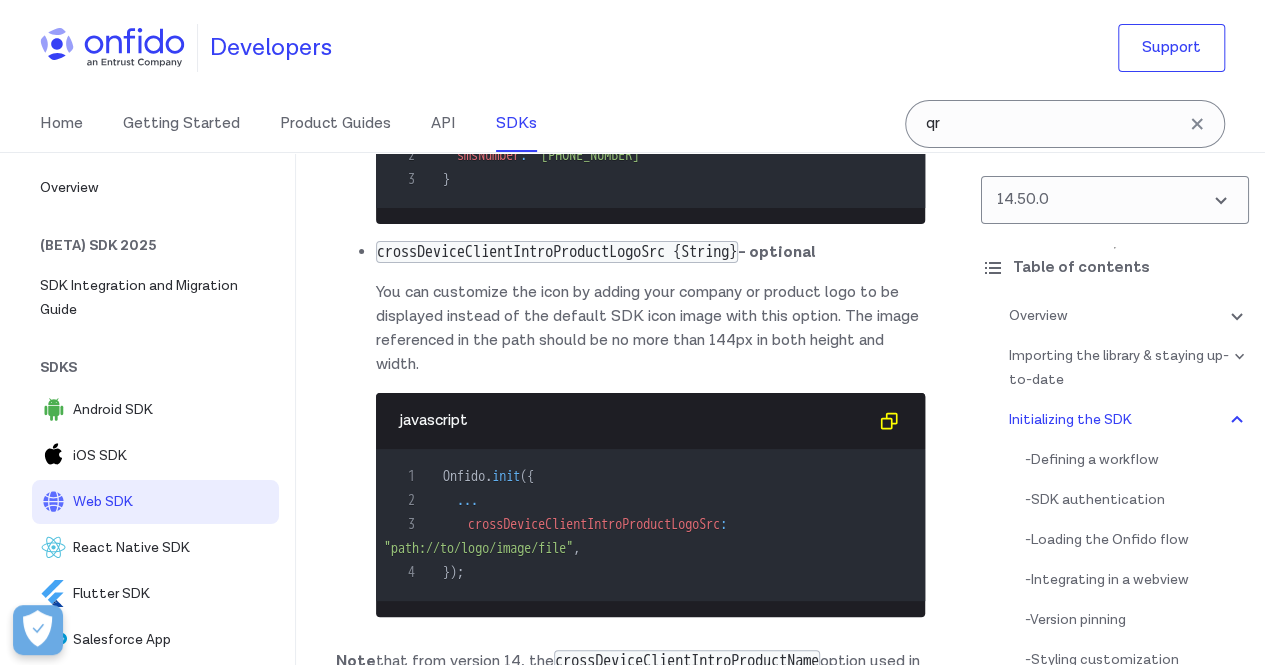scroll, scrollTop: 18842, scrollLeft: 0, axis: vertical 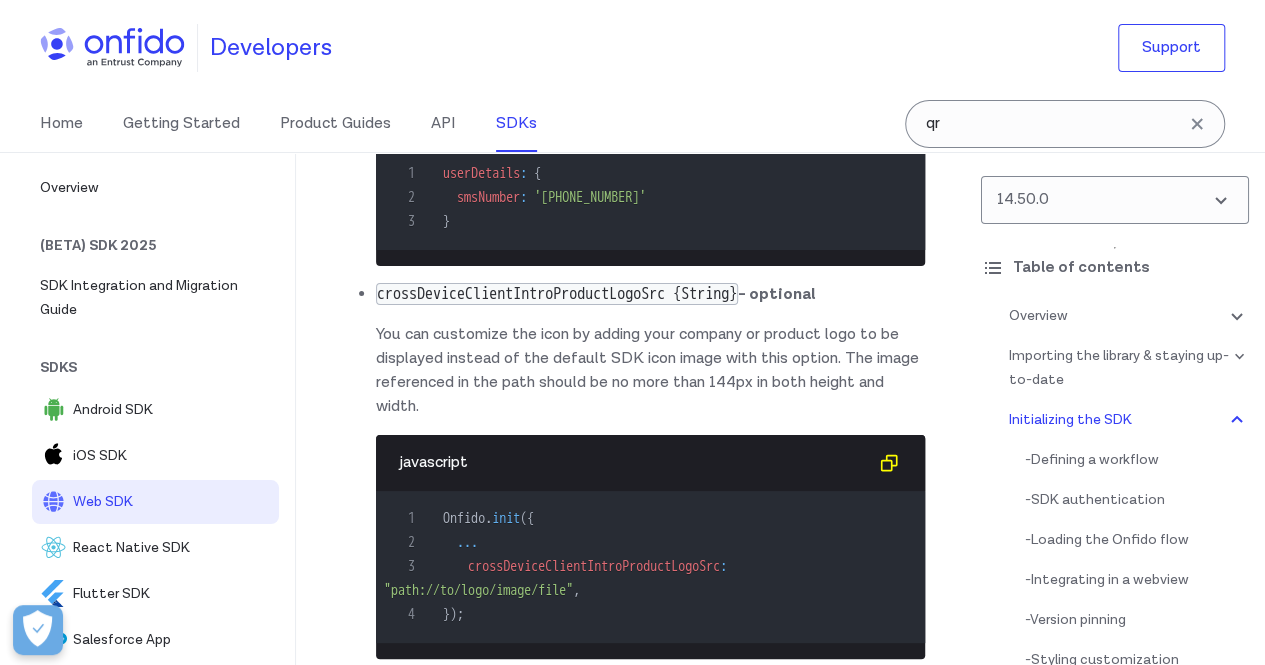 drag, startPoint x: 502, startPoint y: 312, endPoint x: 795, endPoint y: 313, distance: 293.0017 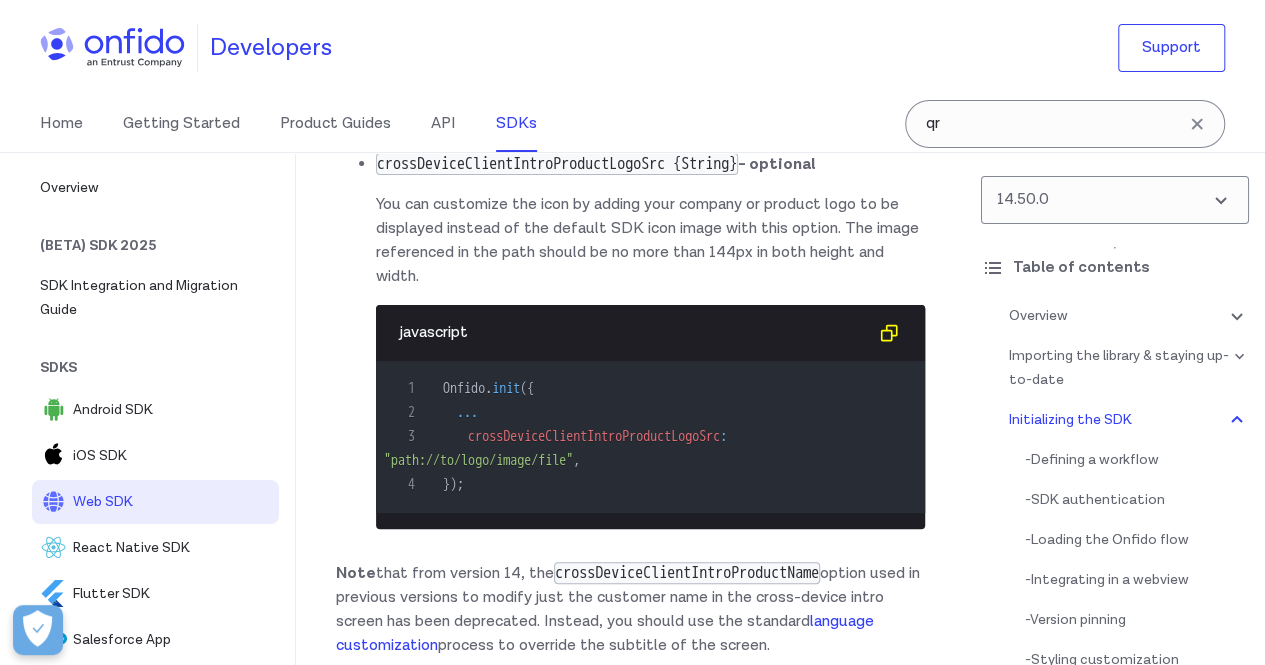 scroll, scrollTop: 18970, scrollLeft: 0, axis: vertical 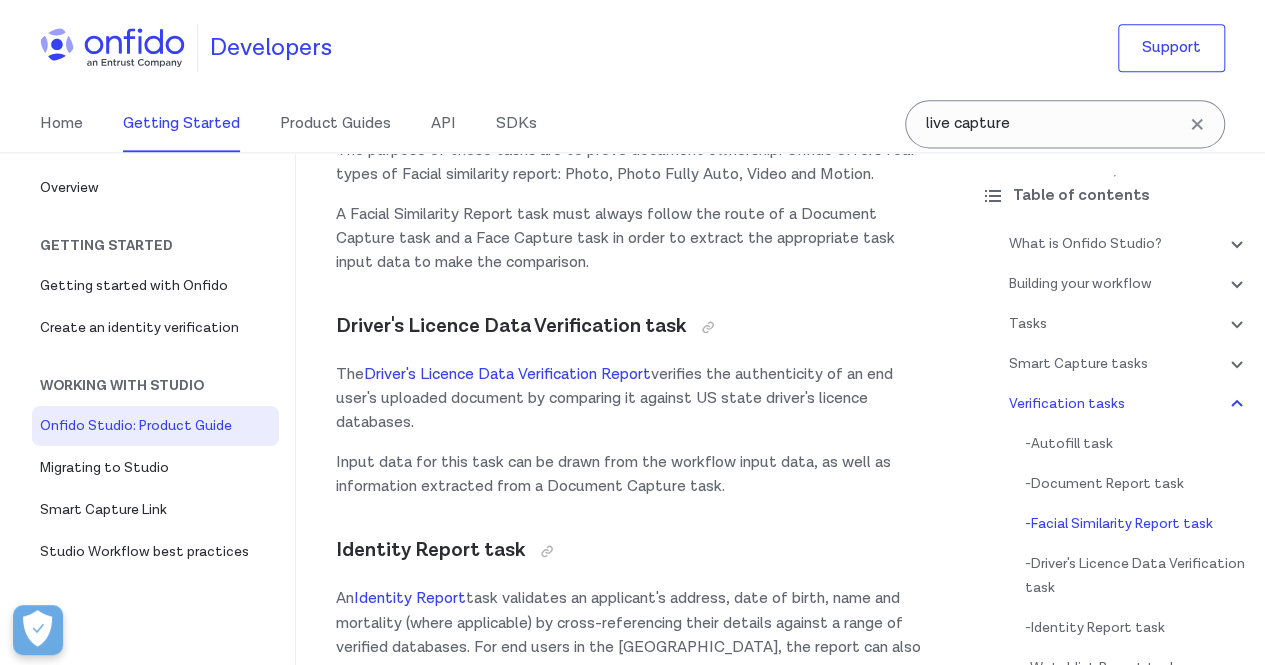 click on "Facial Similarity Reports" at bounding box center (421, 102) 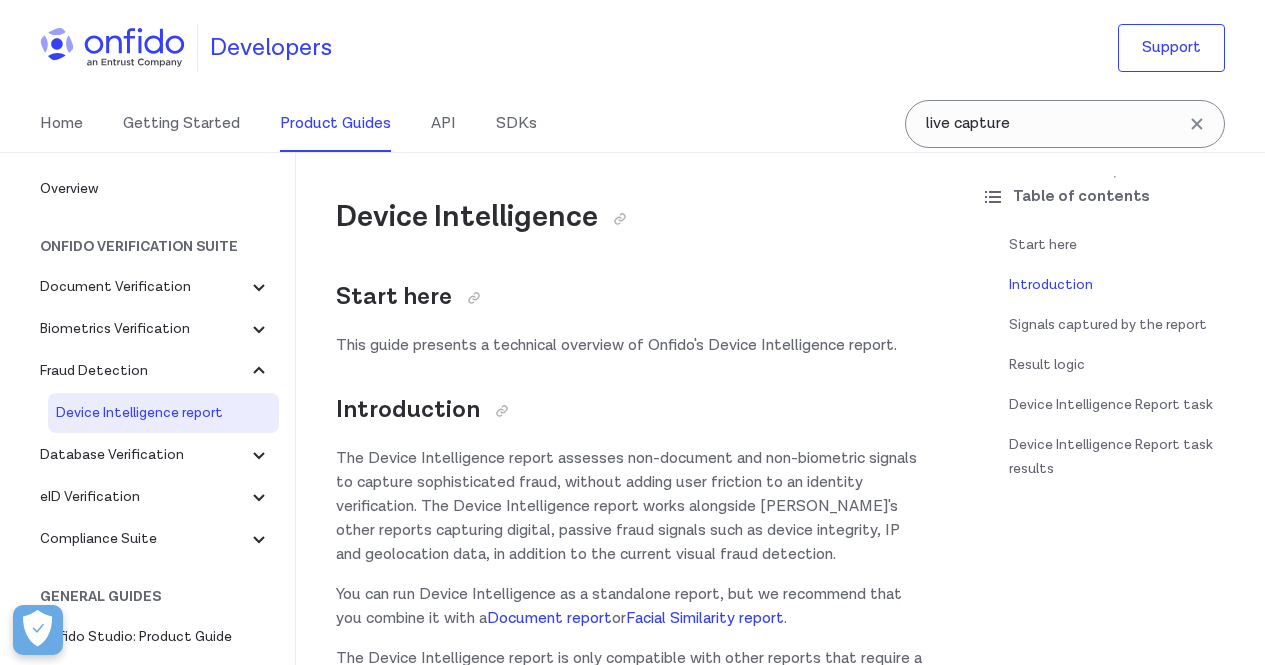 scroll, scrollTop: 333, scrollLeft: 0, axis: vertical 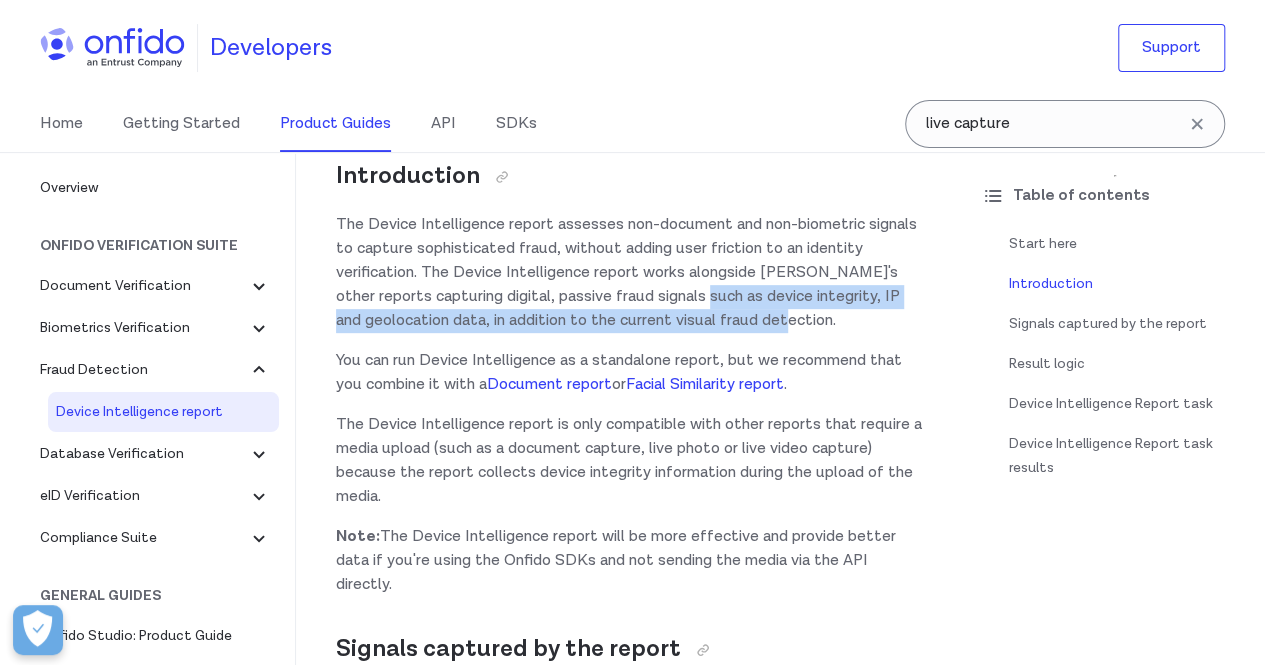 drag, startPoint x: 767, startPoint y: 297, endPoint x: 844, endPoint y: 324, distance: 81.596565 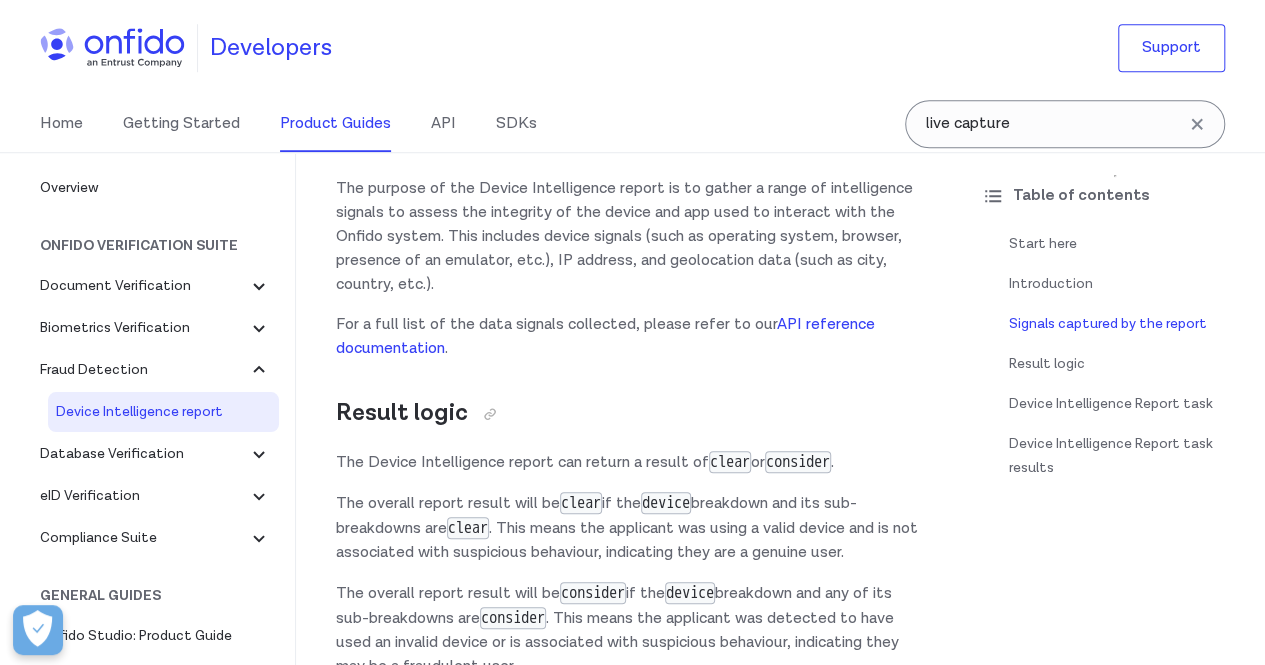 scroll, scrollTop: 745, scrollLeft: 0, axis: vertical 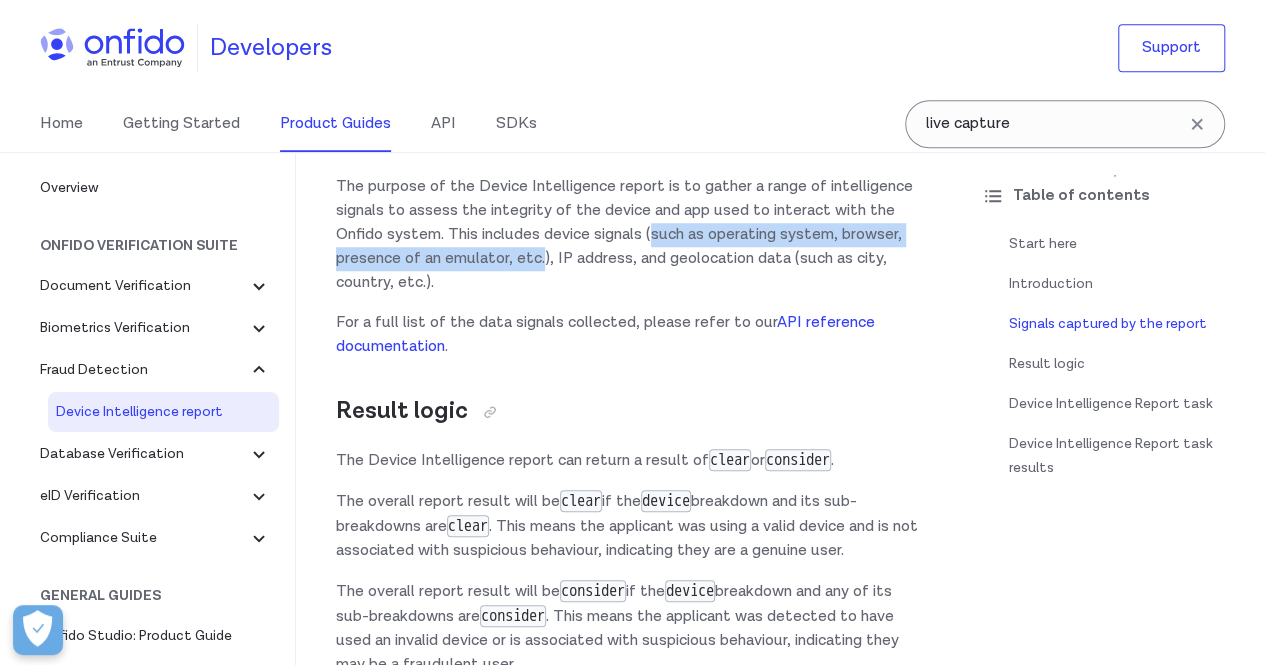 drag, startPoint x: 667, startPoint y: 263, endPoint x: 778, endPoint y: 235, distance: 114.47707 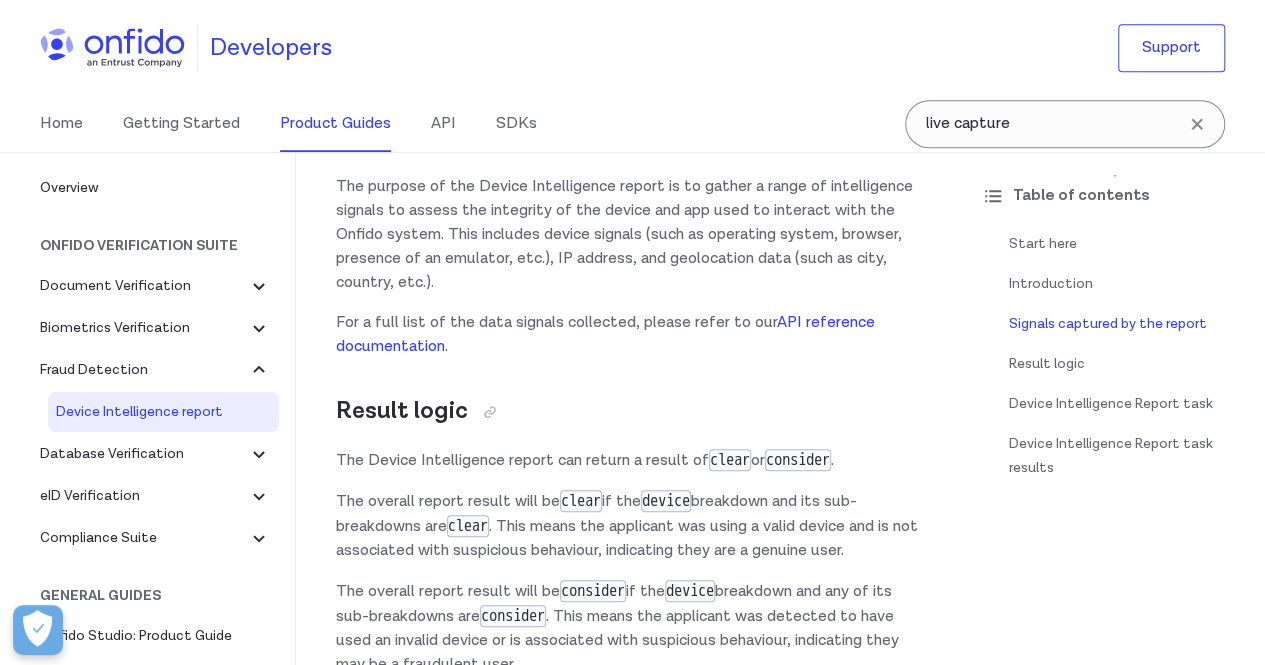 click on "The purpose of the Device Intelligence report is to gather a range of intelligence signals to assess the integrity of the device and app used to interact with the Onfido system. This includes device signals (such as operating system, browser, presence of an emulator, etc.), IP address, and geolocation data (such as city, country, etc.)." at bounding box center (630, 235) 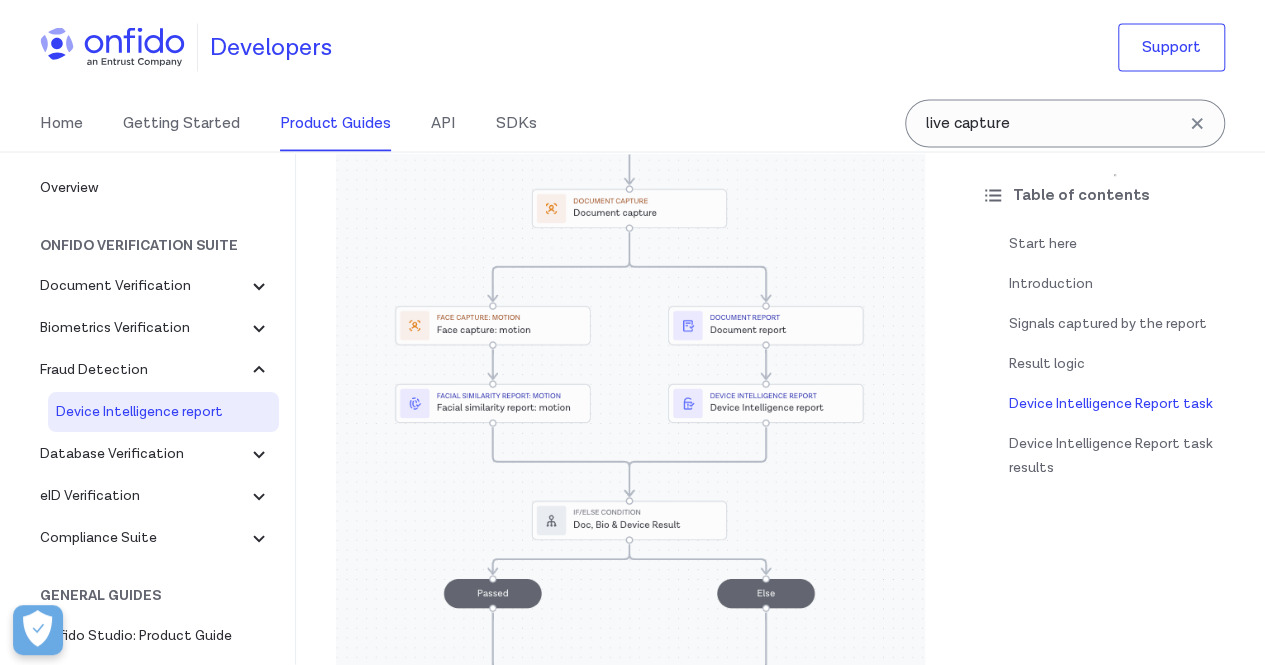 scroll, scrollTop: 1934, scrollLeft: 0, axis: vertical 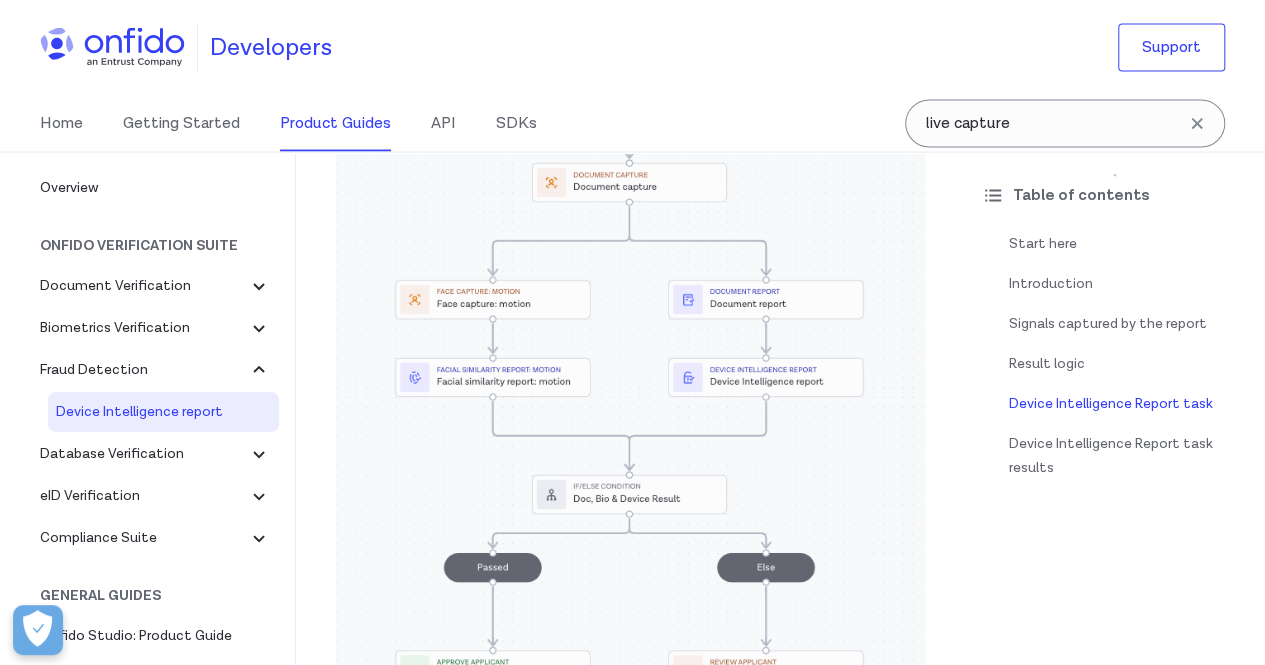 click at bounding box center [630, 352] 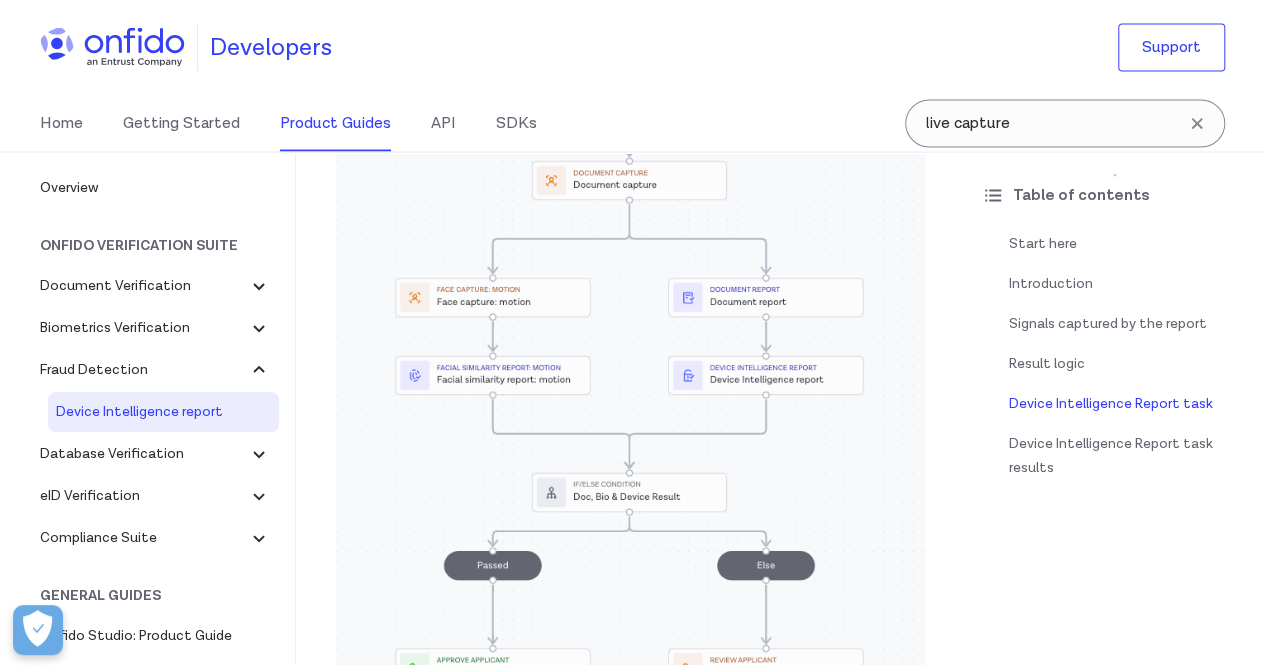 scroll, scrollTop: 1973, scrollLeft: 0, axis: vertical 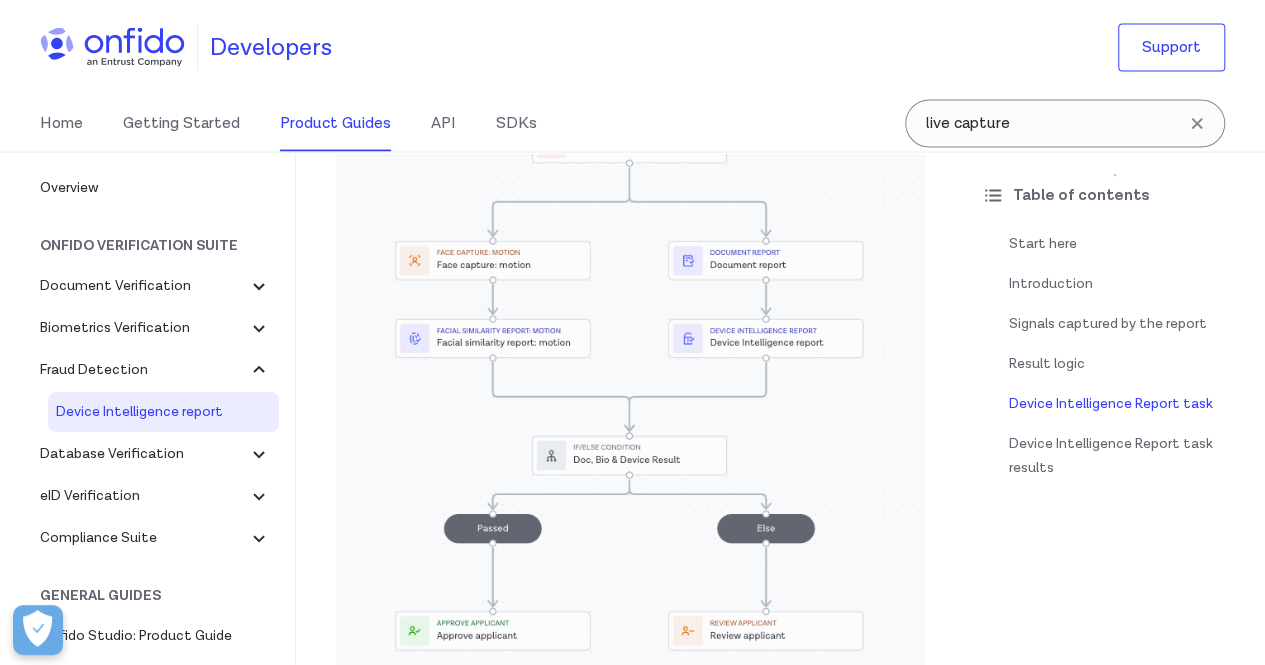 click at bounding box center [630, 313] 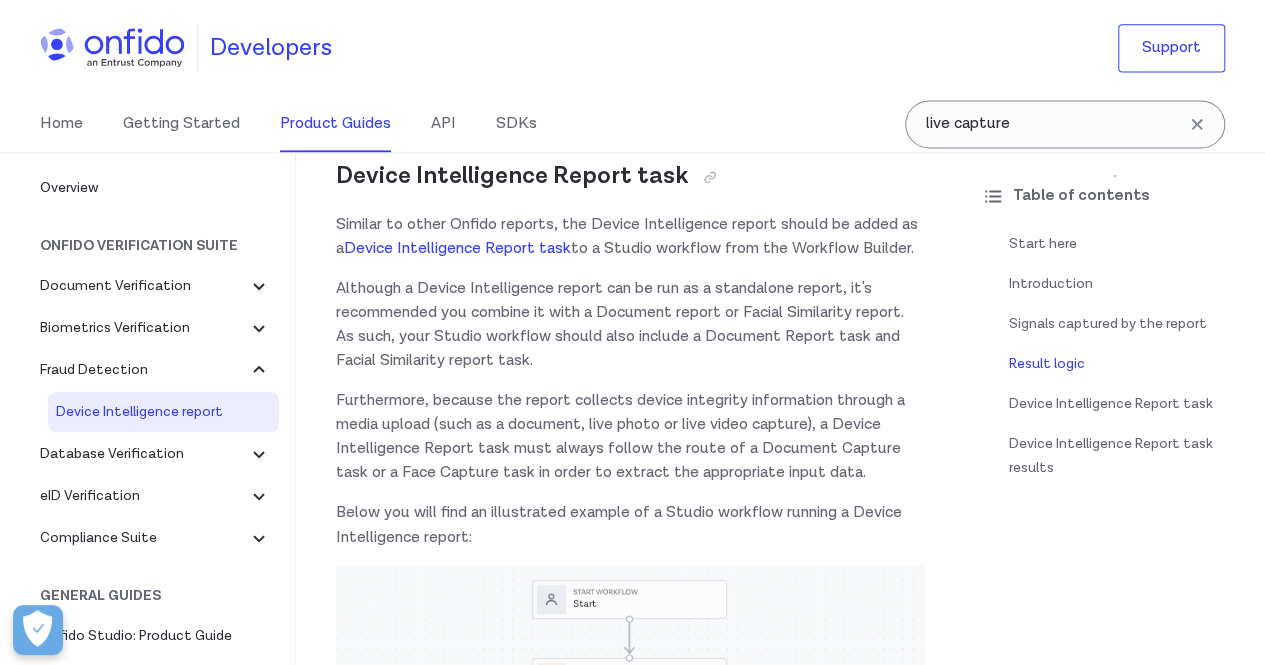 scroll, scrollTop: 1362, scrollLeft: 0, axis: vertical 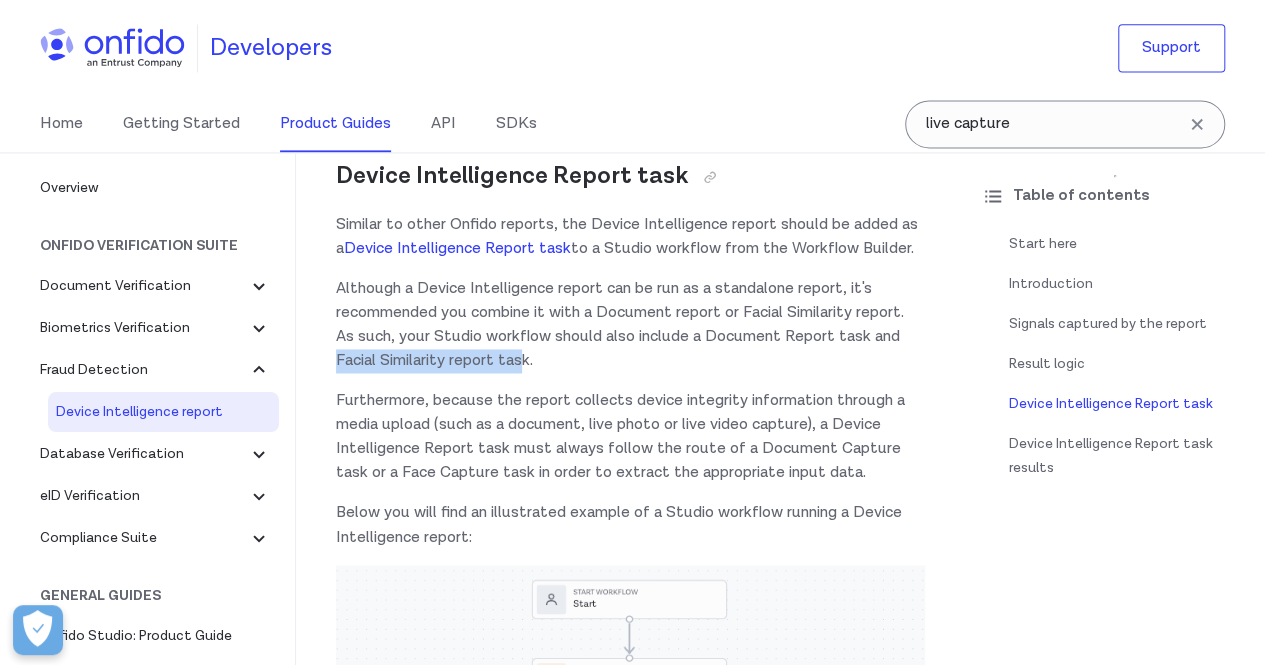 drag, startPoint x: 594, startPoint y: 385, endPoint x: 394, endPoint y: 389, distance: 200.04 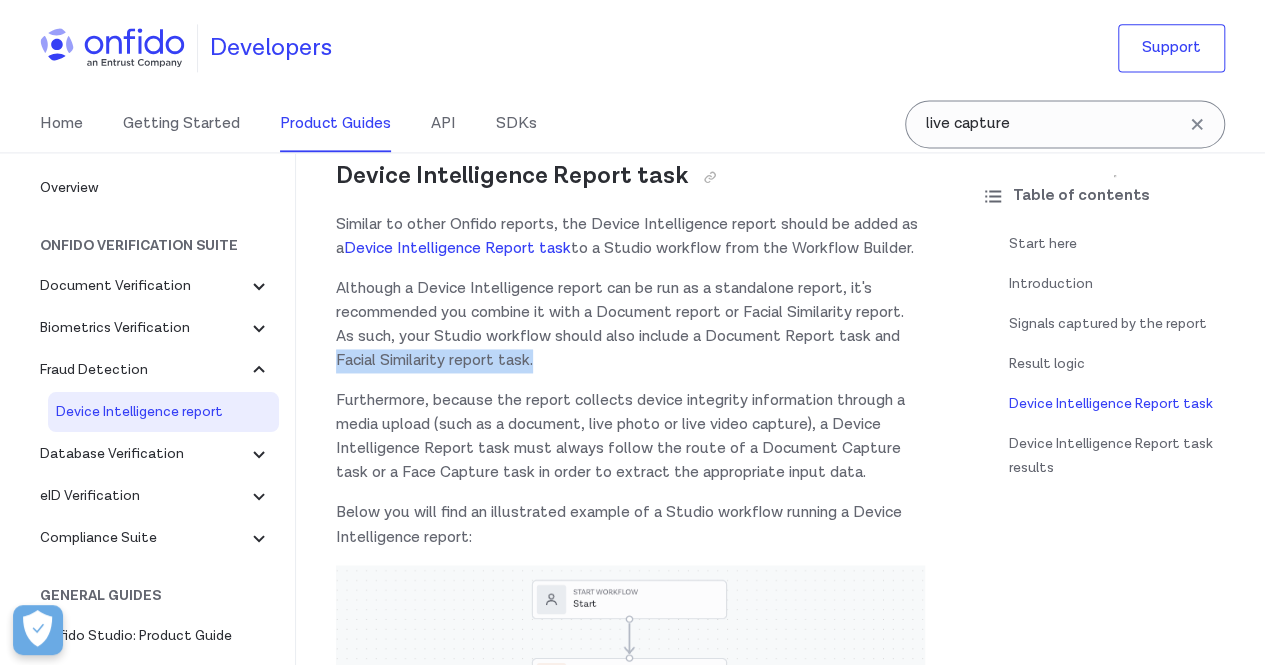 drag, startPoint x: 394, startPoint y: 389, endPoint x: 603, endPoint y: 396, distance: 209.11719 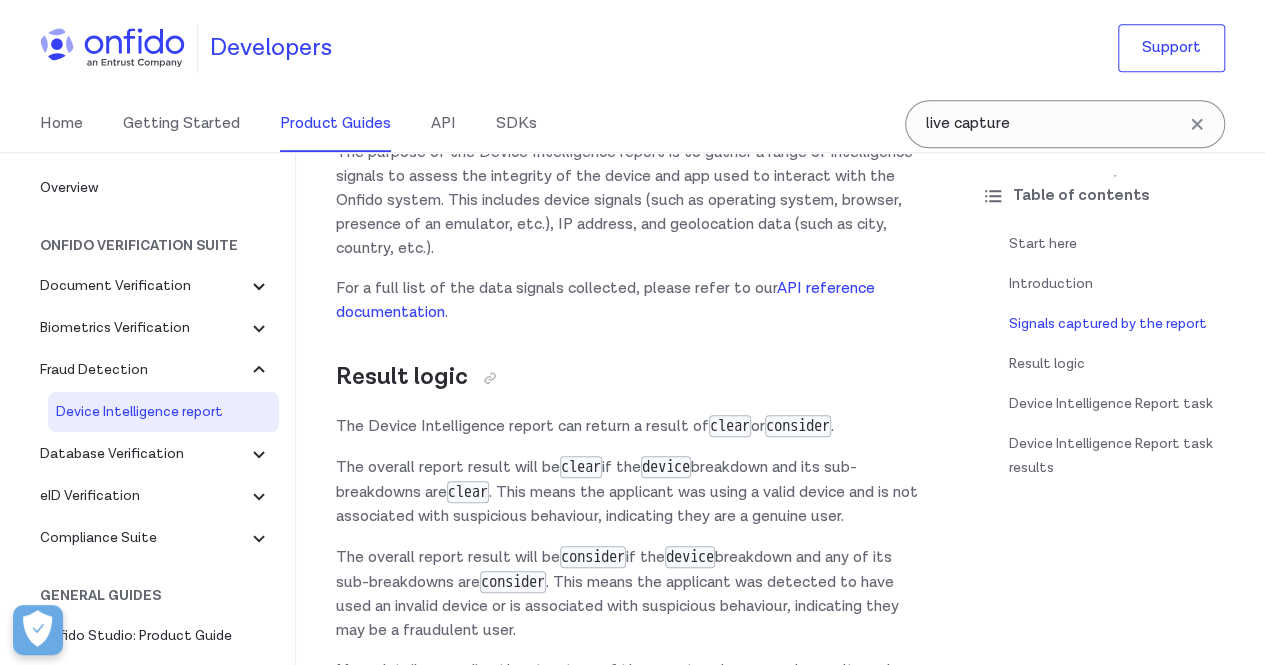 scroll, scrollTop: 834, scrollLeft: 0, axis: vertical 